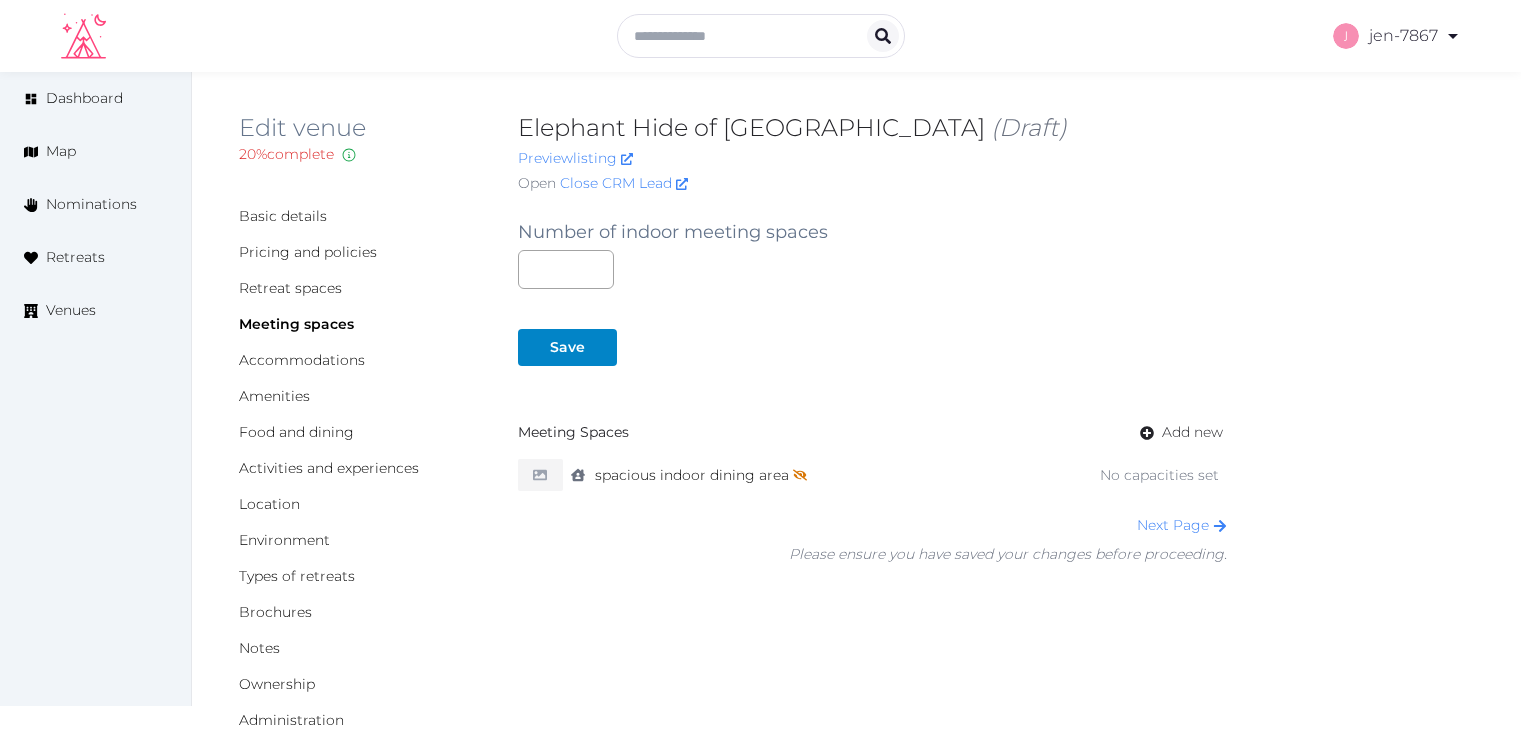 scroll, scrollTop: 0, scrollLeft: 0, axis: both 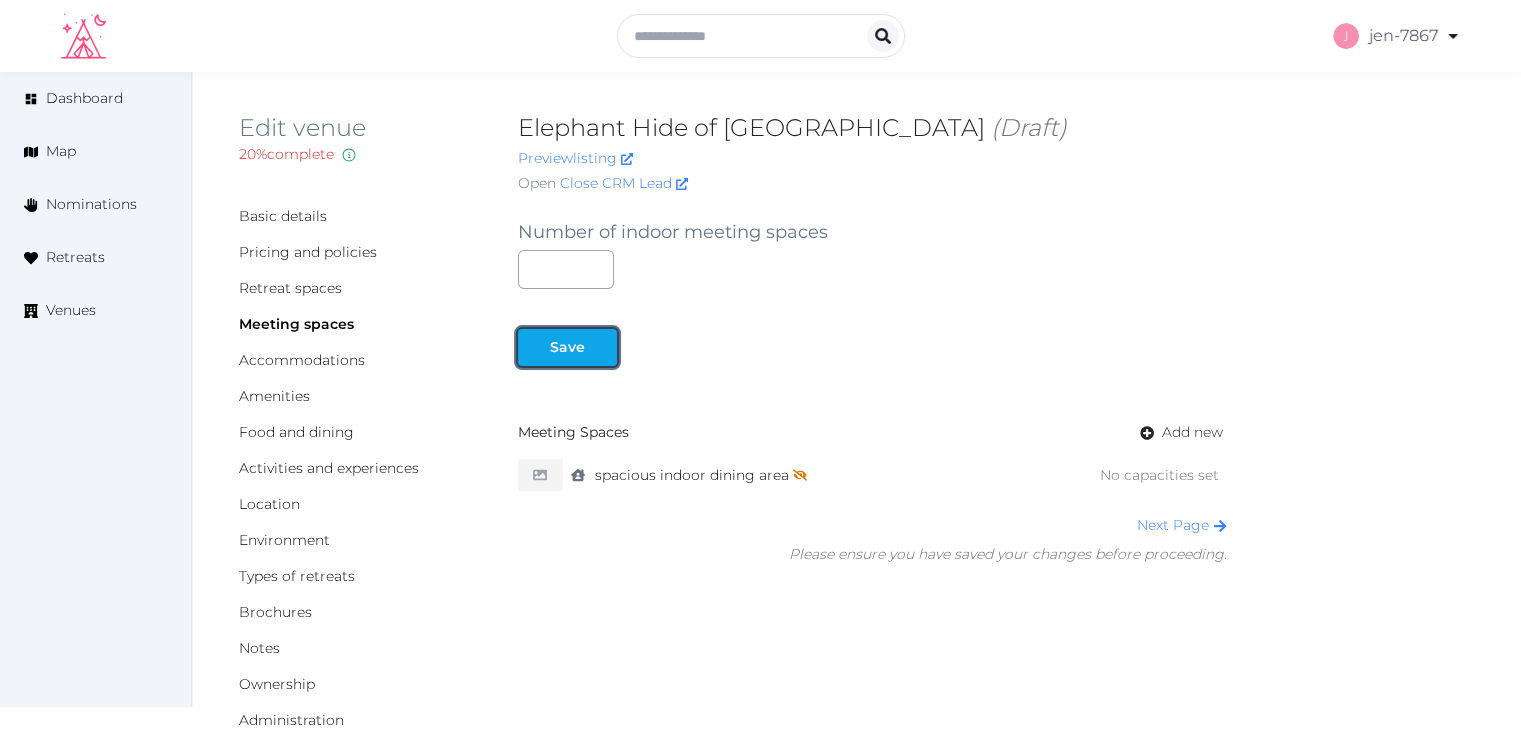 click on "Save" at bounding box center [567, 347] 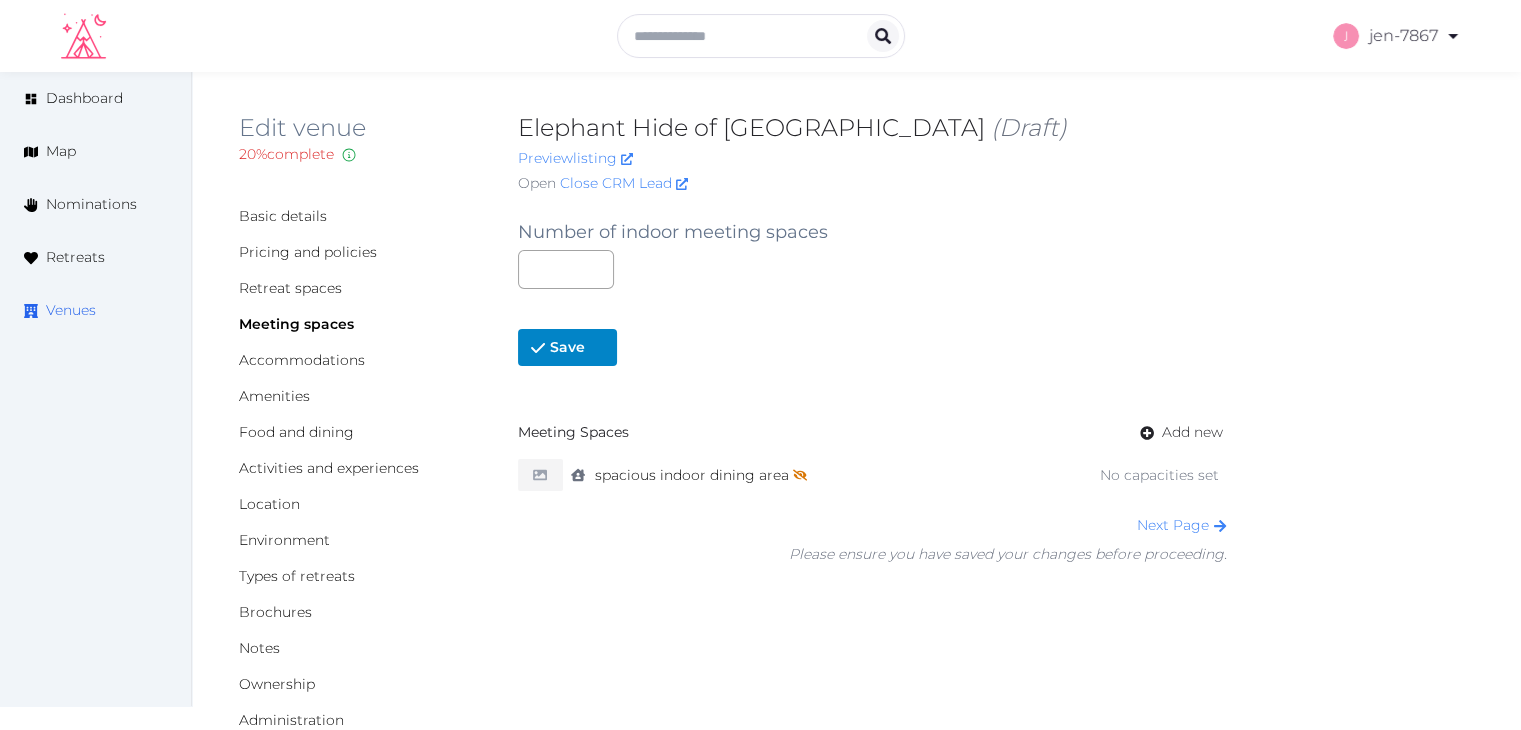 click on "Venues" at bounding box center [71, 310] 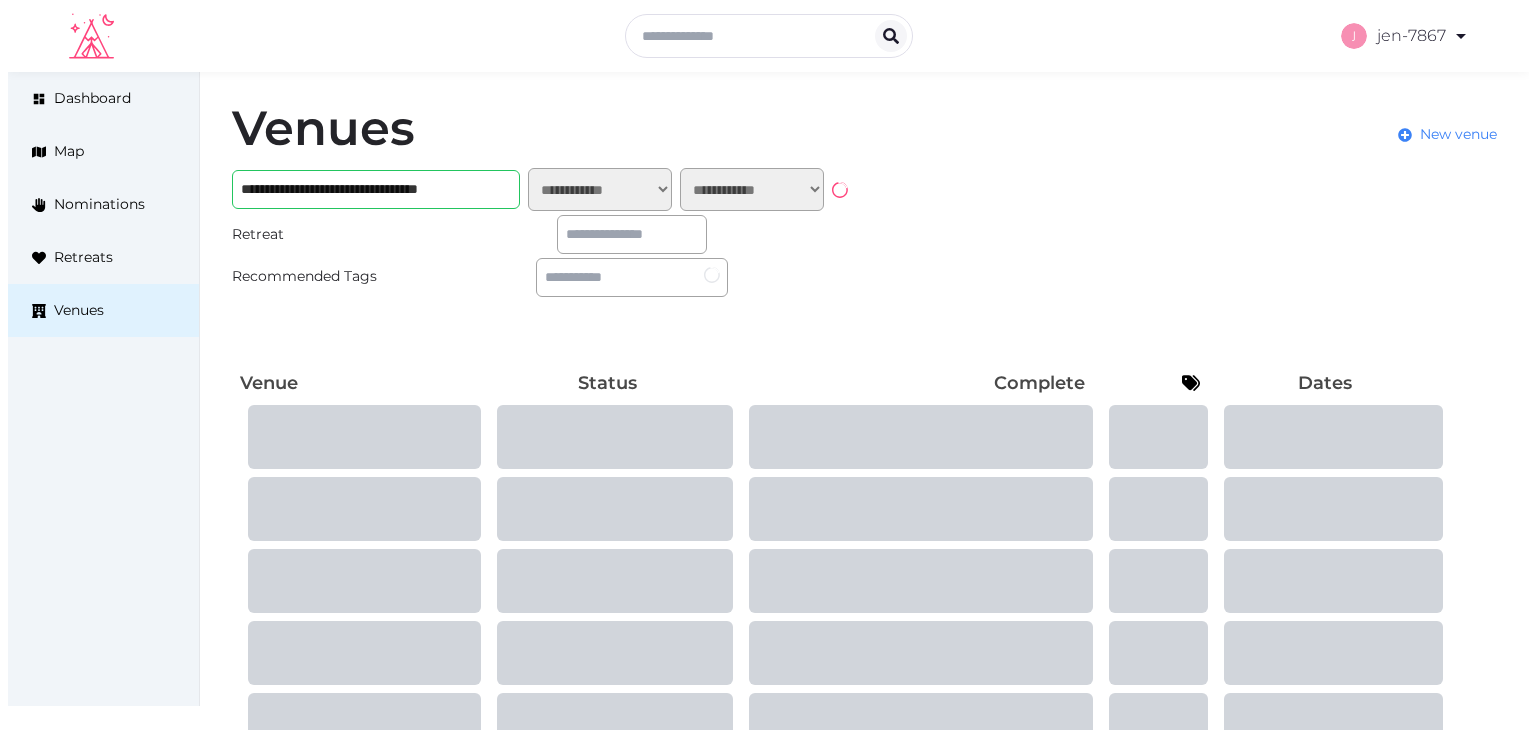 scroll, scrollTop: 0, scrollLeft: 0, axis: both 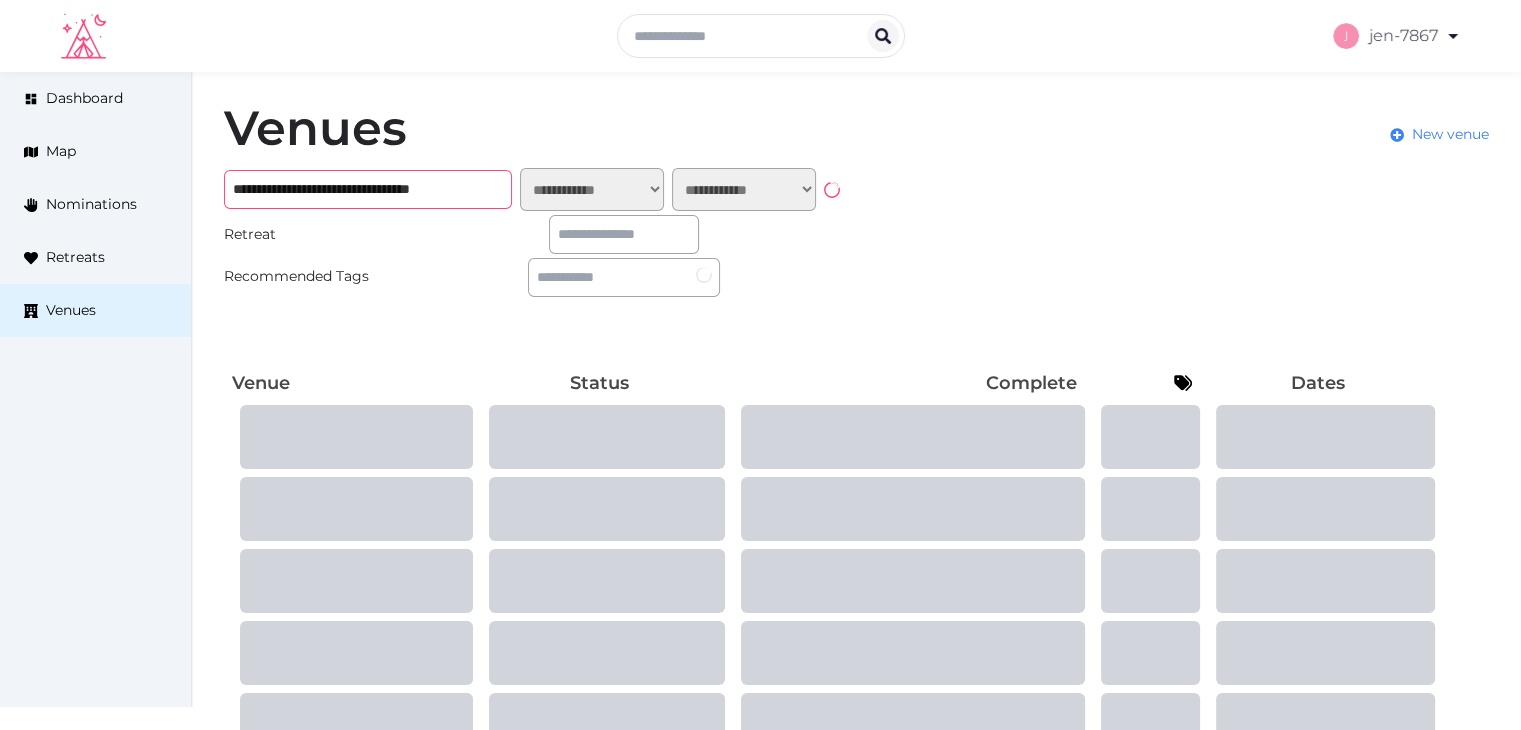 click on "**********" at bounding box center (368, 189) 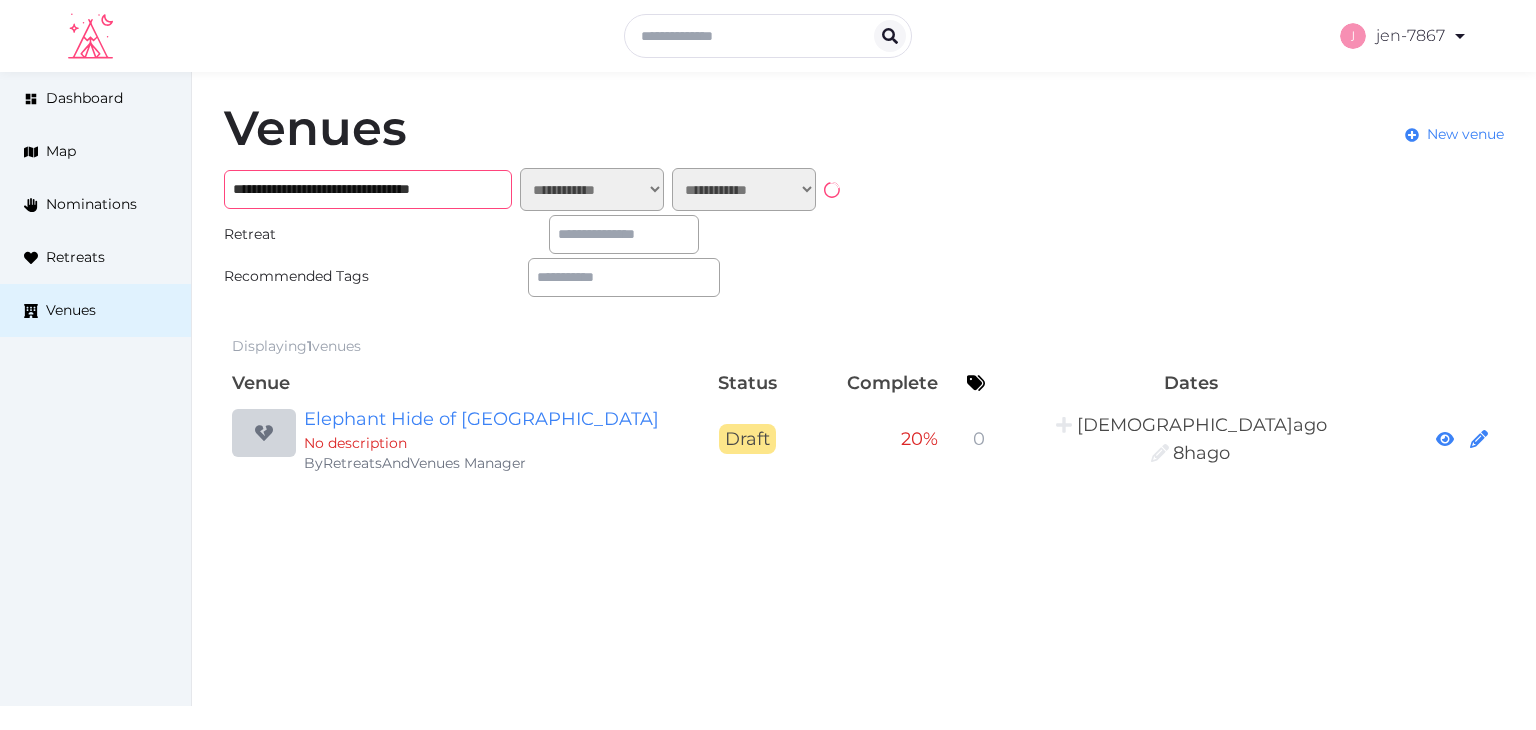 click on "**********" at bounding box center (368, 189) 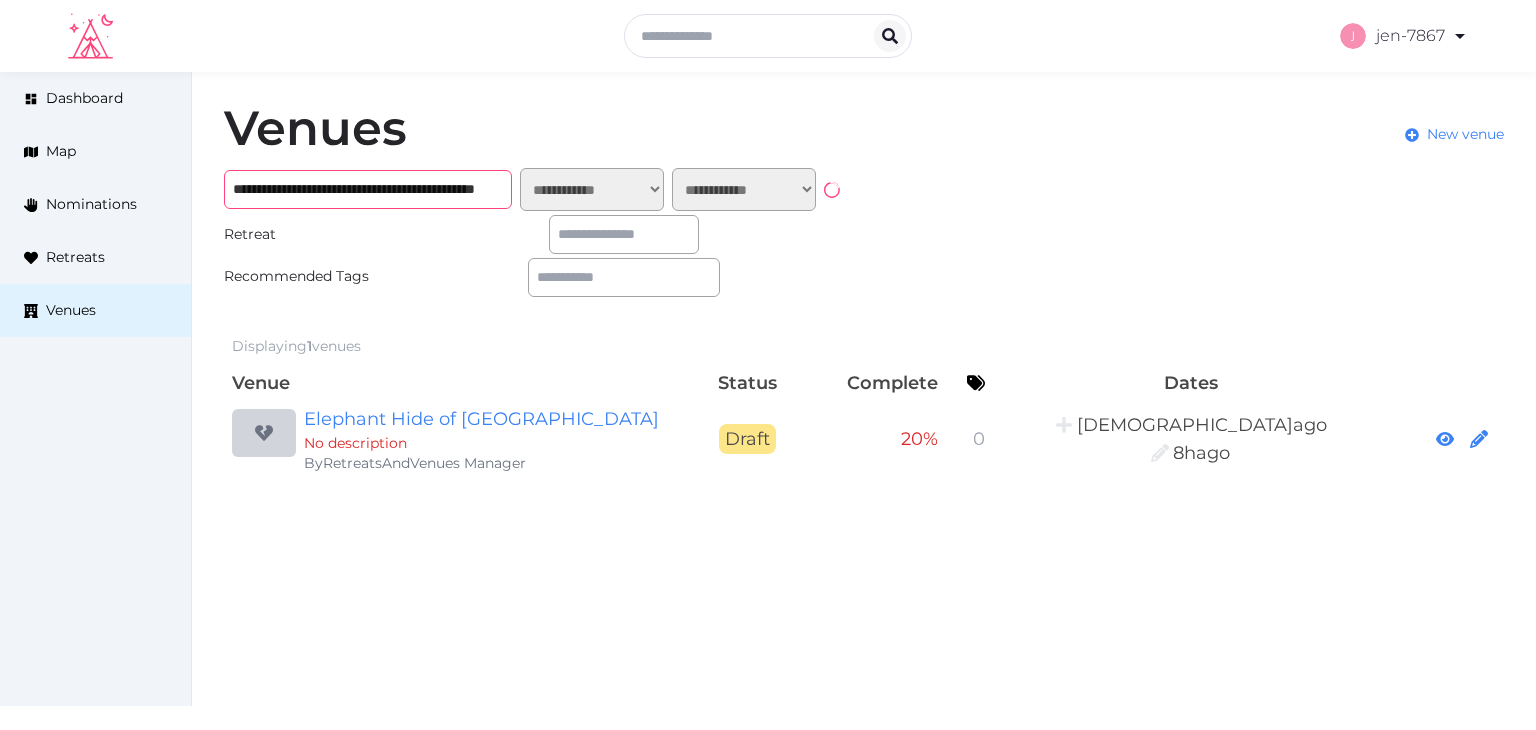 scroll, scrollTop: 0, scrollLeft: 168, axis: horizontal 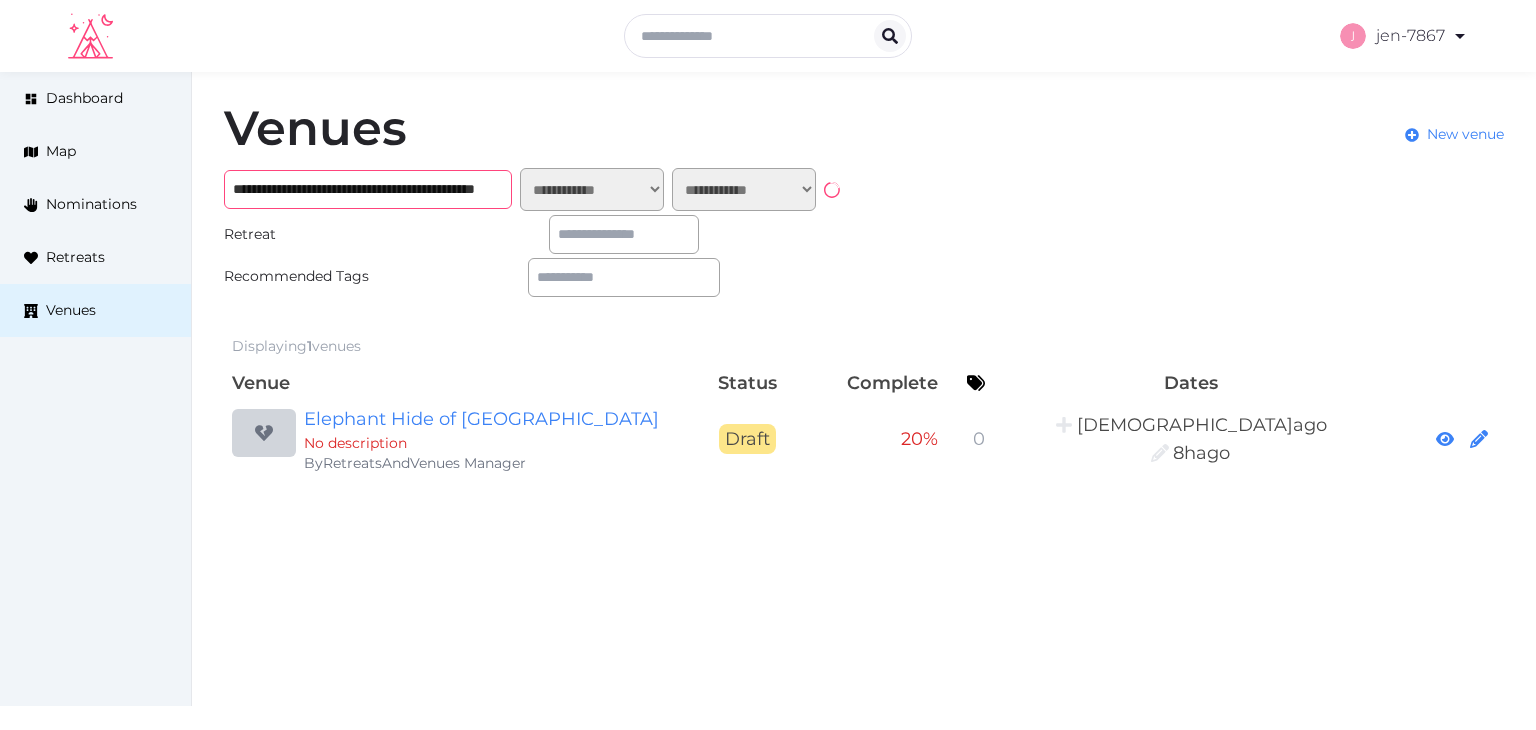 type on "**********" 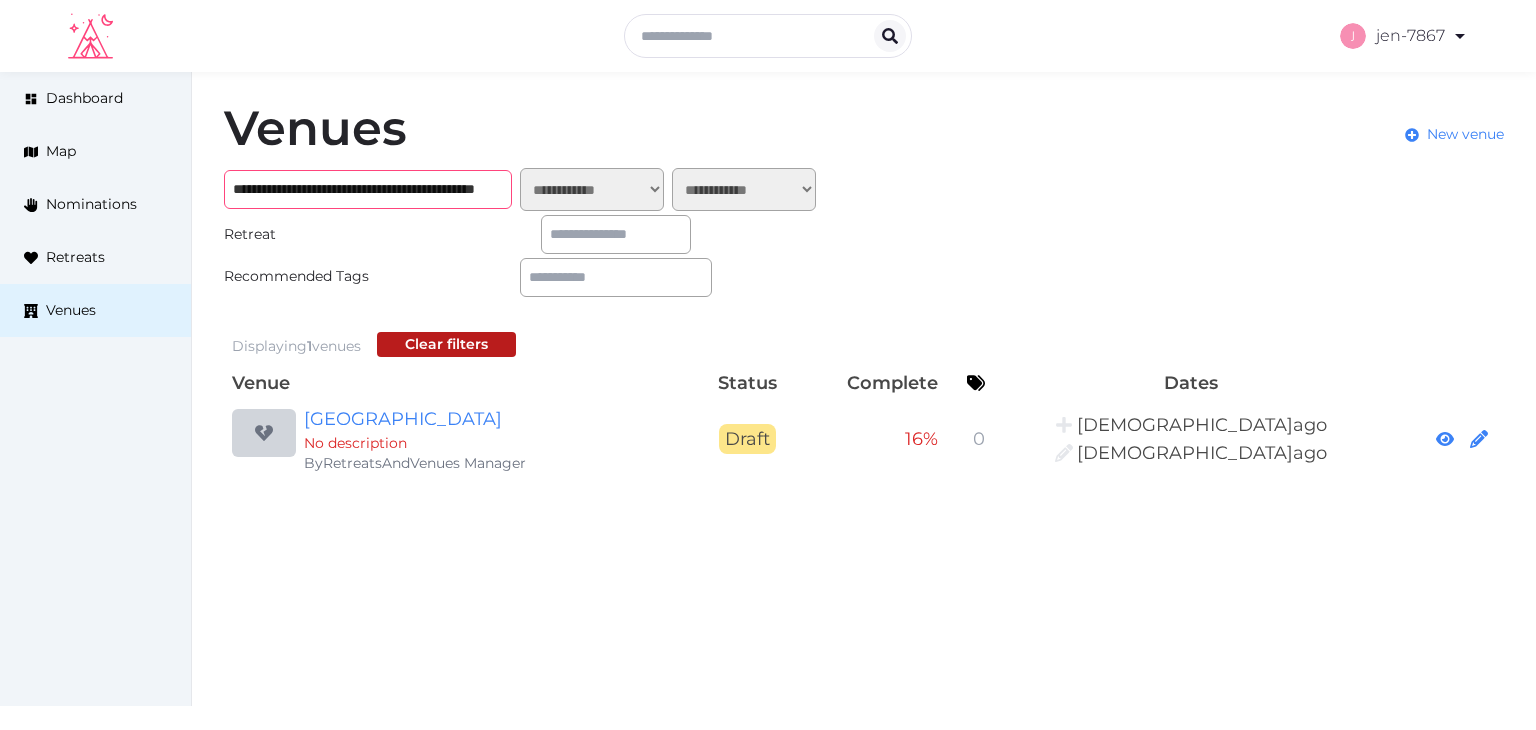 scroll, scrollTop: 0, scrollLeft: 0, axis: both 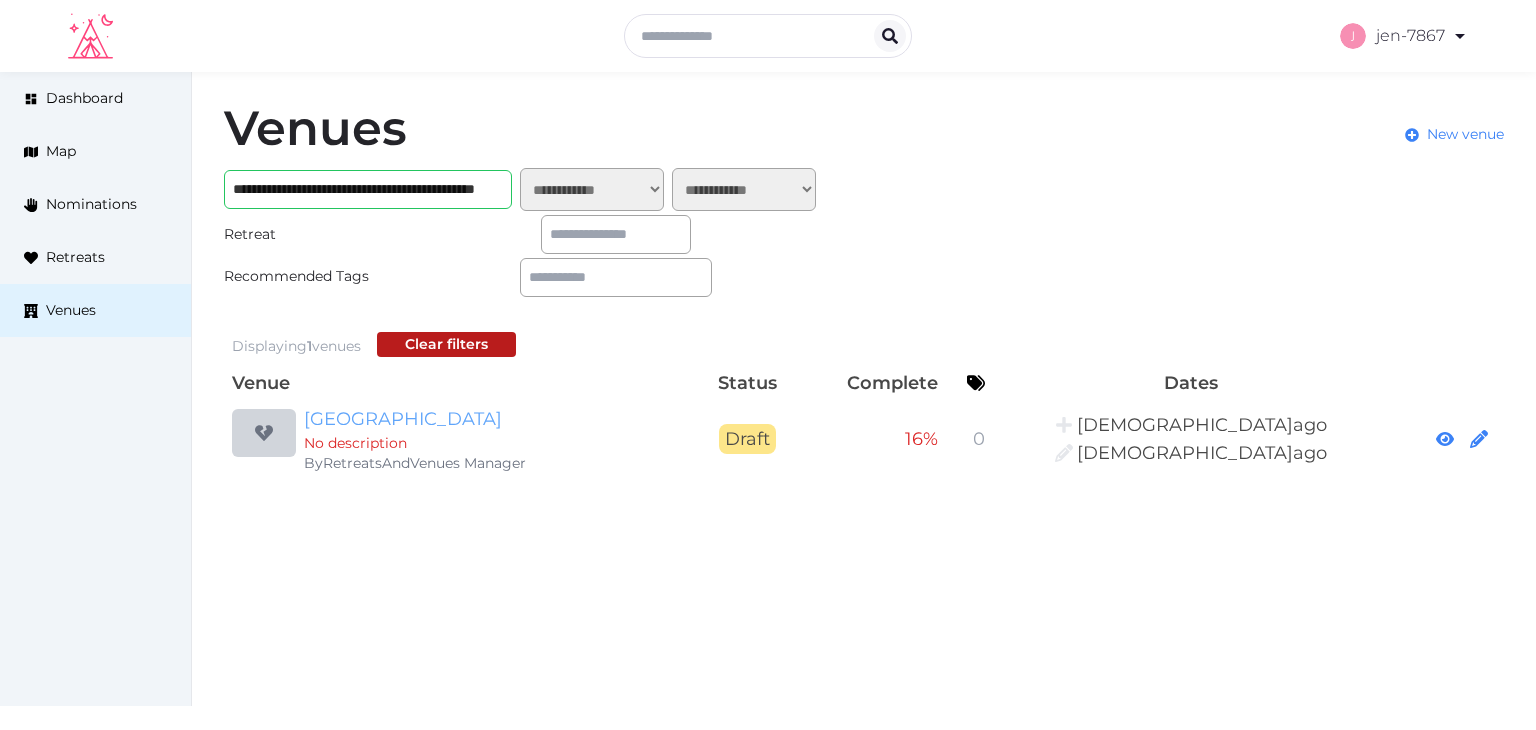 click on "[GEOGRAPHIC_DATA]" at bounding box center (496, 419) 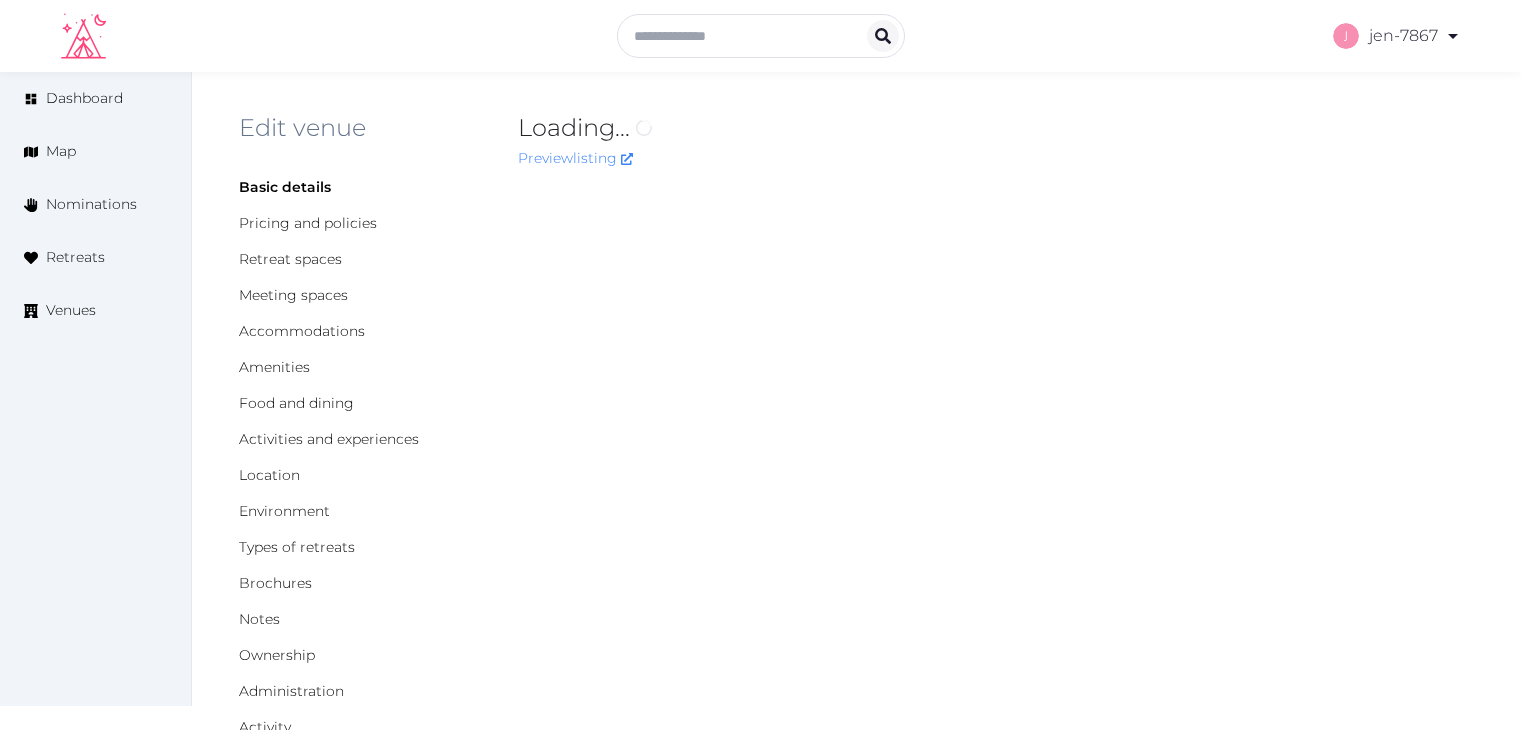 scroll, scrollTop: 0, scrollLeft: 0, axis: both 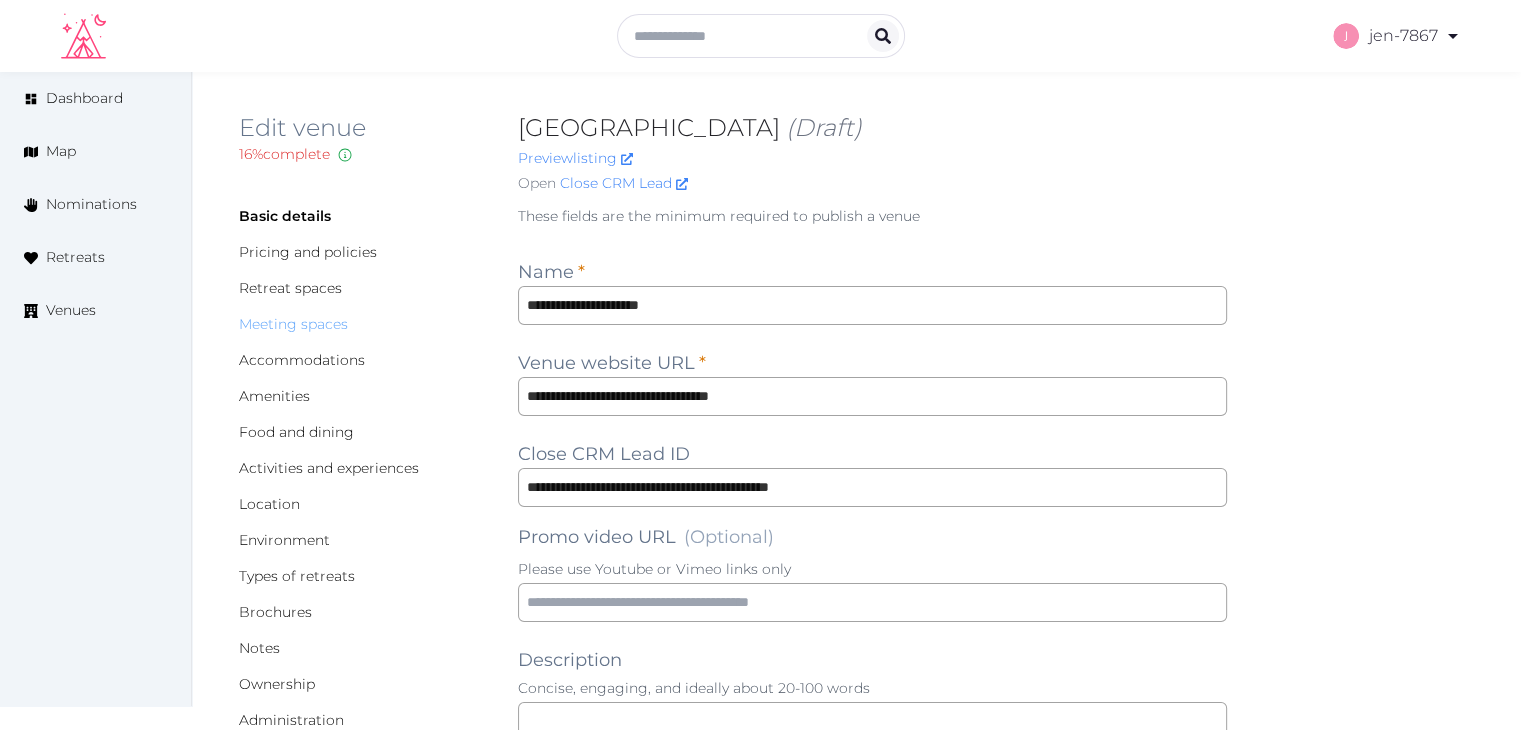 click on "Meeting spaces" at bounding box center (293, 324) 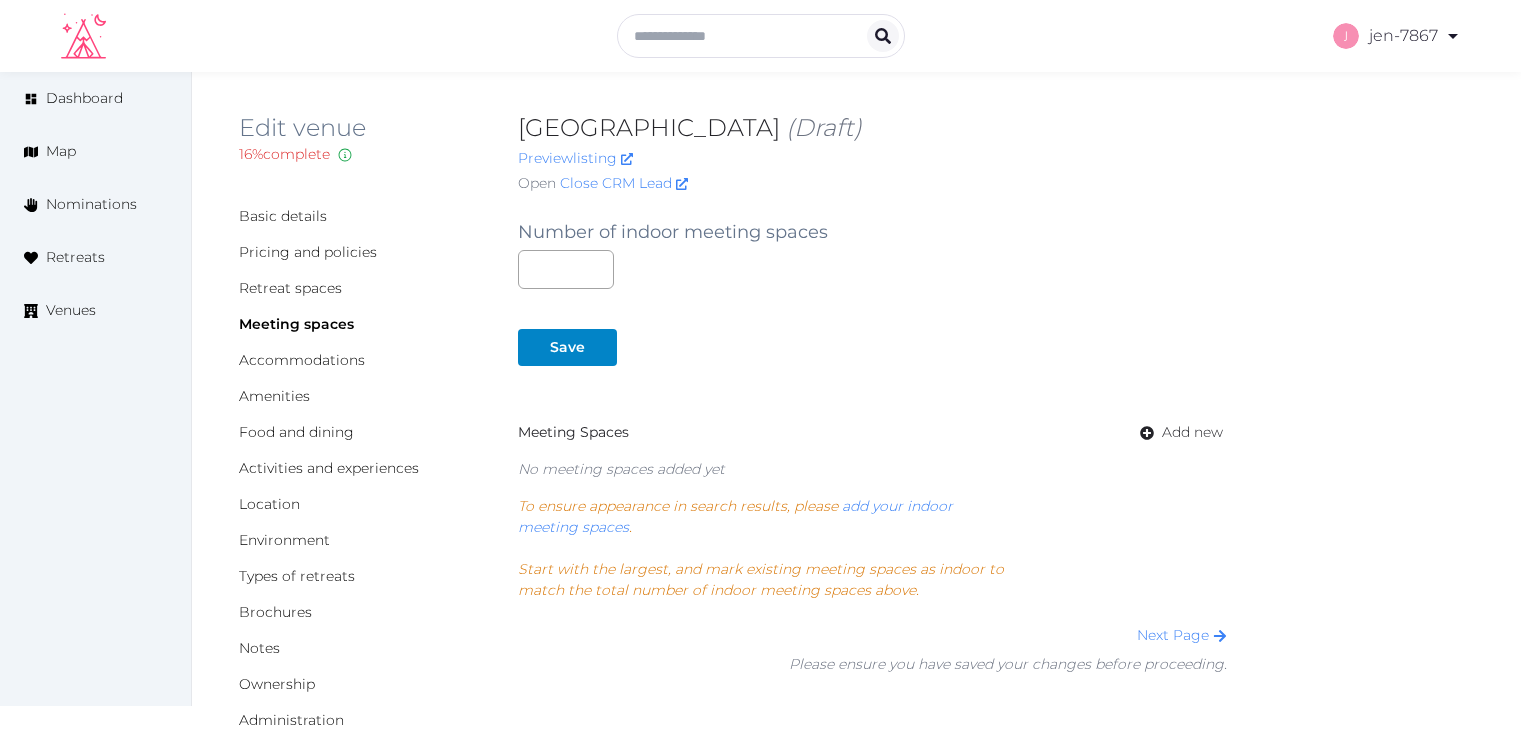 scroll, scrollTop: 0, scrollLeft: 0, axis: both 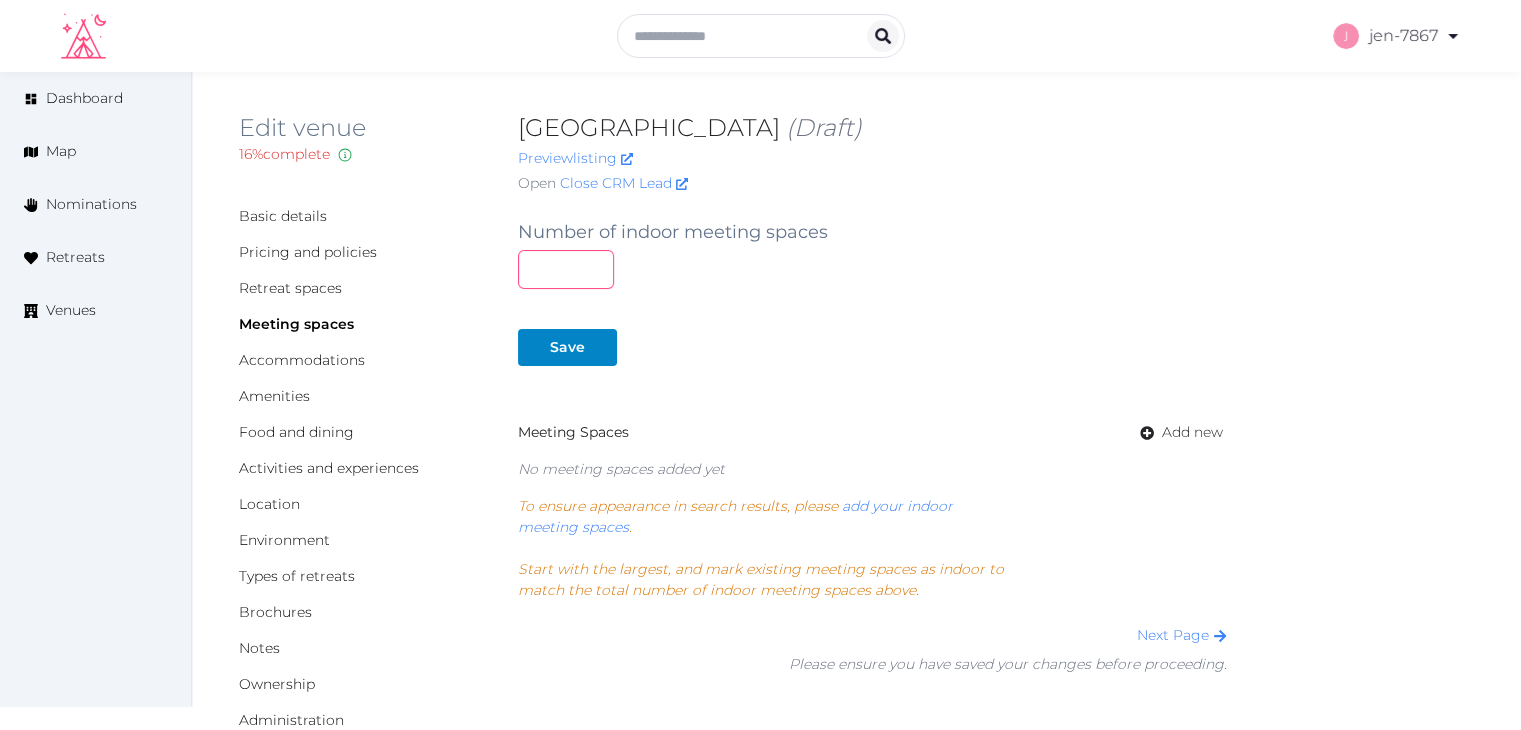 click on "Basic details Pricing and policies Retreat spaces Meeting spaces Accommodations Amenities Food and dining Activities and experiences Location Environment Types of retreats Brochures Notes Ownership Administration Activity Publish Visit   Basic details   to fill the minimum fields required to   publish Archive Venue owned by RetreatsAndVenues Manager c.o.r.e.y.sanford@retreatsandvenues.com Copy ownership transfer link Share this link with any user to transfer ownership of this venue. Users without accounts will be directed to register. Copy update link Share this link with venue owners to encourage them to update their venue details. Copy recommended link Share this link with venue owners to let them know they have been recommended. Copy shortlist link Share this link with venue owners to let them know that they have been shortlisted. Number of indoor meeting spaces * Save  Meeting Spaces Add new No meeting spaces added yet To ensure appearance in search results, please   add your indoor meeting spaces ." at bounding box center [856, 834] 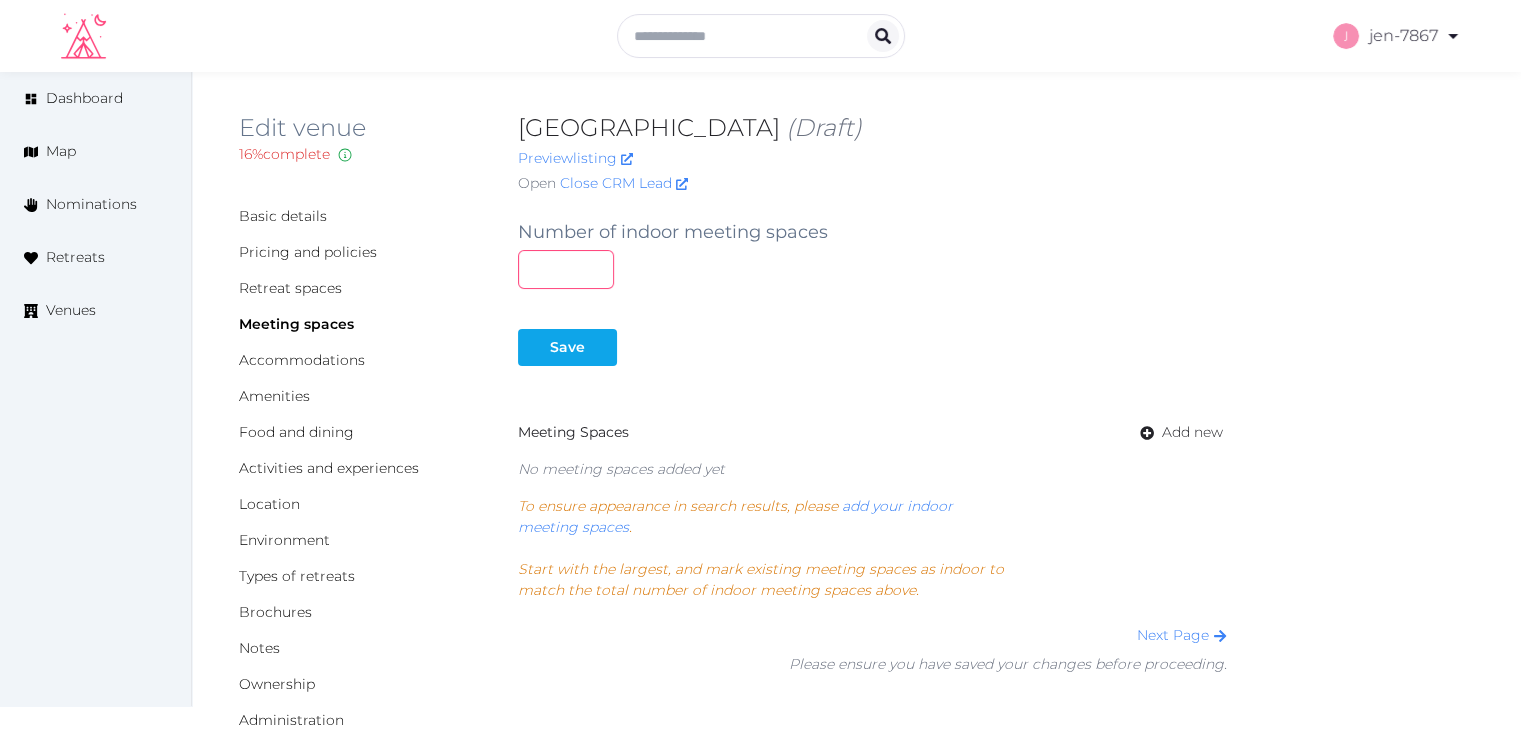 type on "*" 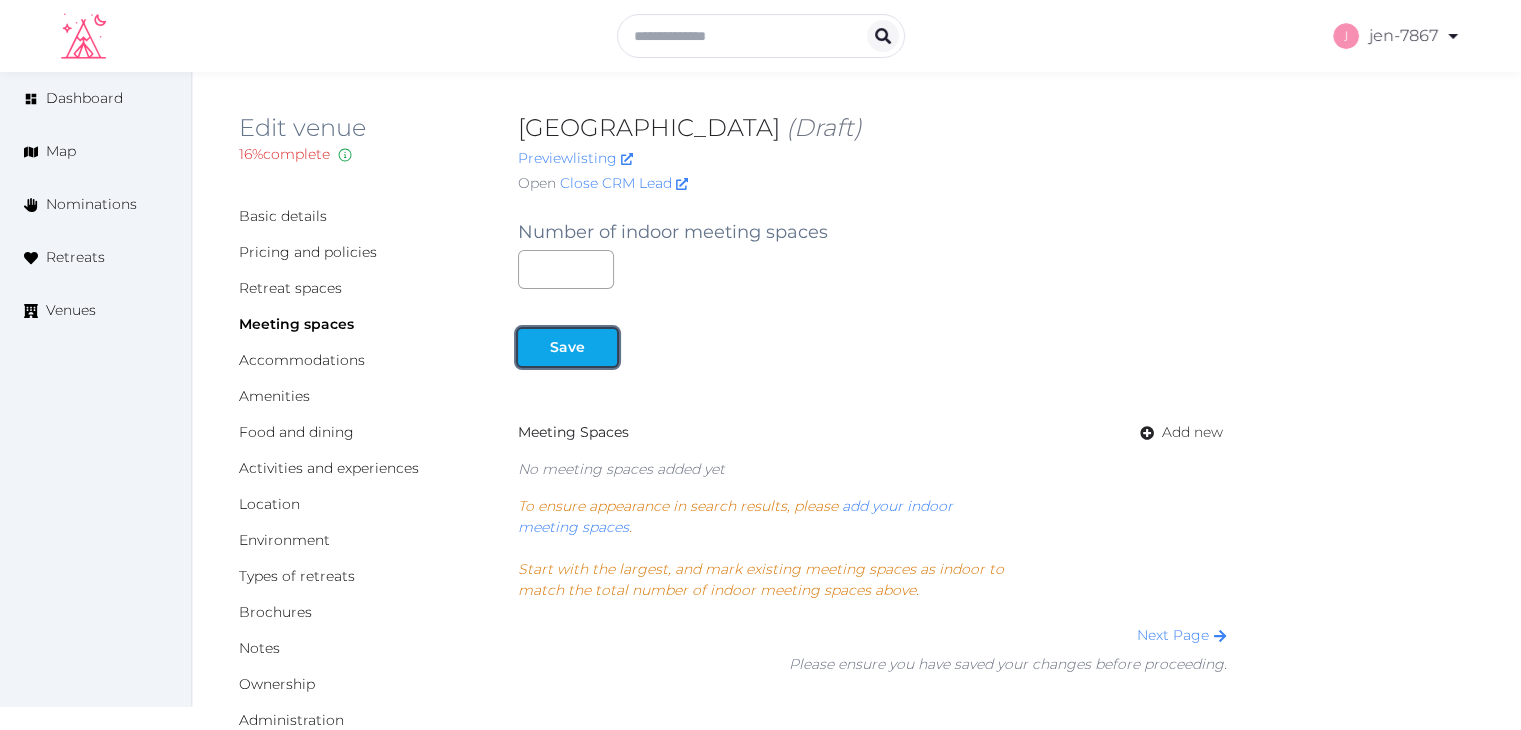 click at bounding box center [534, 347] 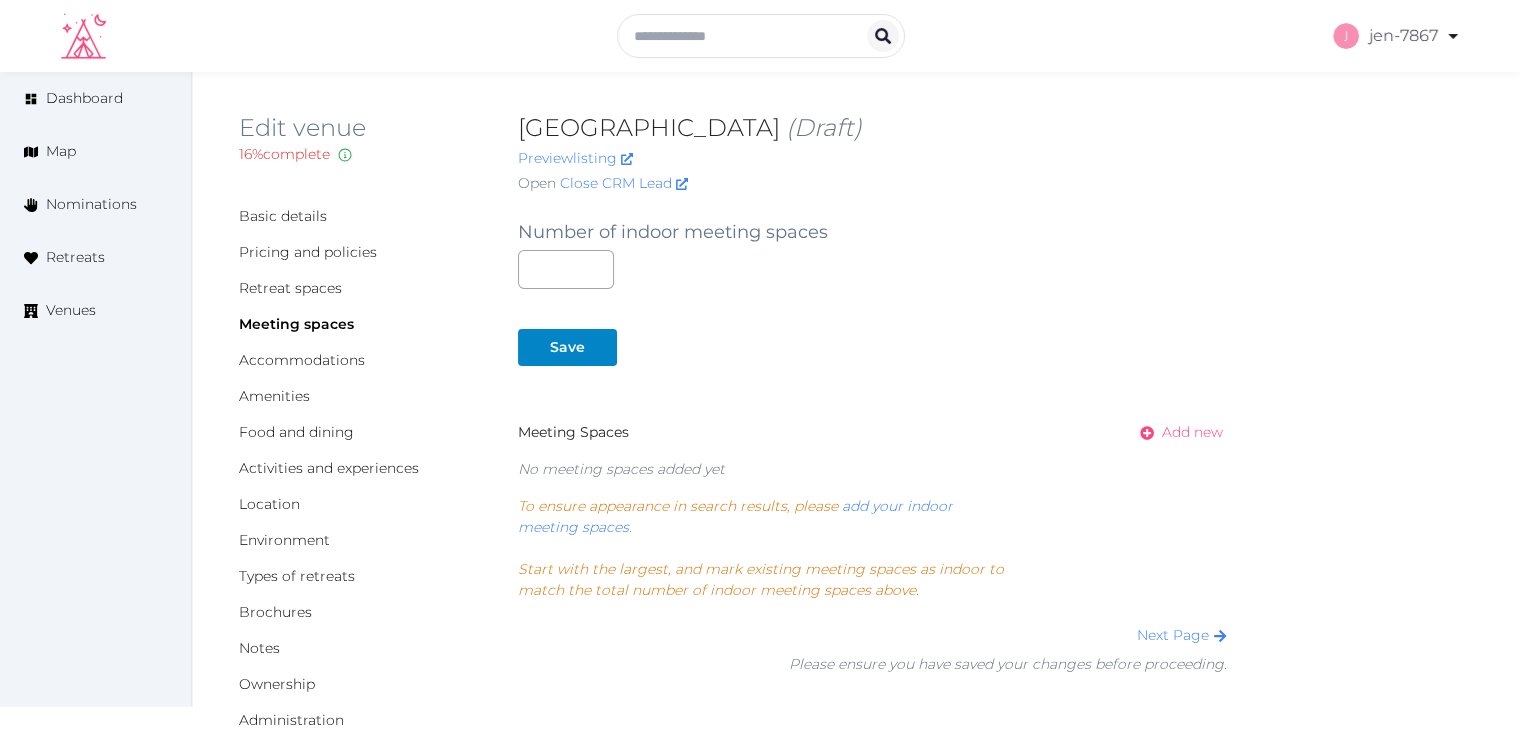 click on "Add new" at bounding box center (1192, 432) 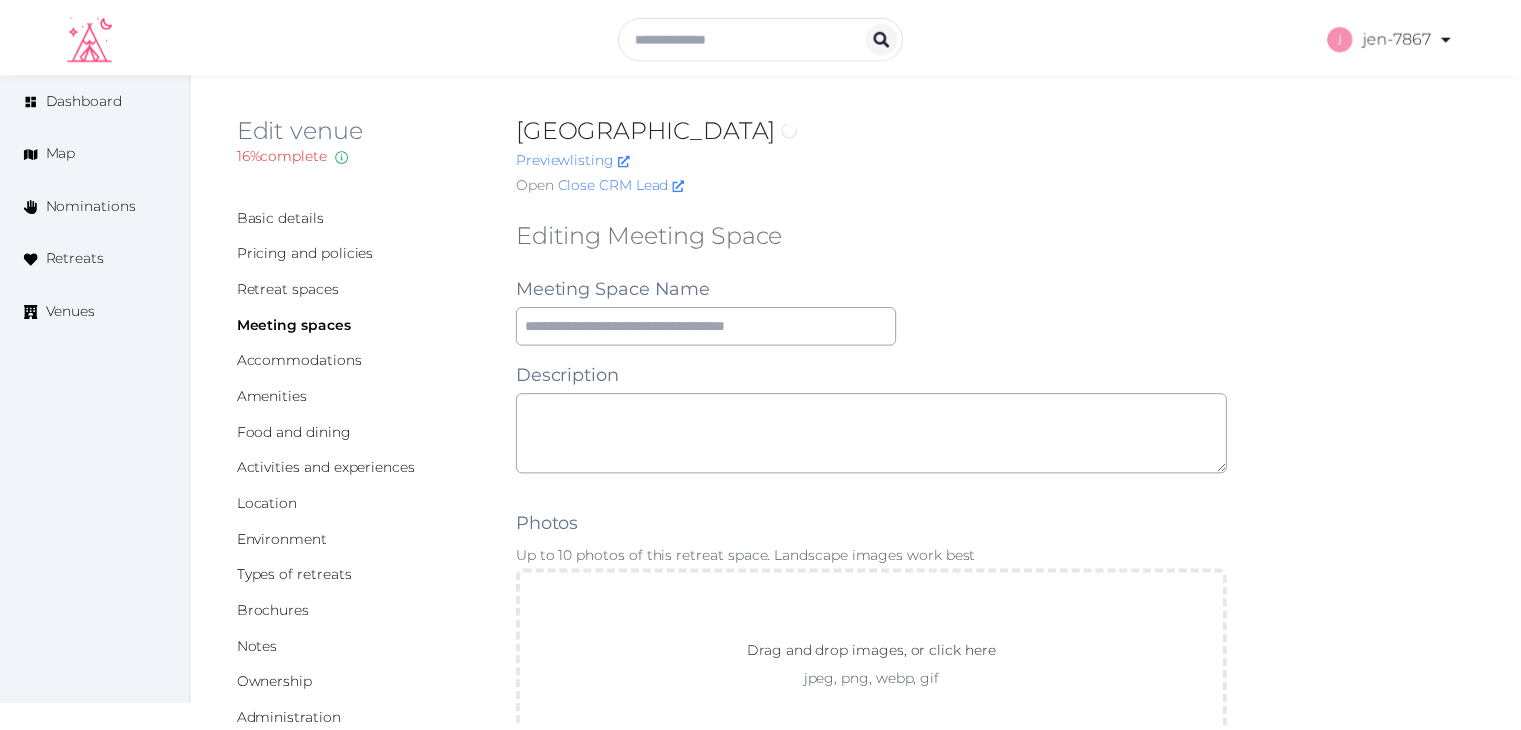 scroll, scrollTop: 0, scrollLeft: 0, axis: both 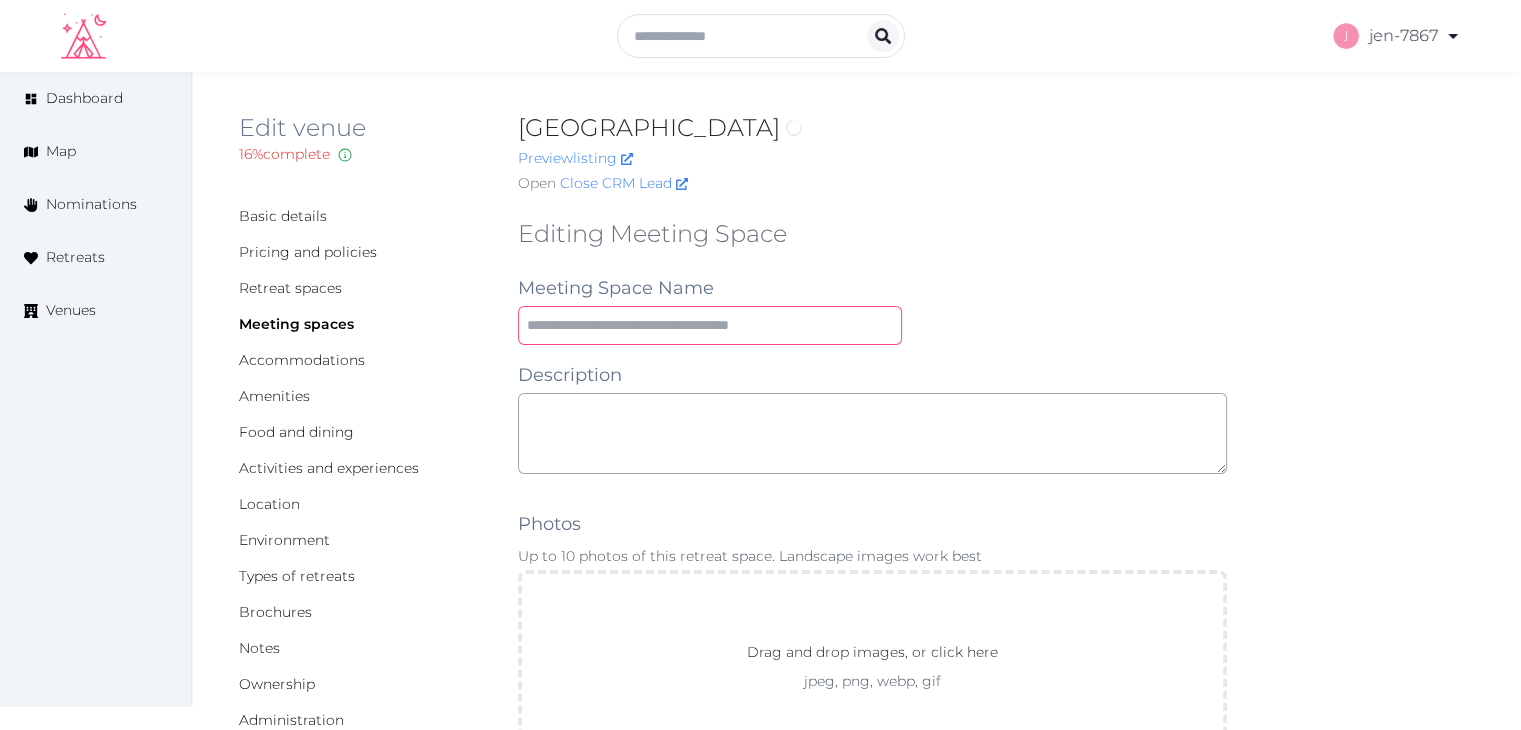 click at bounding box center [710, 325] 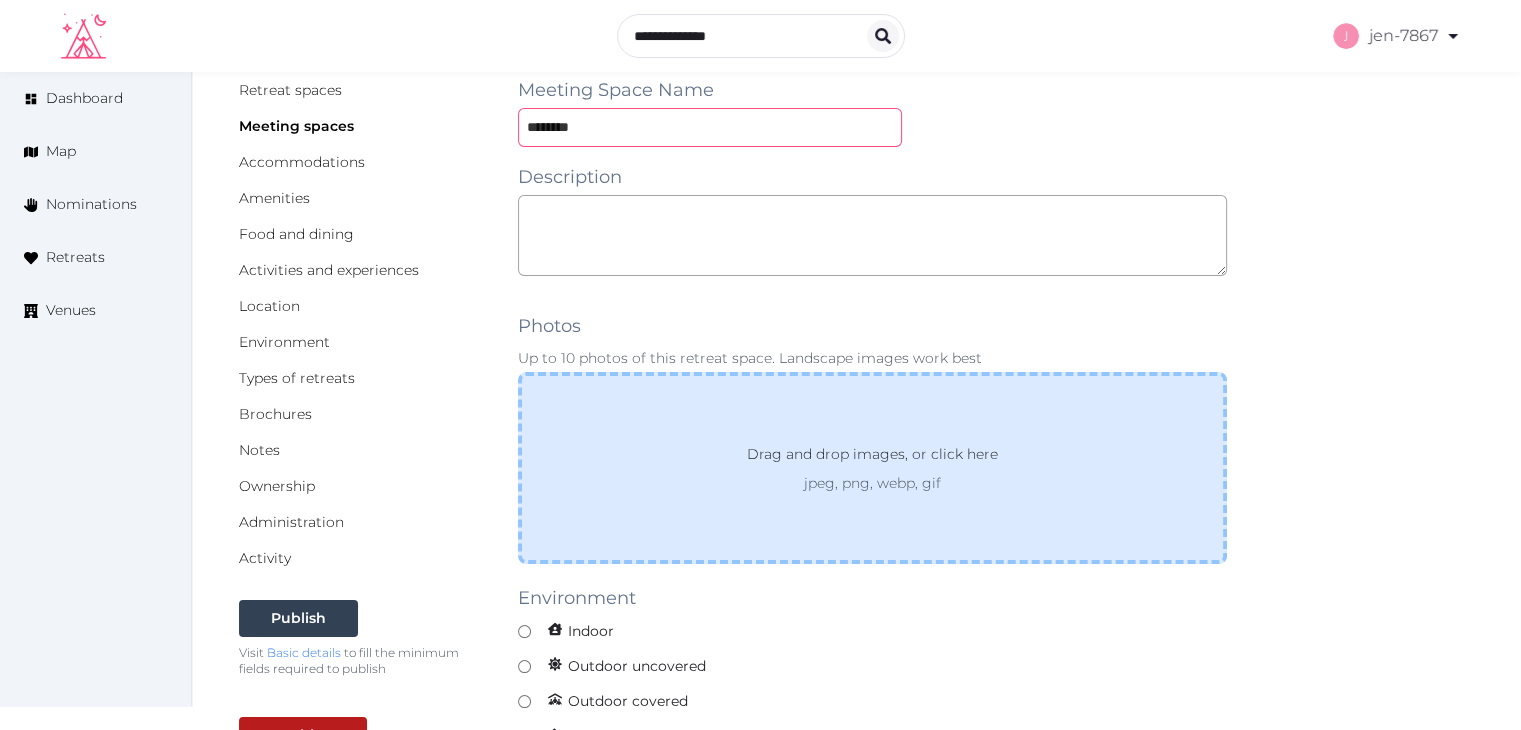scroll, scrollTop: 200, scrollLeft: 0, axis: vertical 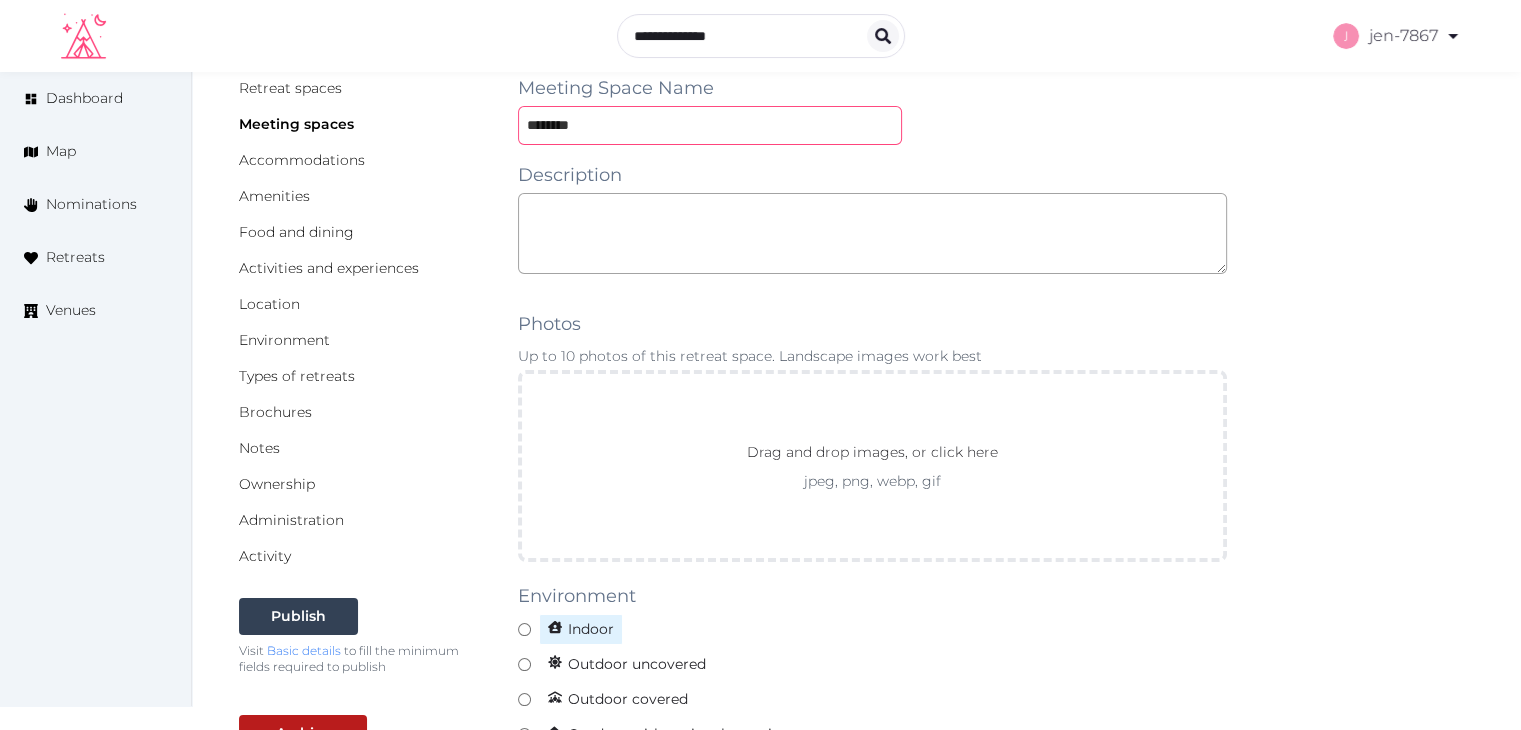 type on "********" 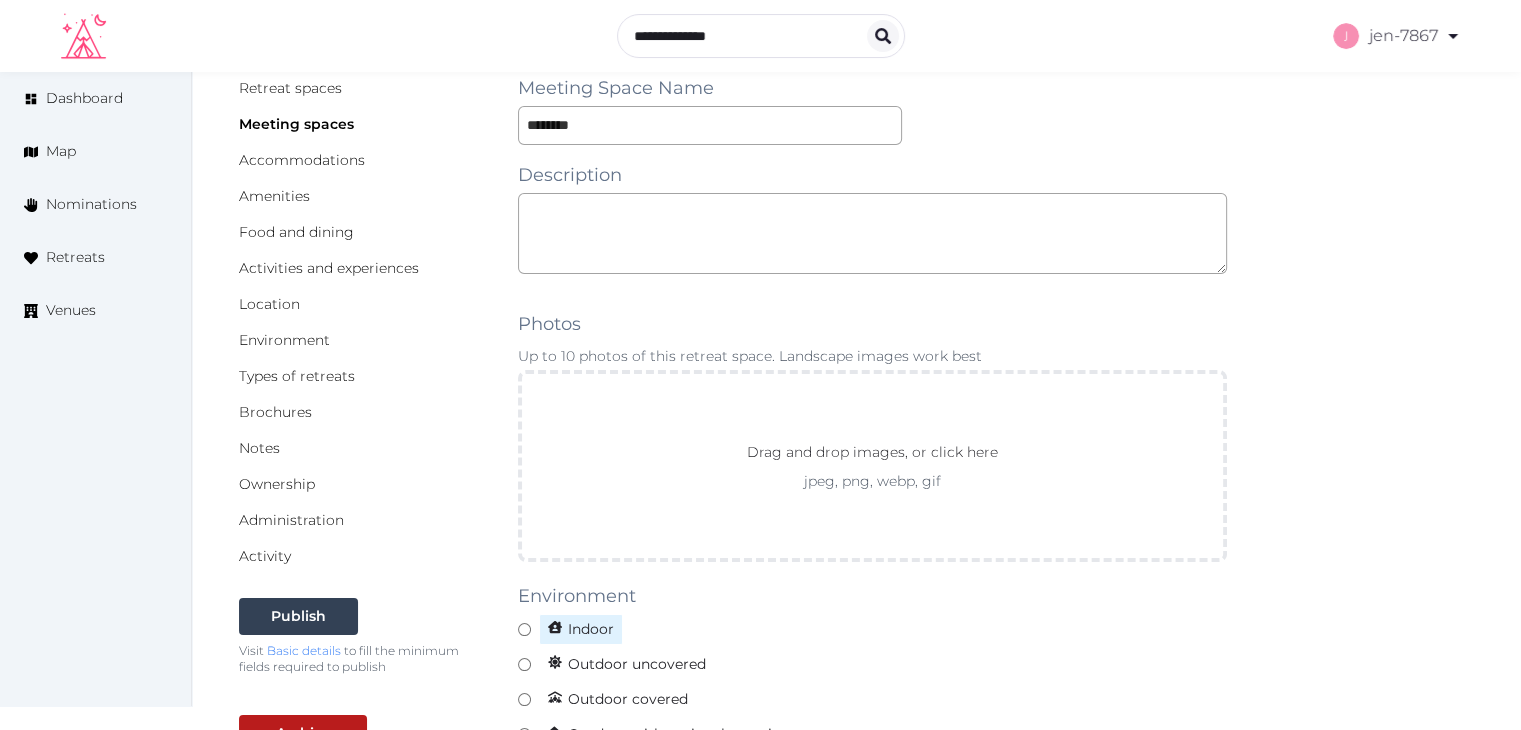click on "Indoor" at bounding box center (581, 629) 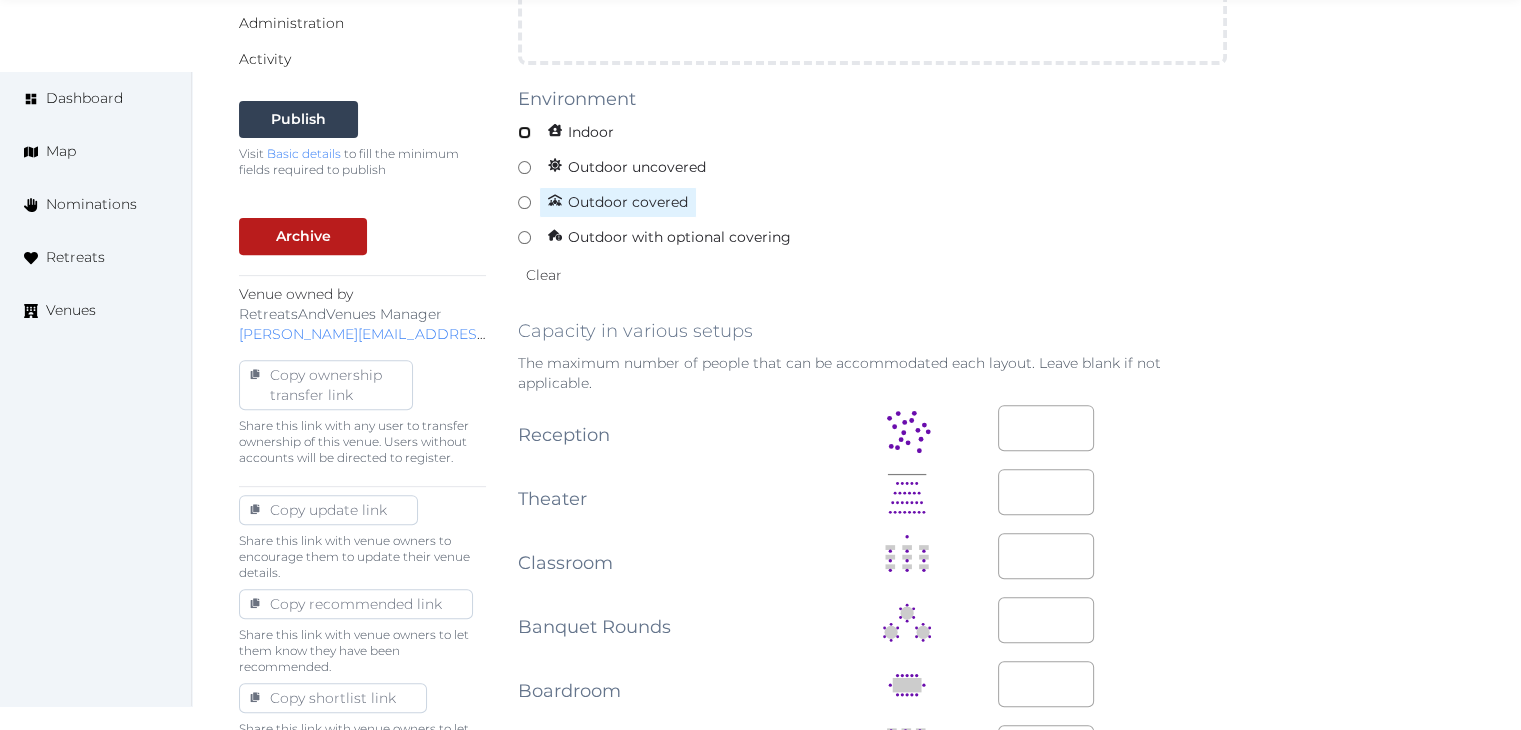 scroll, scrollTop: 700, scrollLeft: 0, axis: vertical 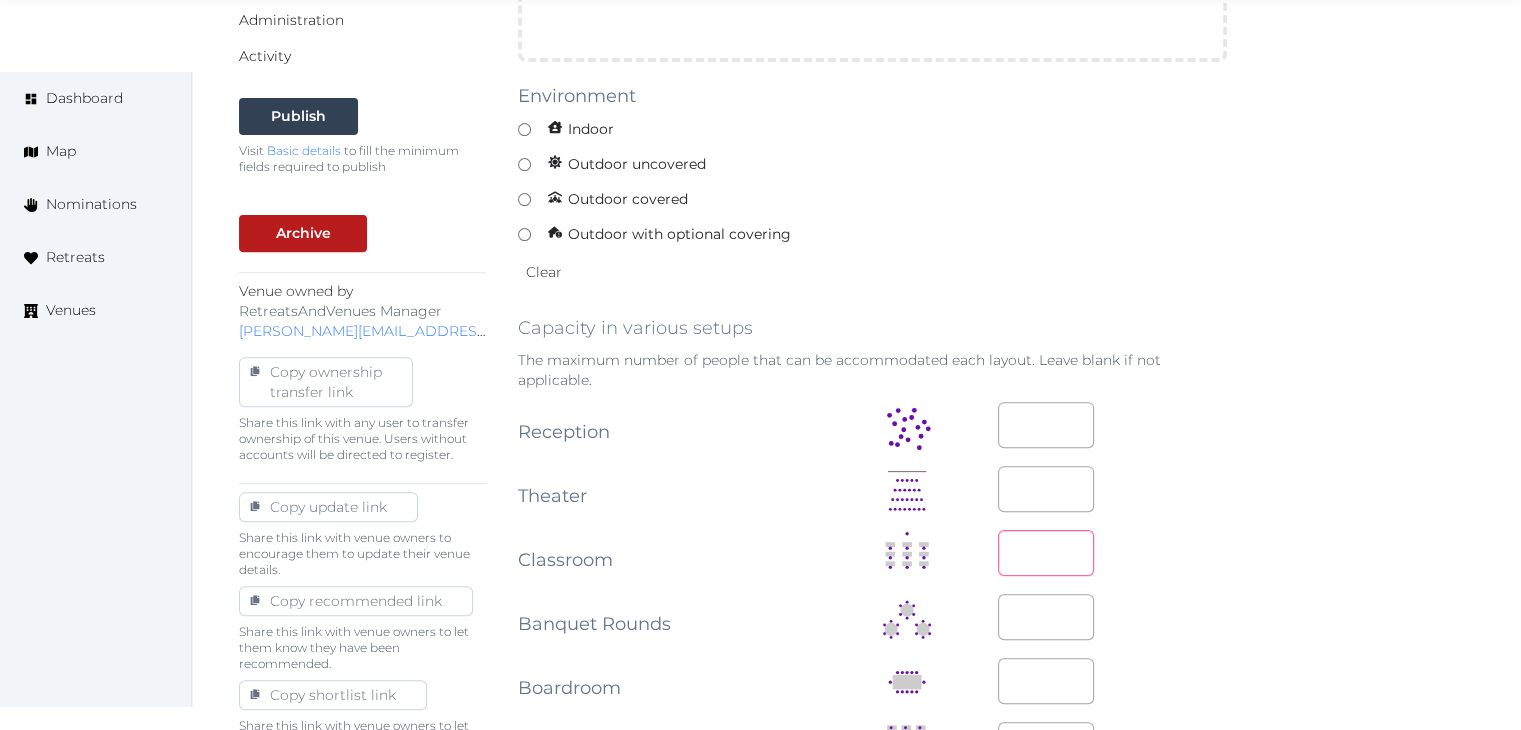click at bounding box center (1046, 553) 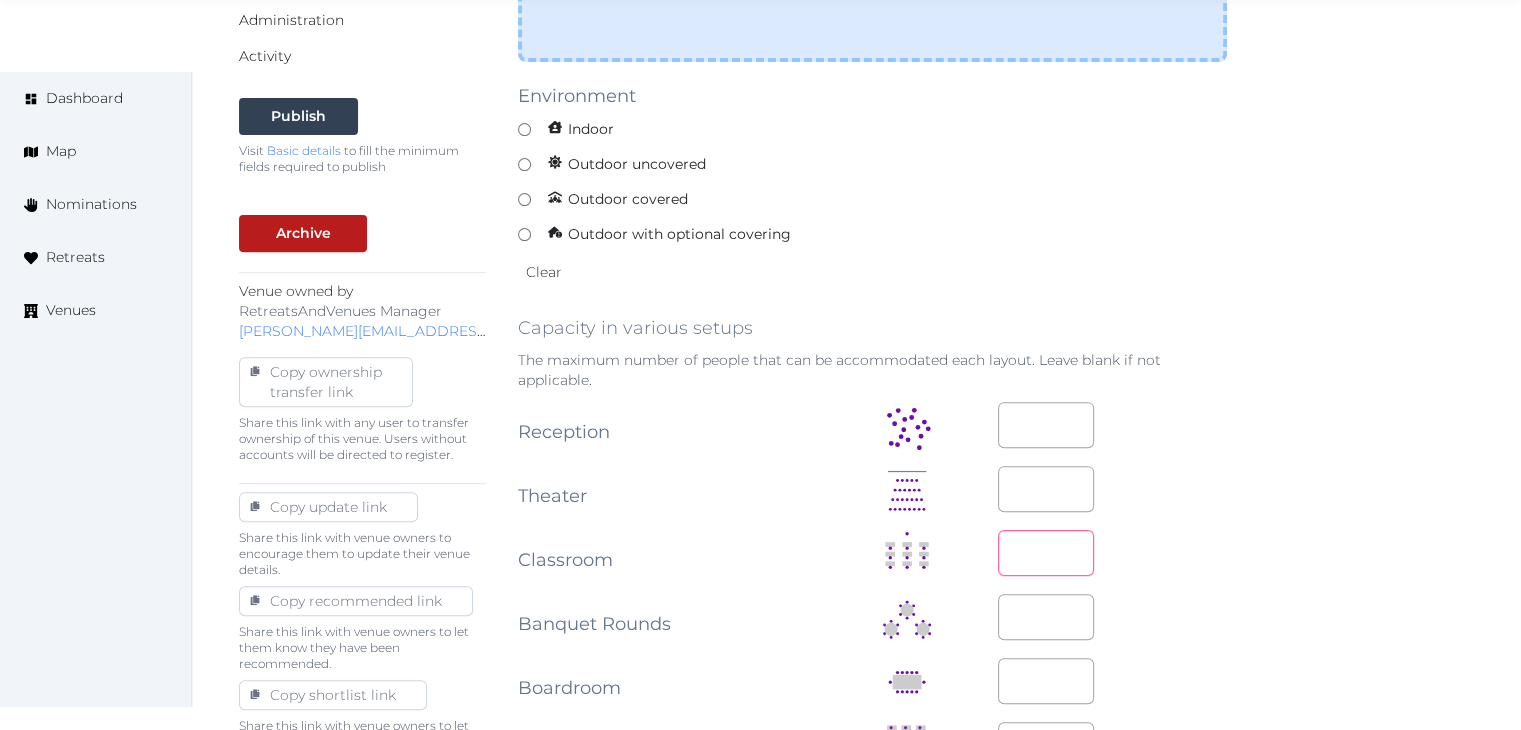 type on "**" 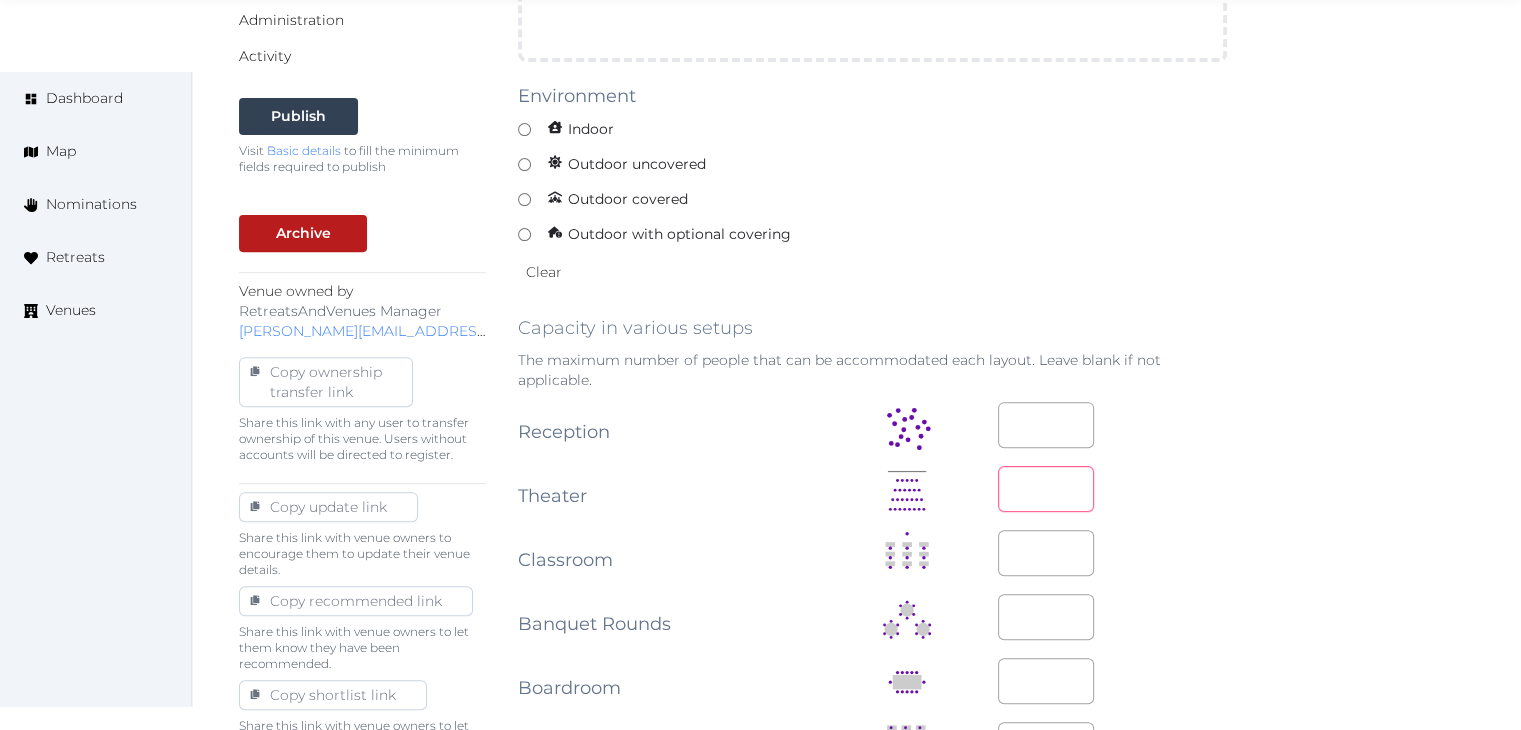 click at bounding box center [1046, 489] 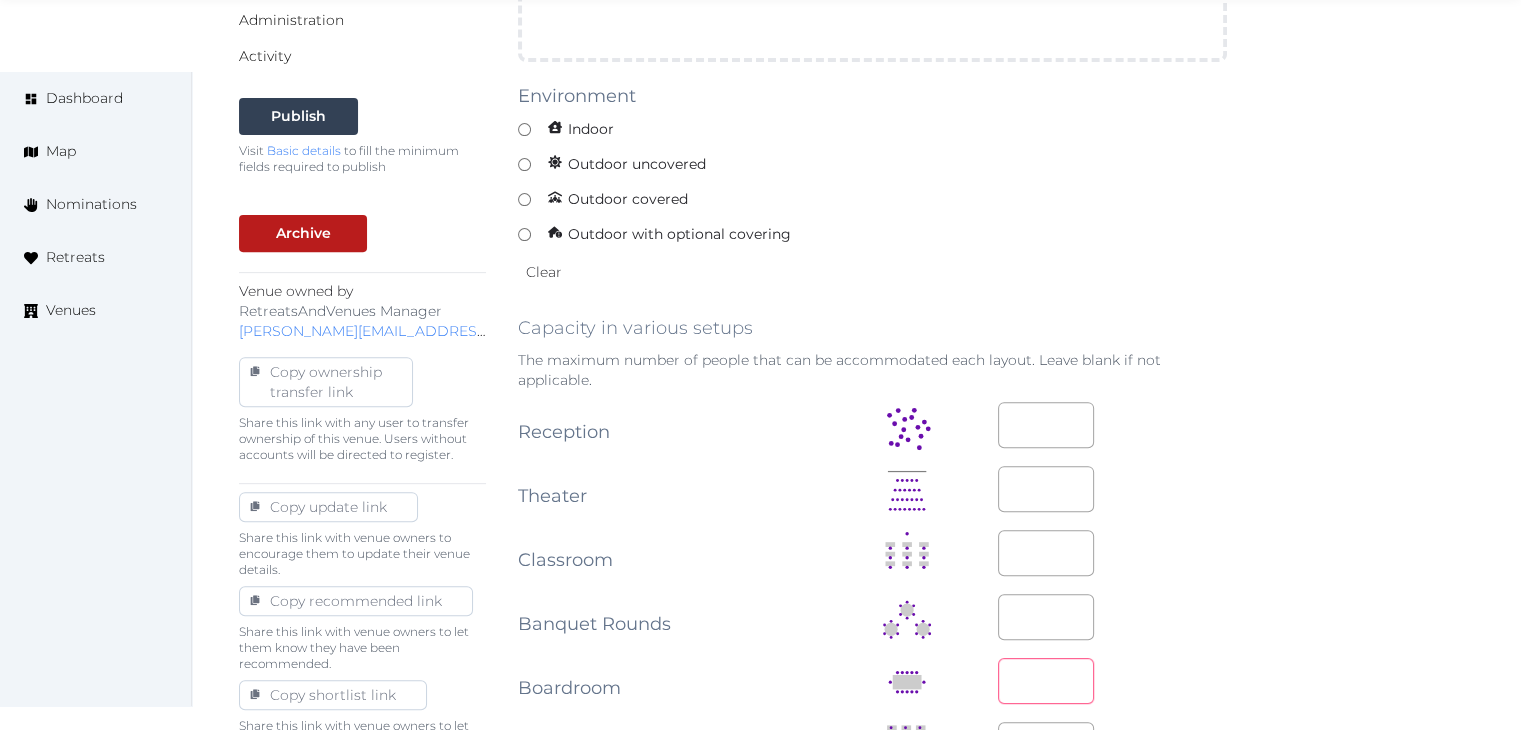 click at bounding box center [1046, 681] 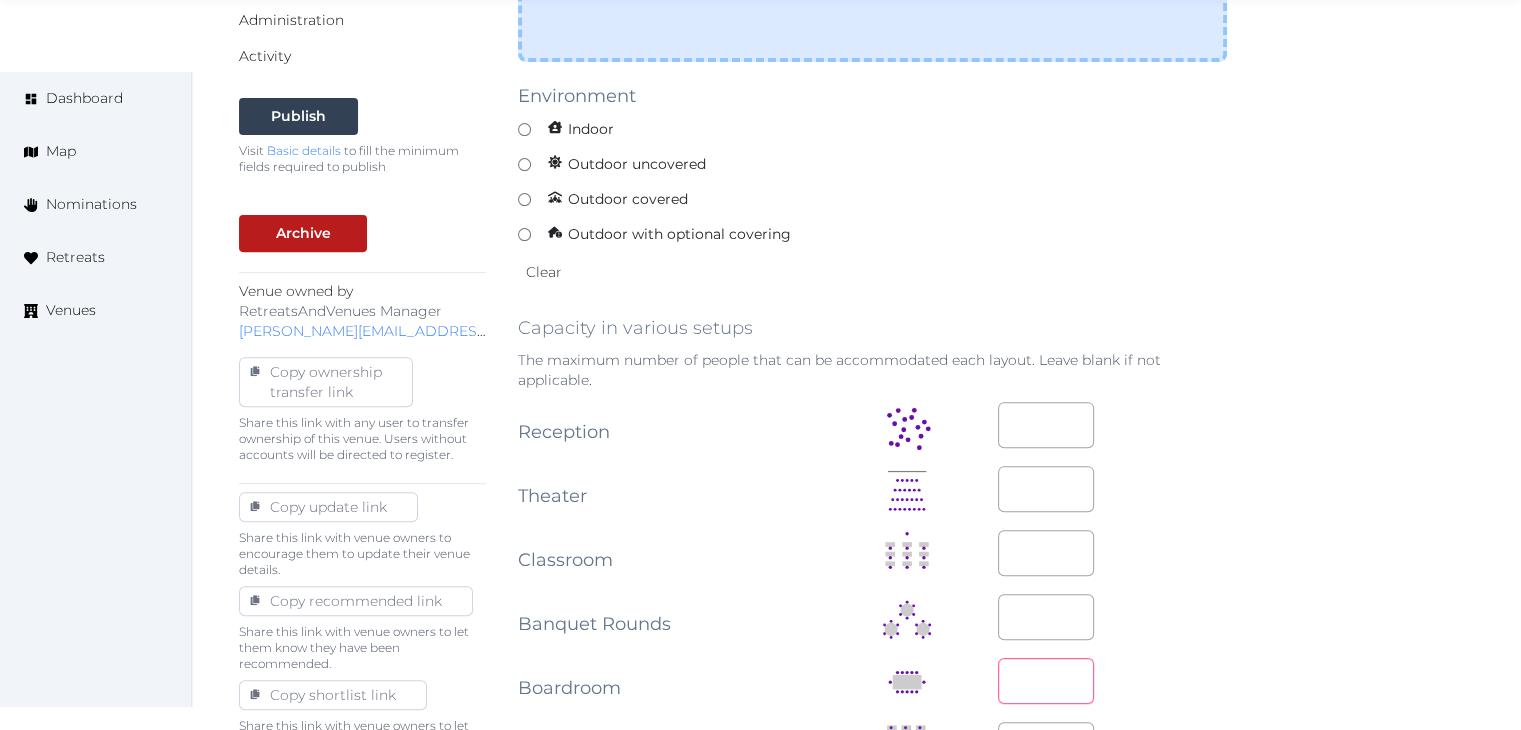 type on "**" 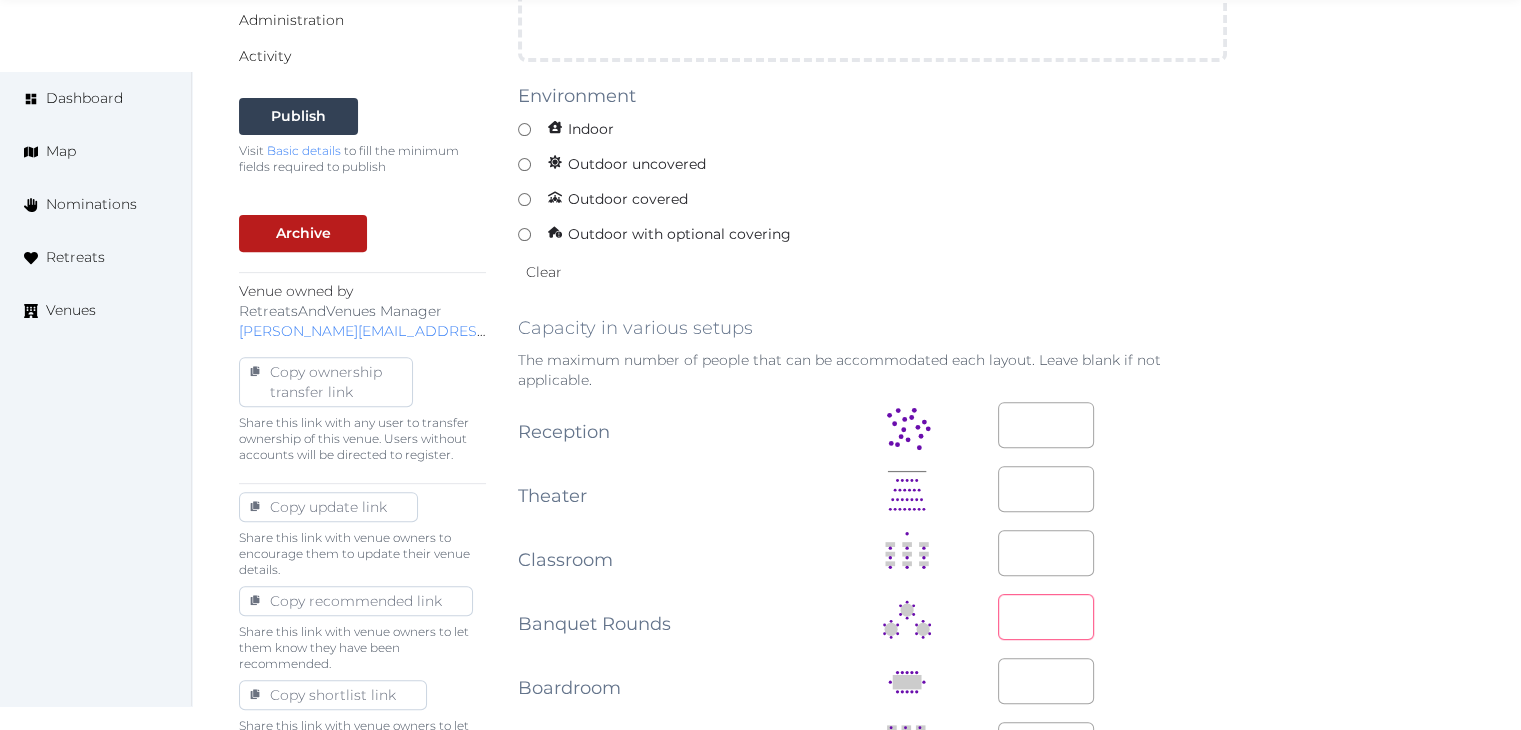 click at bounding box center (1046, 617) 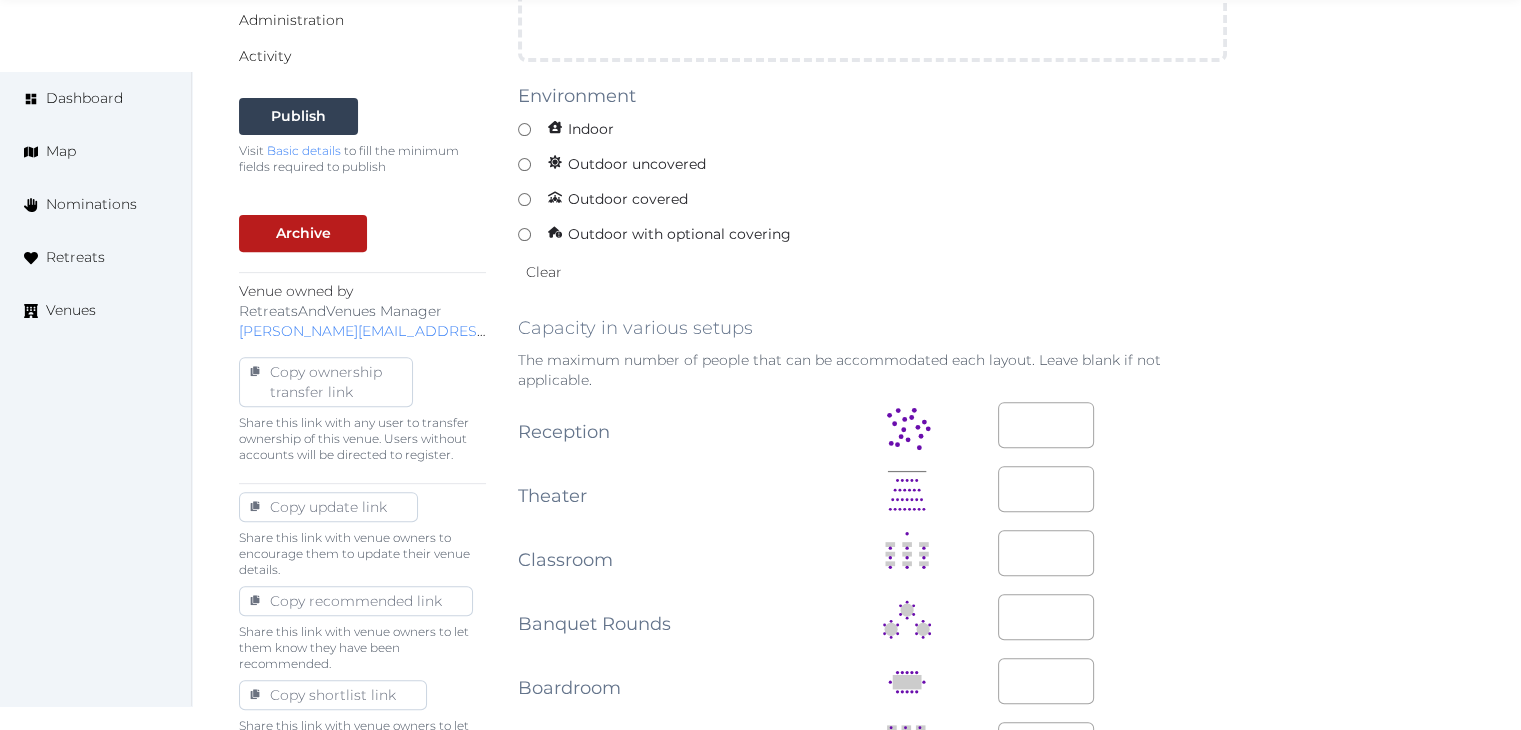 click on "Basic details Pricing and policies Retreat spaces Meeting spaces Accommodations Amenities Food and dining Activities and experiences Location Environment Types of retreats Brochures Notes Ownership Administration Activity Publish Visit   Basic details   to fill the minimum fields required to   publish Archive Venue owned by RetreatsAndVenues Manager c.o.r.e.y.sanford@retreatsandvenues.com Copy ownership transfer link Share this link with any user to transfer ownership of this venue. Users without accounts will be directed to register. Copy update link Share this link with venue owners to encourage them to update their venue details. Copy recommended link Share this link with venue owners to let them know they have been recommended. Copy shortlist link Share this link with venue owners to let them know that they have been shortlisted. Editing Meeting Space  Meeting Space Name ******** Description Photos Up to 10 photos of this retreat space. Landscape images work best Drag and drop images, or click here Indoor" at bounding box center [856, 646] 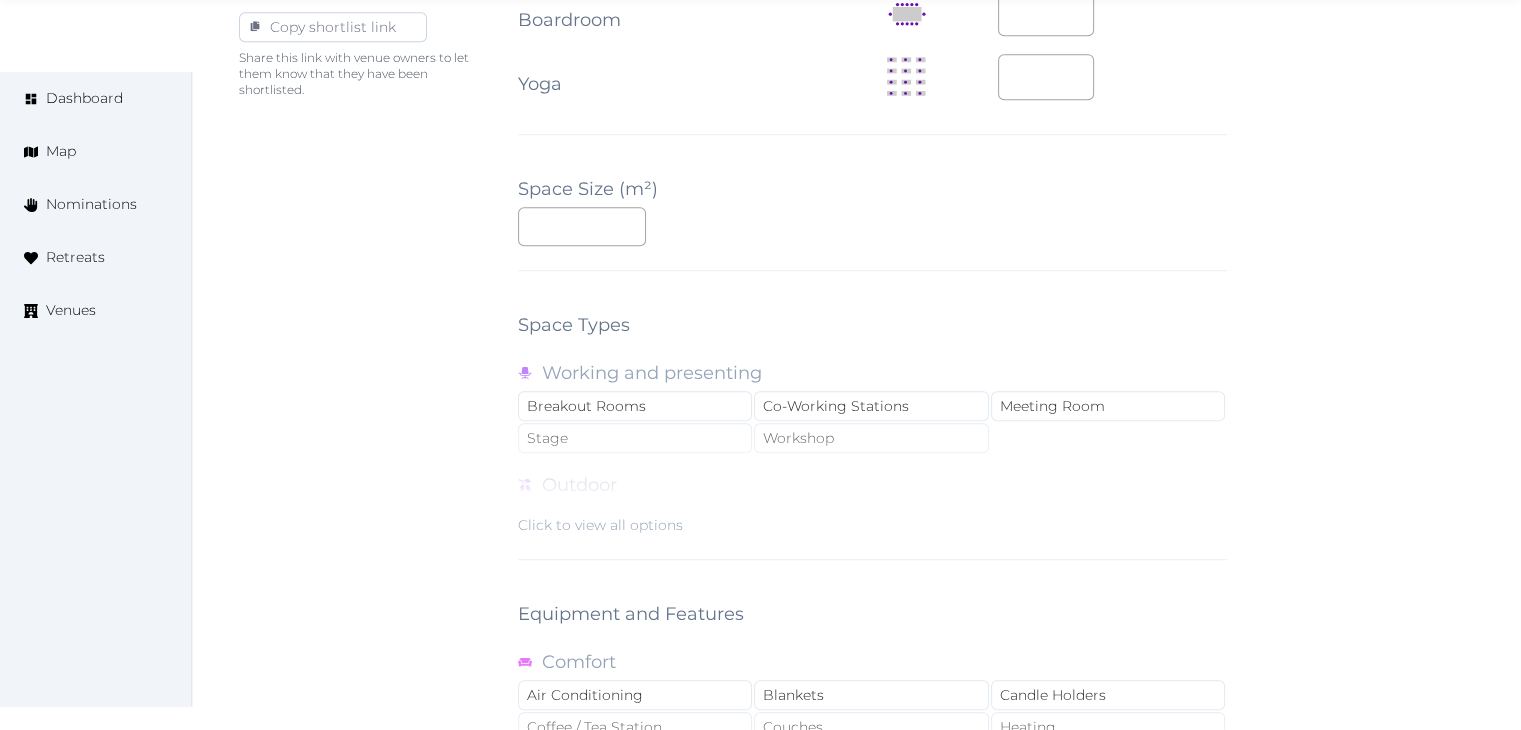 scroll, scrollTop: 1788, scrollLeft: 0, axis: vertical 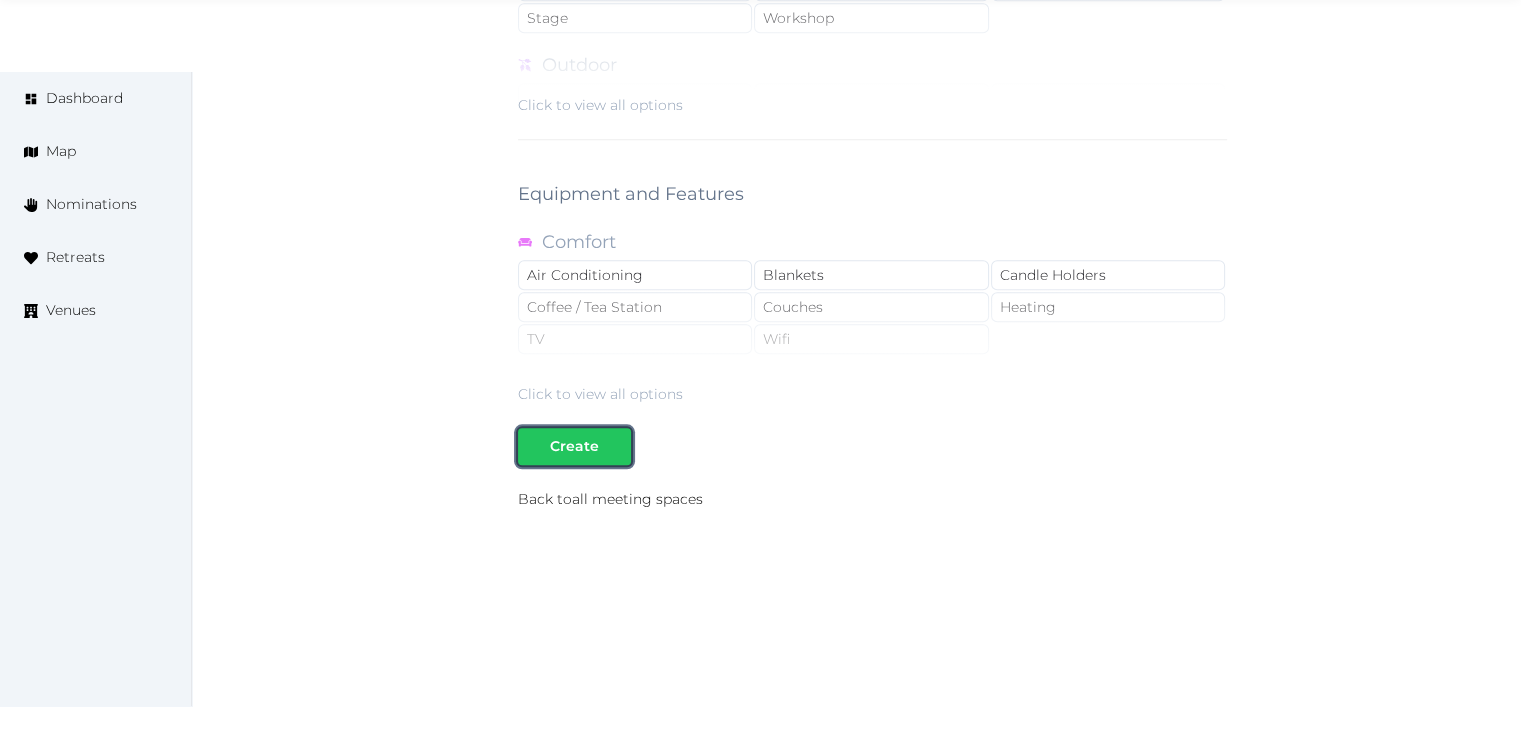 click on "Create" at bounding box center [574, 446] 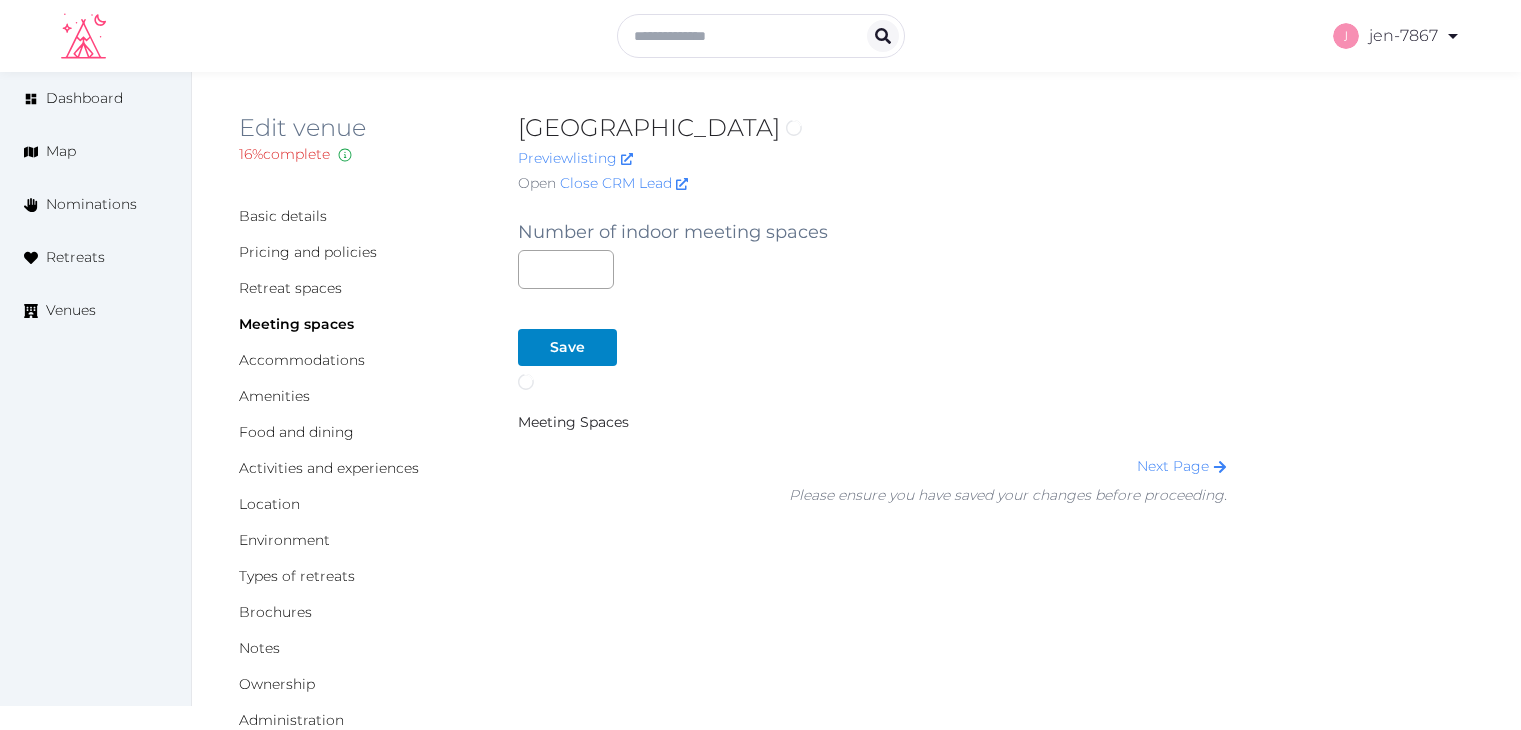 scroll, scrollTop: 0, scrollLeft: 0, axis: both 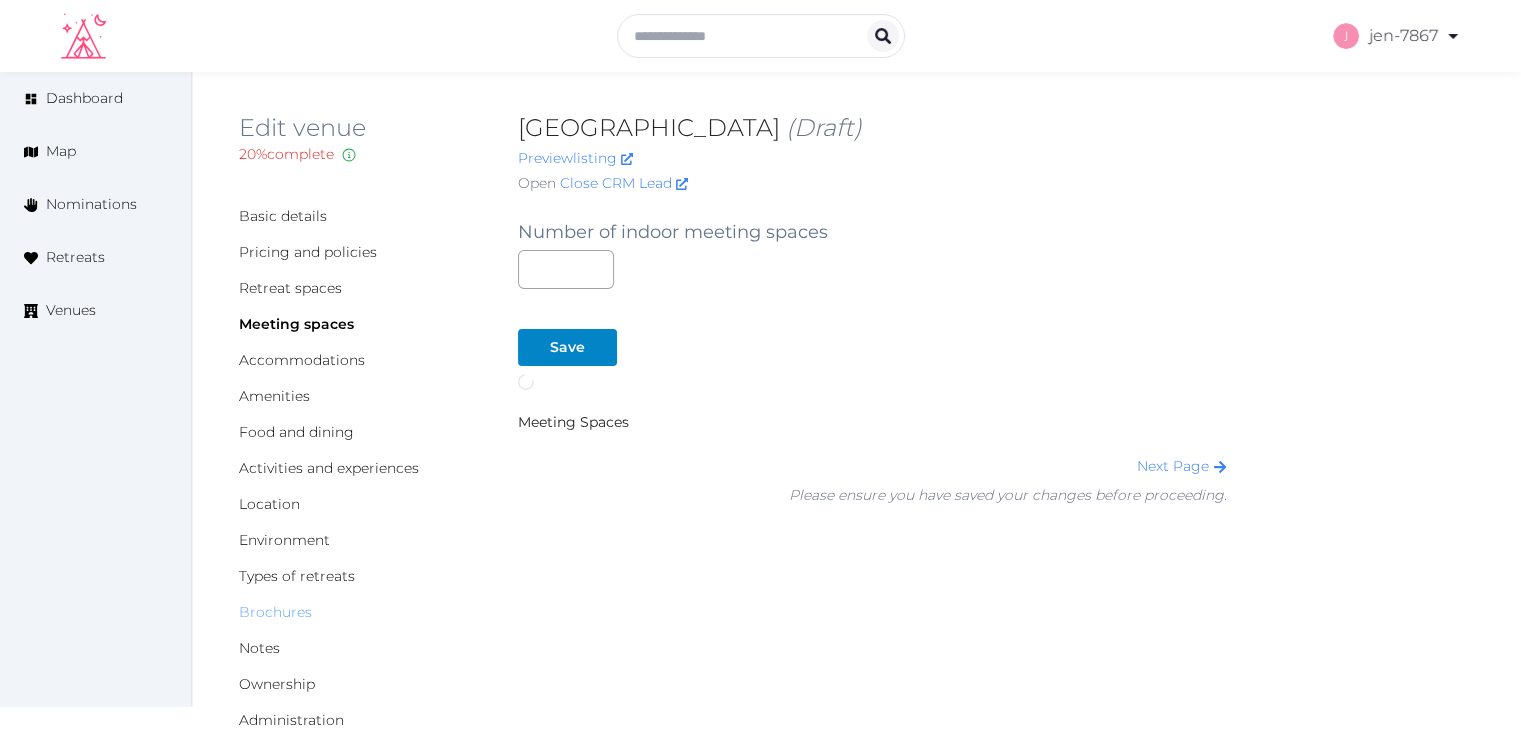 click on "Brochures" at bounding box center (275, 612) 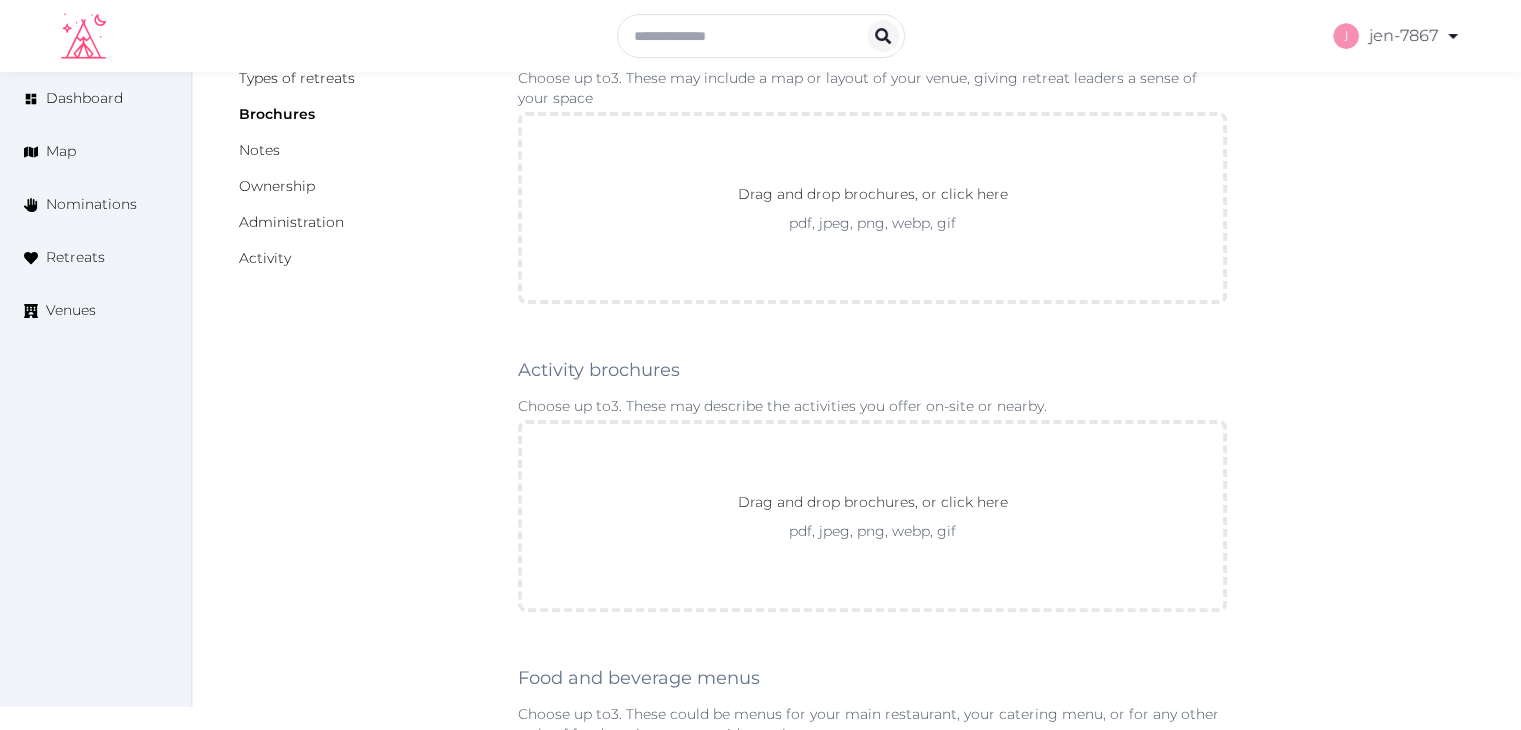 scroll, scrollTop: 500, scrollLeft: 0, axis: vertical 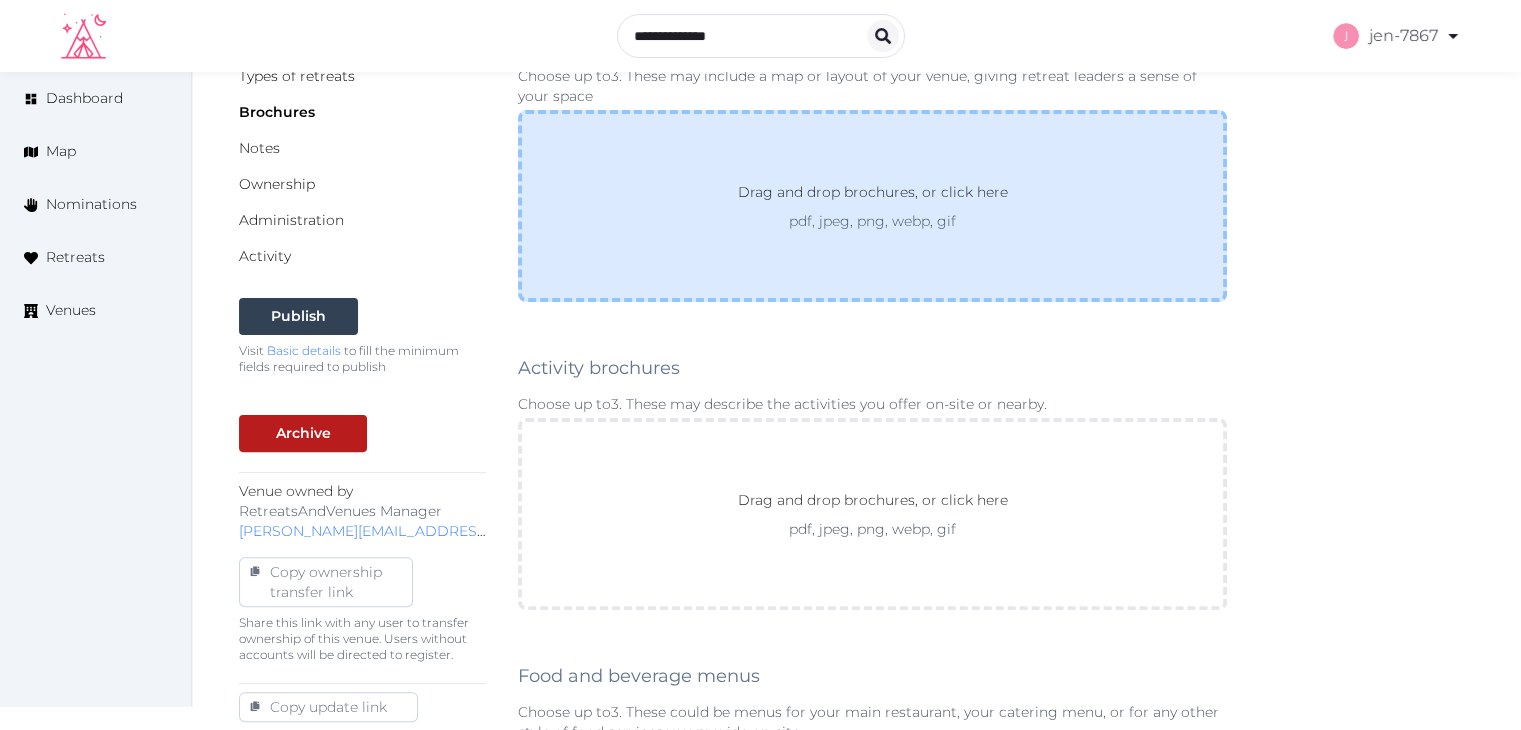 click on "pdf, jpeg, png, webp, gif" at bounding box center [873, 221] 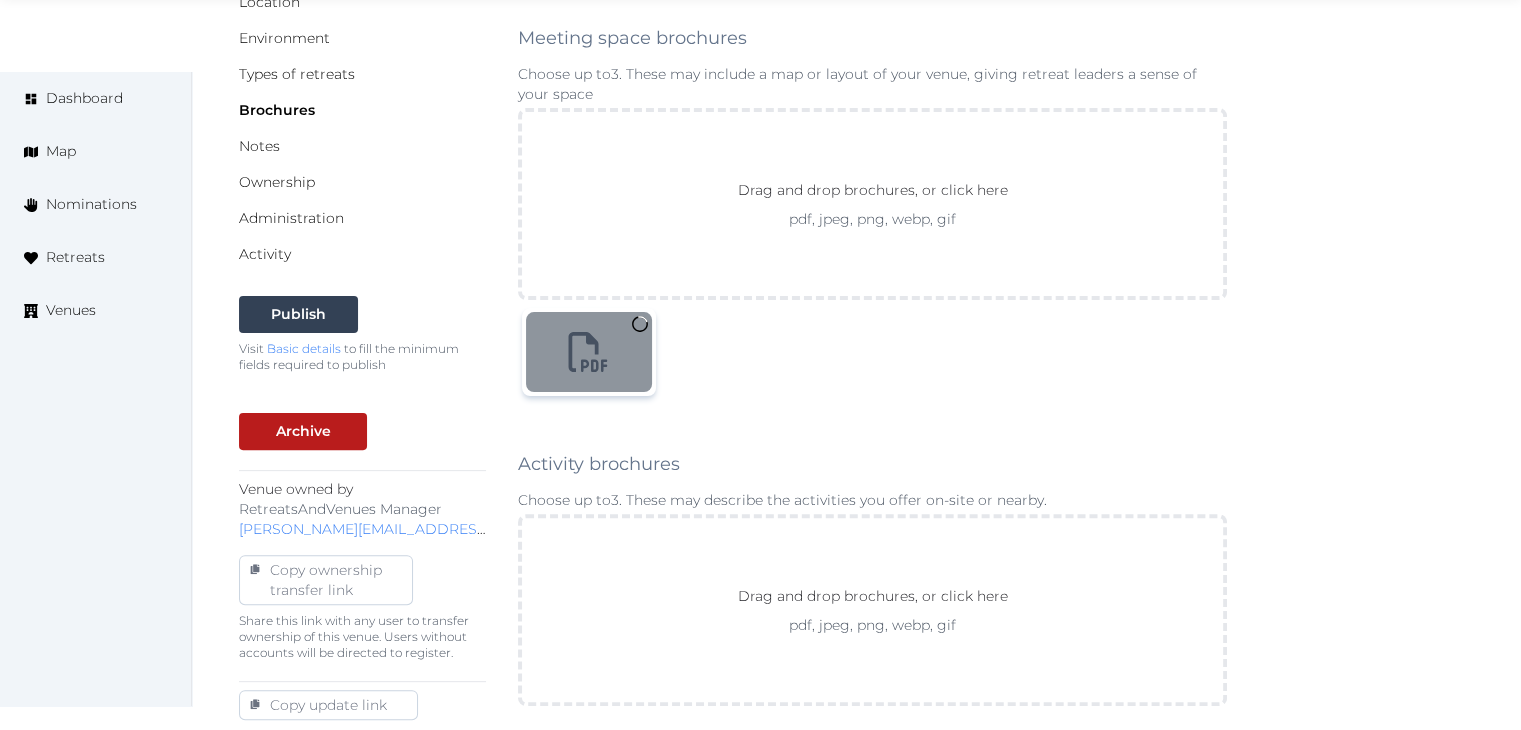 scroll, scrollTop: 500, scrollLeft: 0, axis: vertical 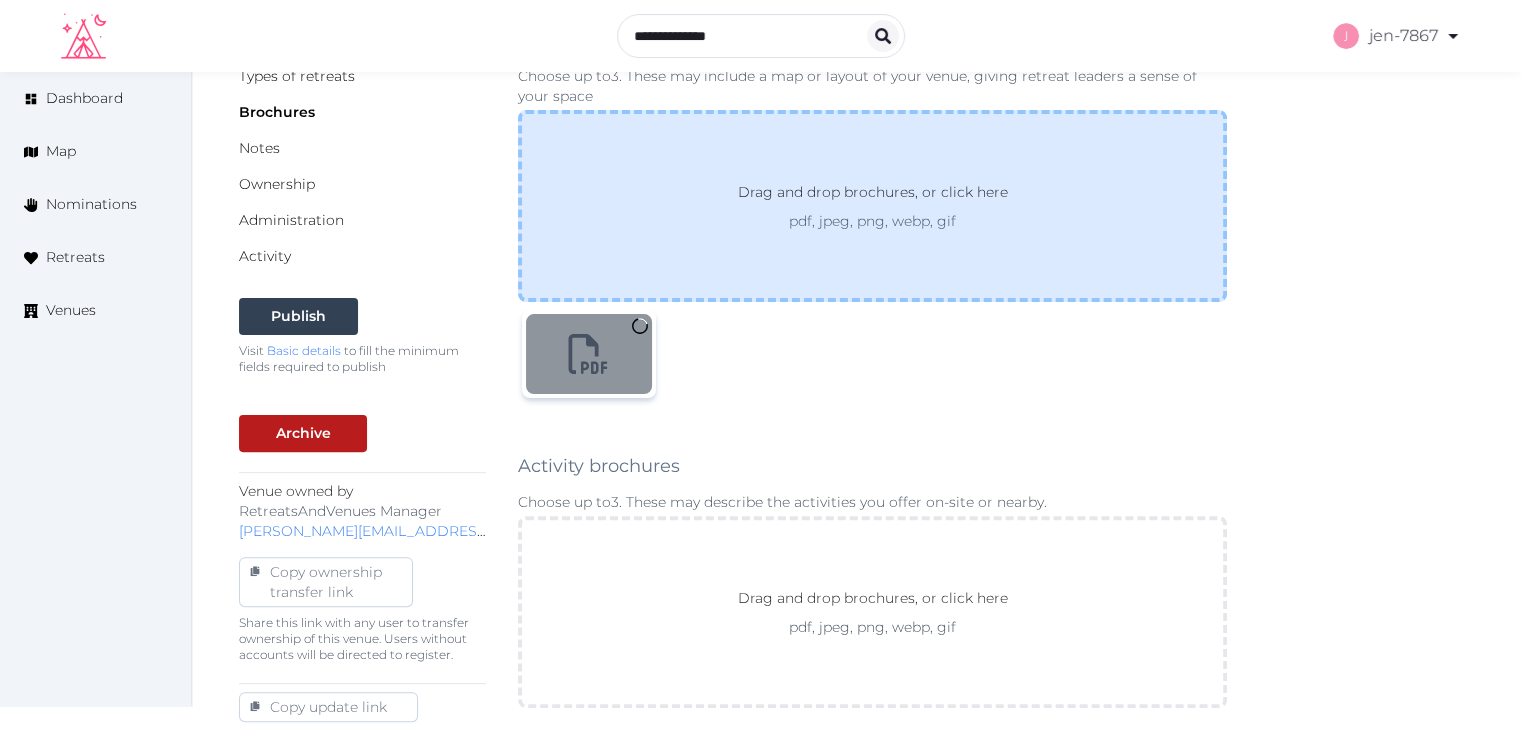 click on "pdf, jpeg, png, webp, gif" at bounding box center [873, 221] 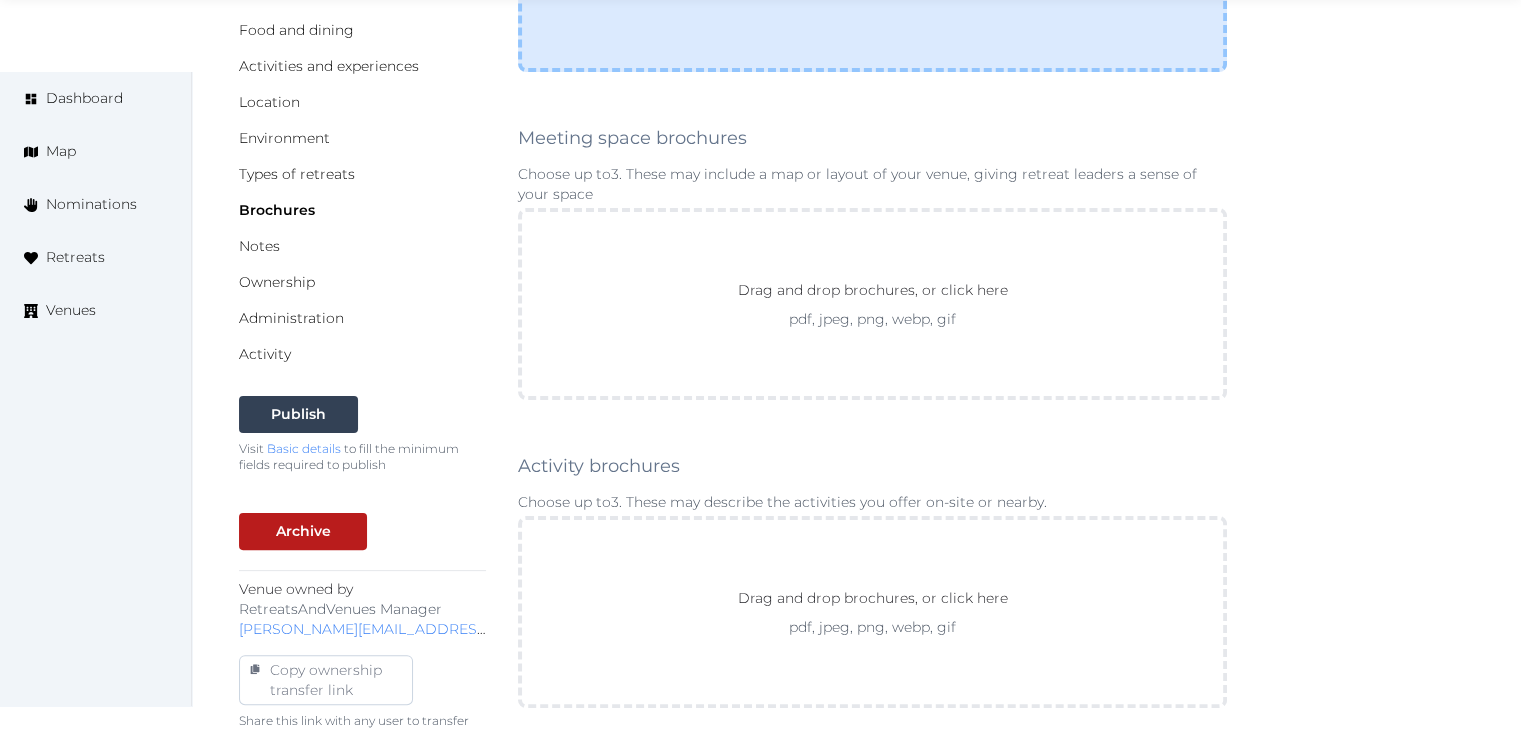 scroll, scrollTop: 400, scrollLeft: 0, axis: vertical 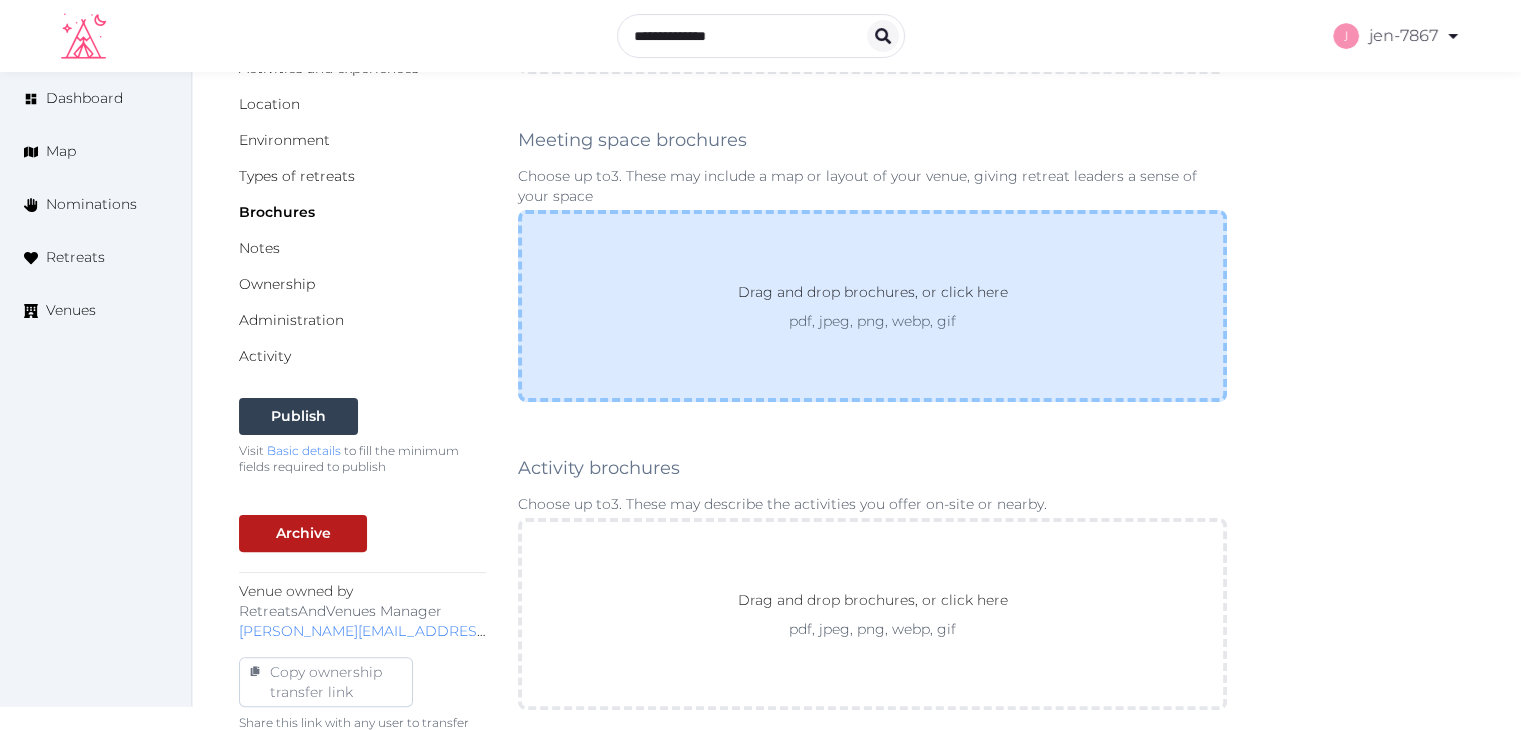 click on "pdf, jpeg, png, webp, gif" at bounding box center [873, 321] 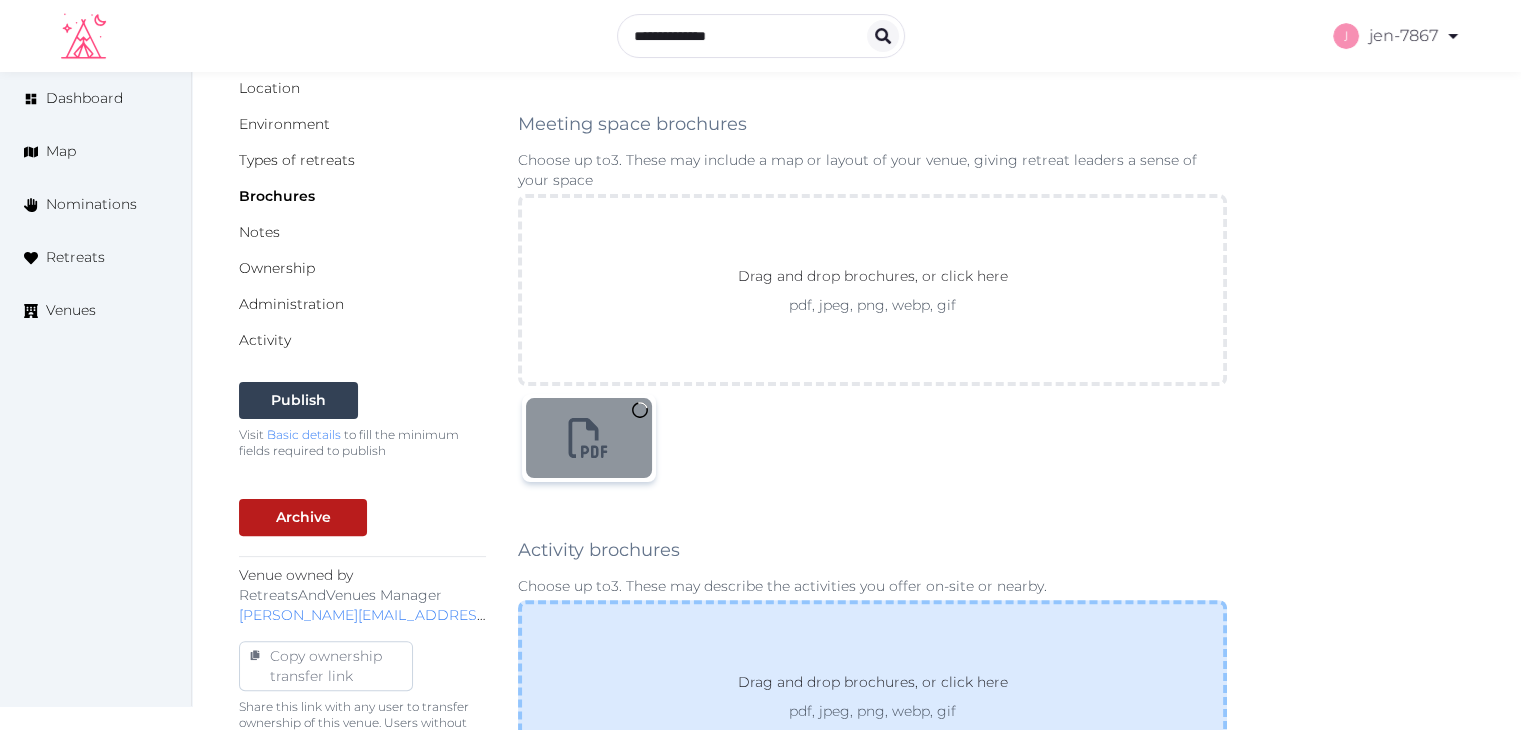 scroll, scrollTop: 400, scrollLeft: 0, axis: vertical 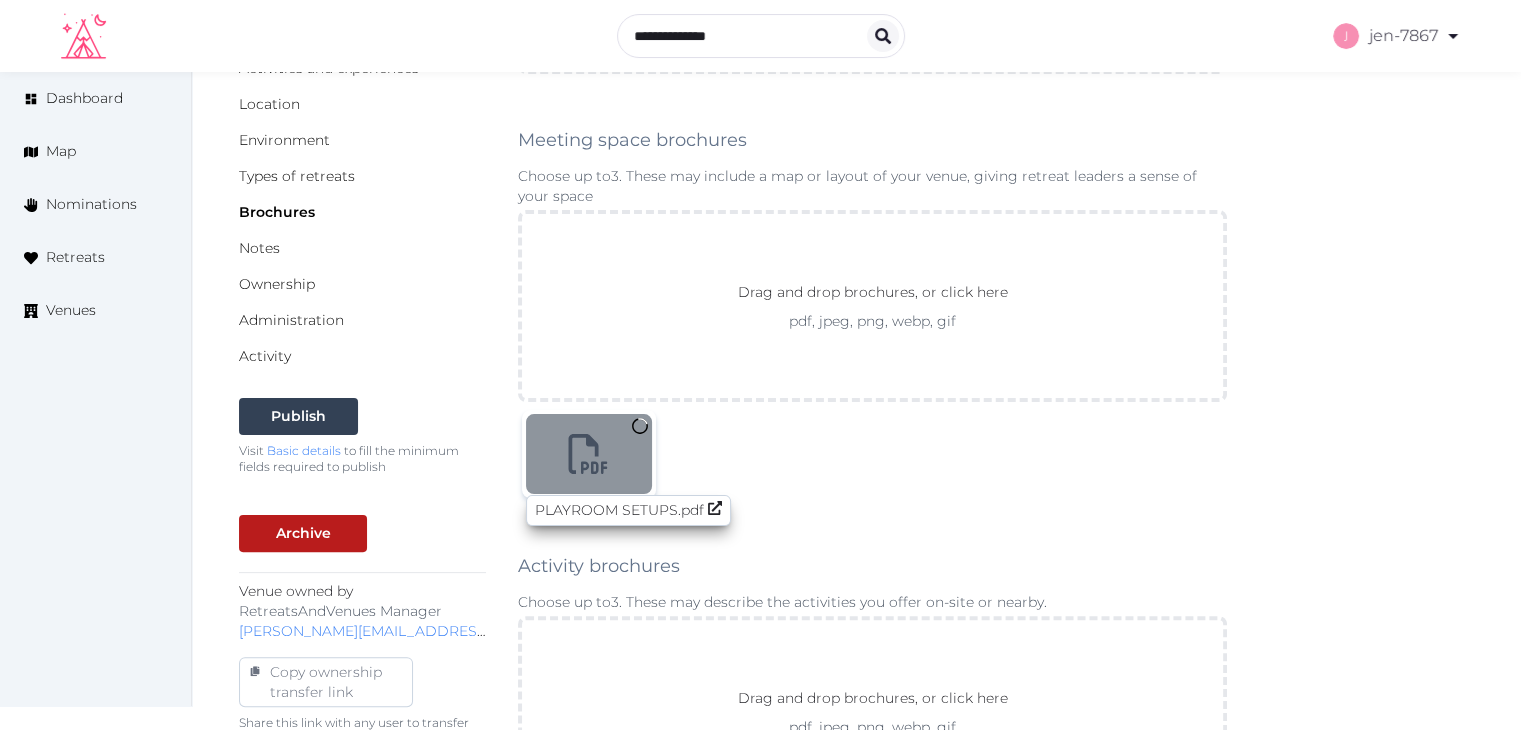 click at bounding box center [589, 454] 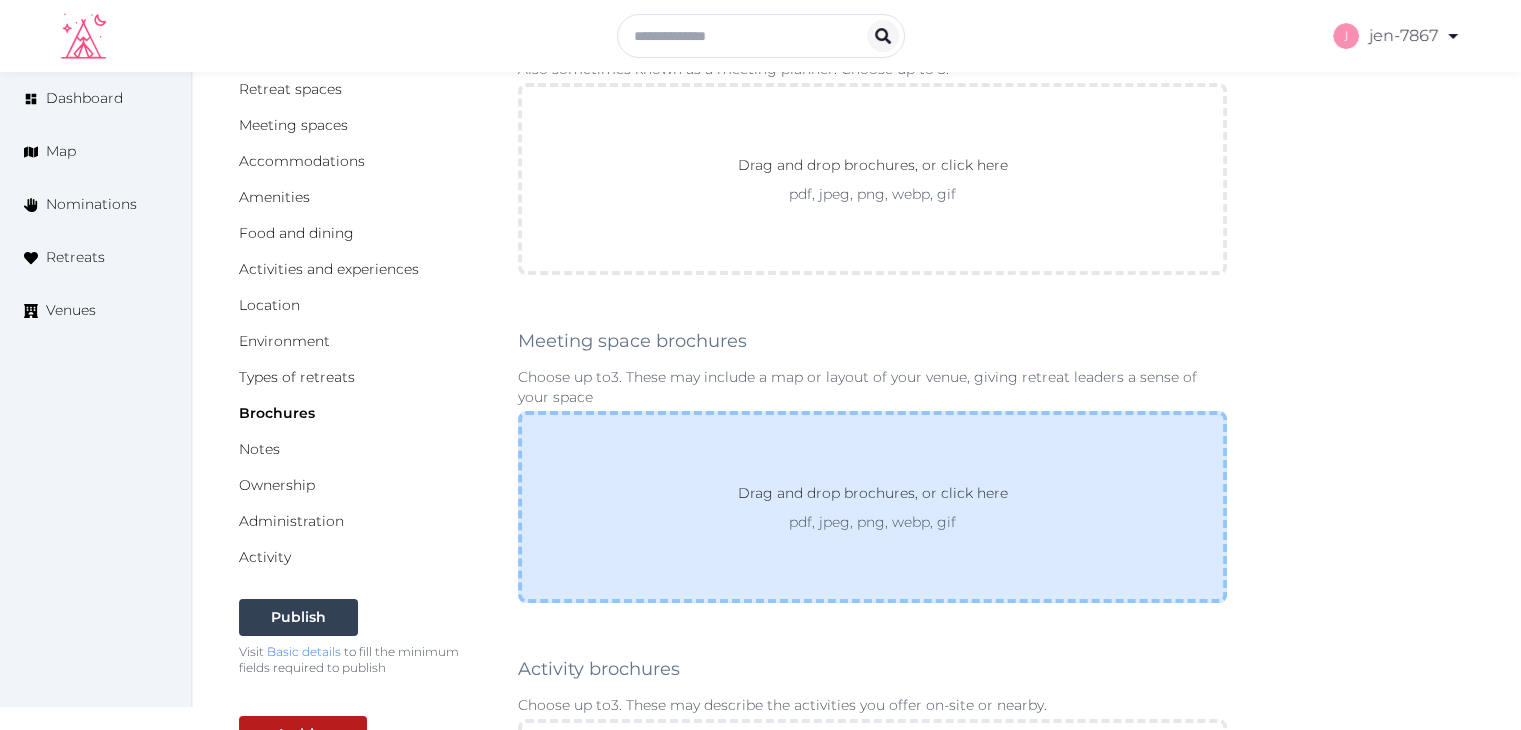 scroll, scrollTop: 0, scrollLeft: 0, axis: both 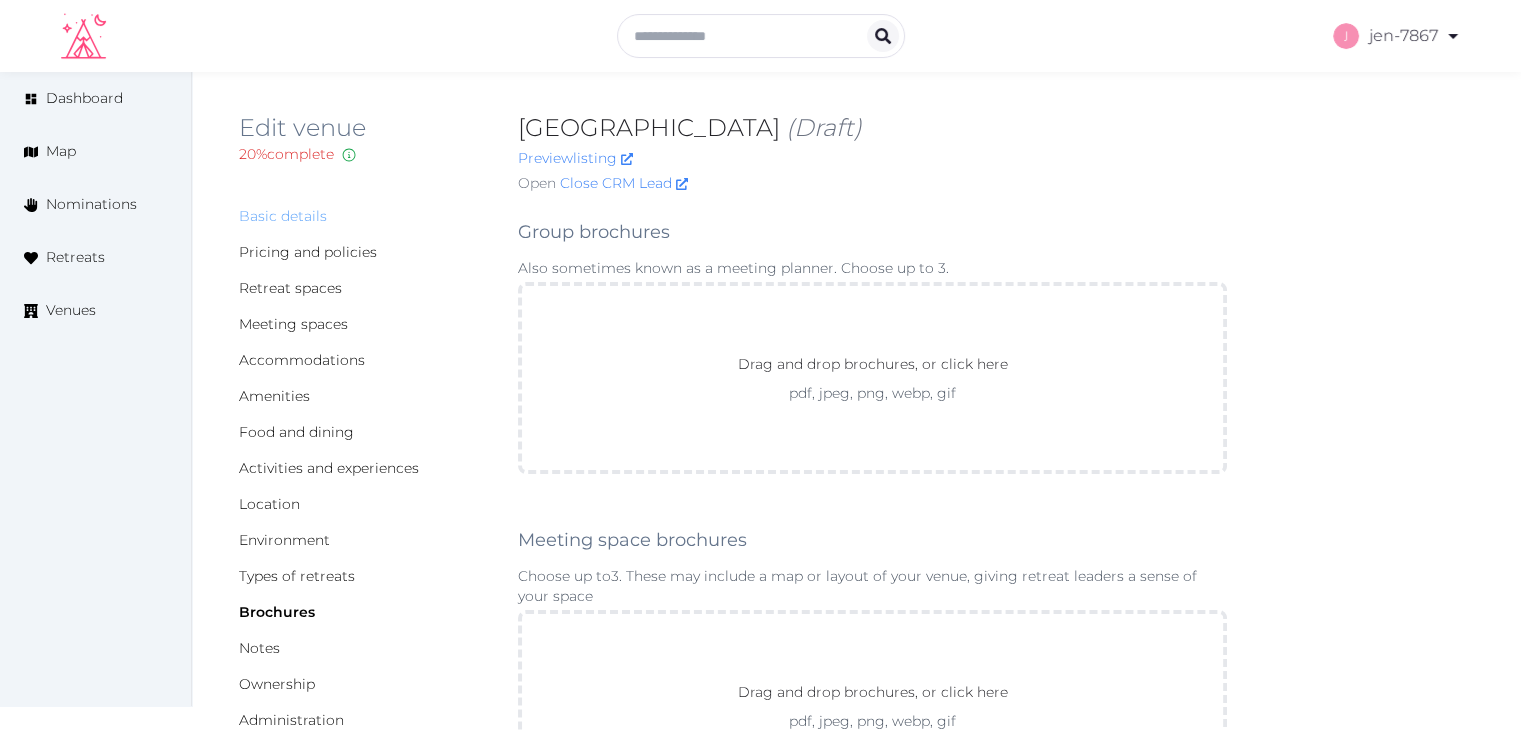 click on "Basic details" at bounding box center [283, 216] 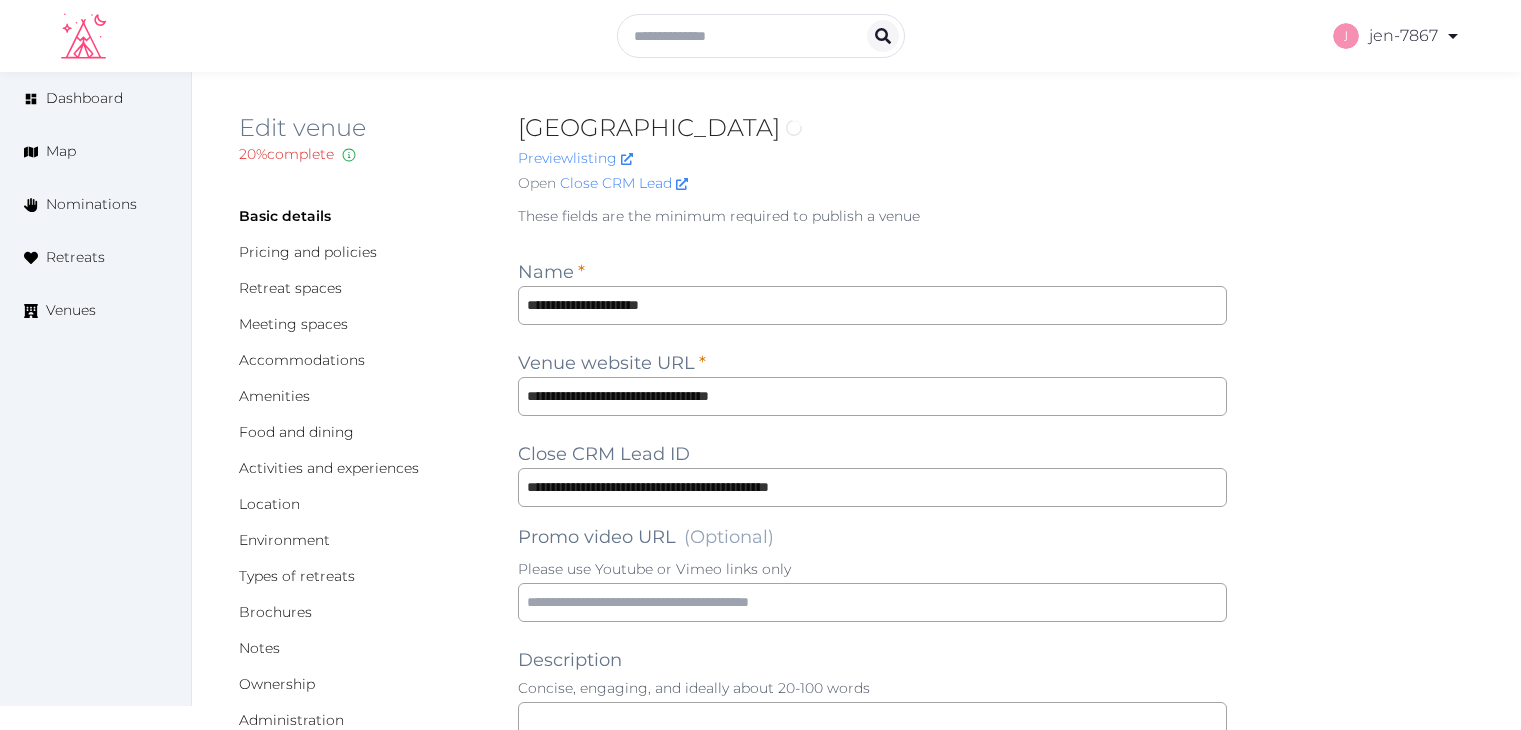 scroll, scrollTop: 0, scrollLeft: 0, axis: both 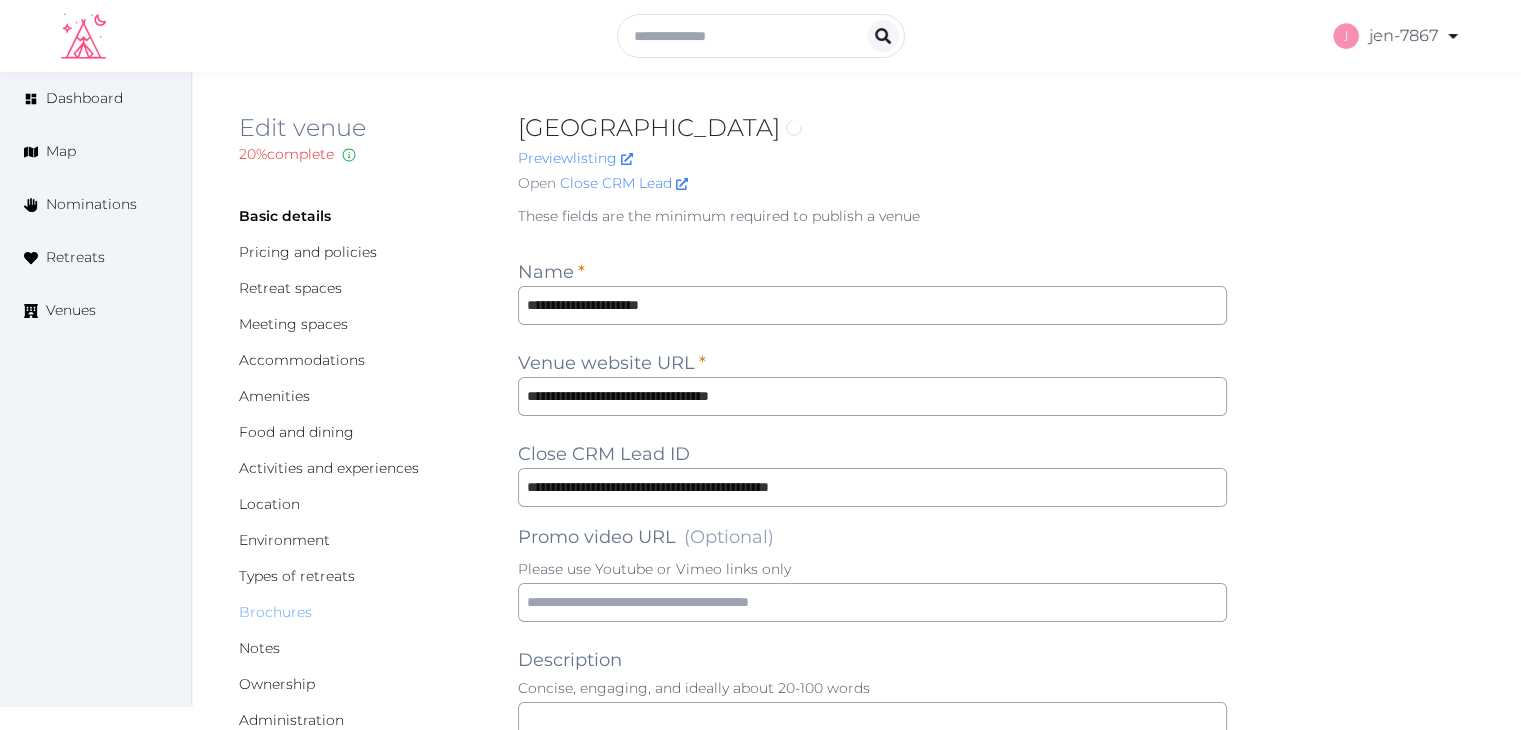 click on "Brochures" at bounding box center (275, 612) 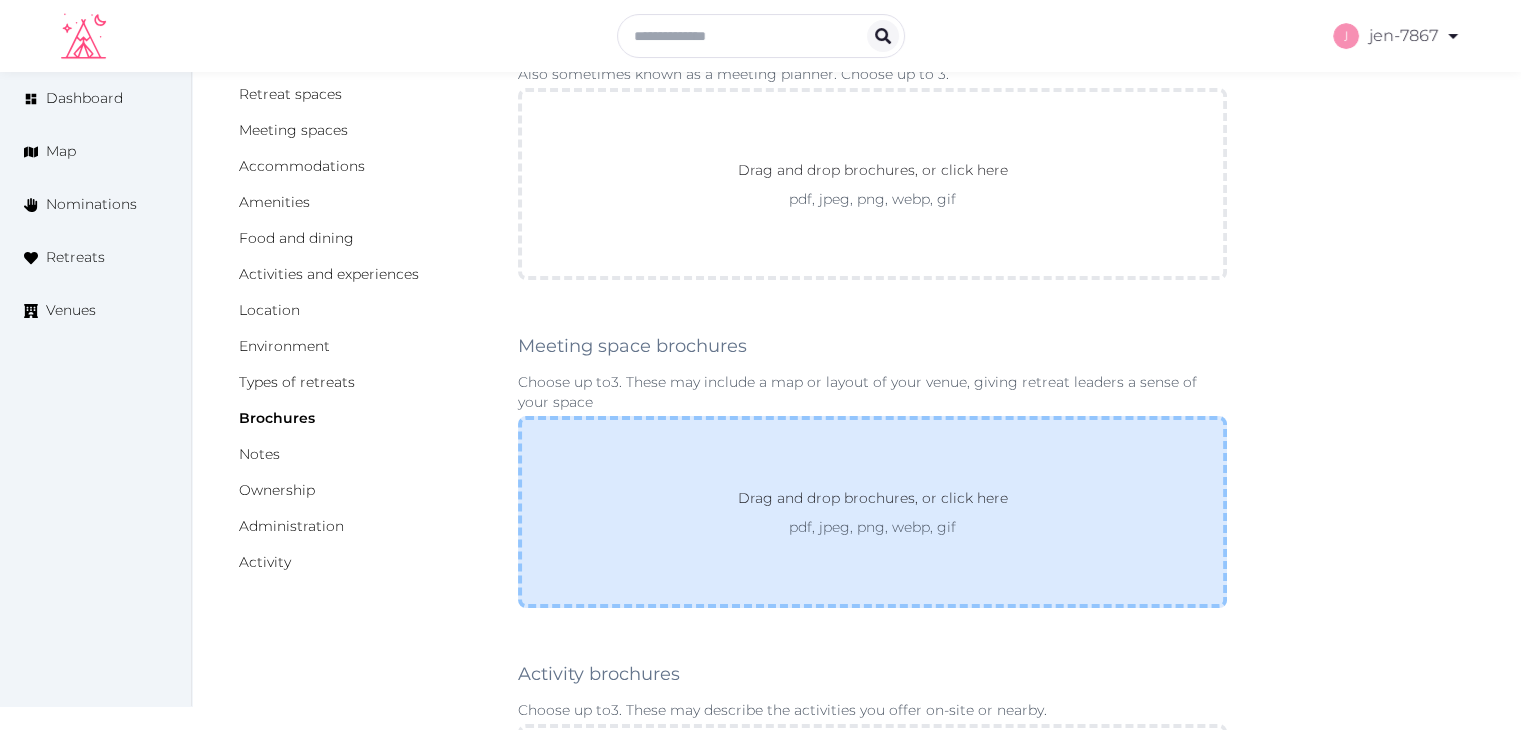 scroll, scrollTop: 200, scrollLeft: 0, axis: vertical 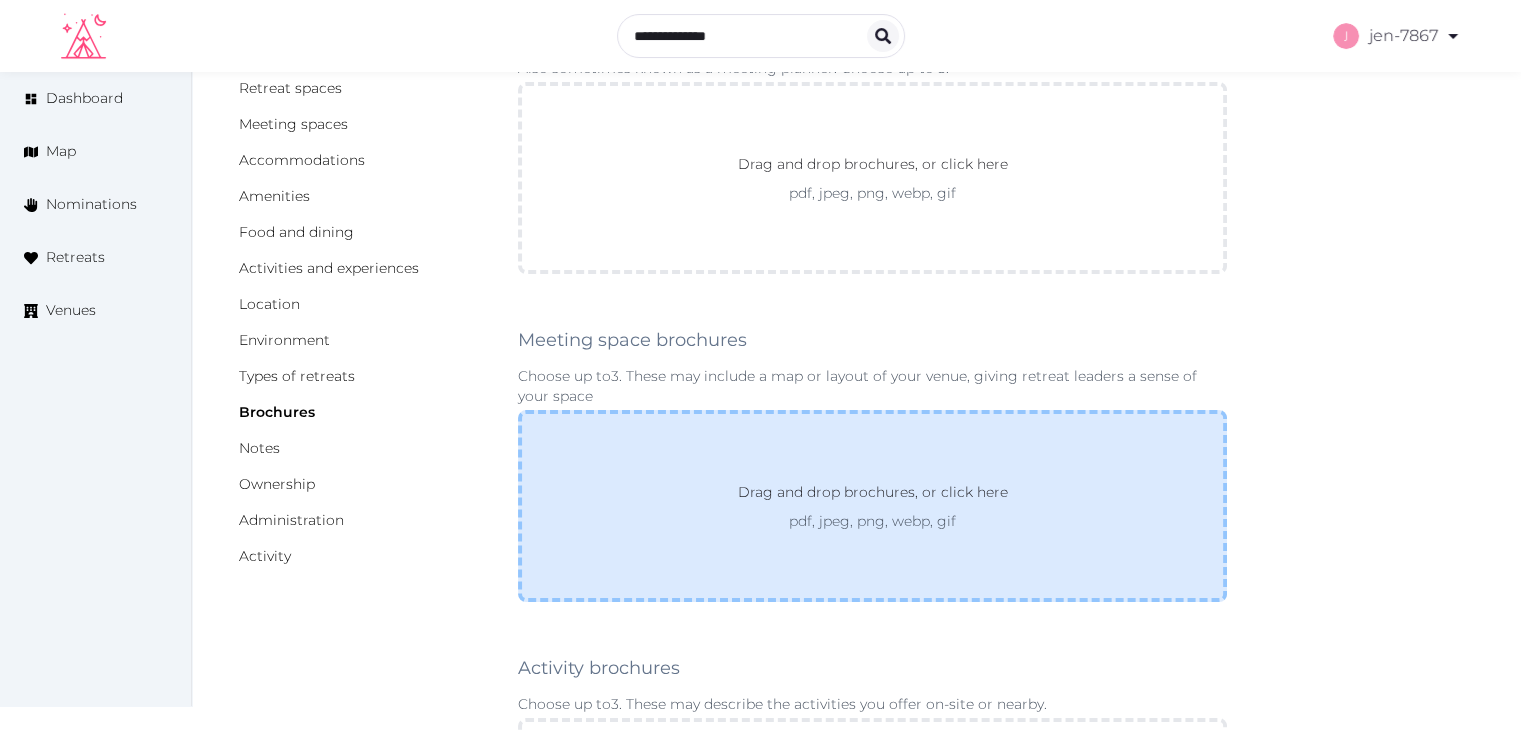 click on "Drag and drop brochures, or click here pdf, jpeg, png, webp, gif" at bounding box center (872, 506) 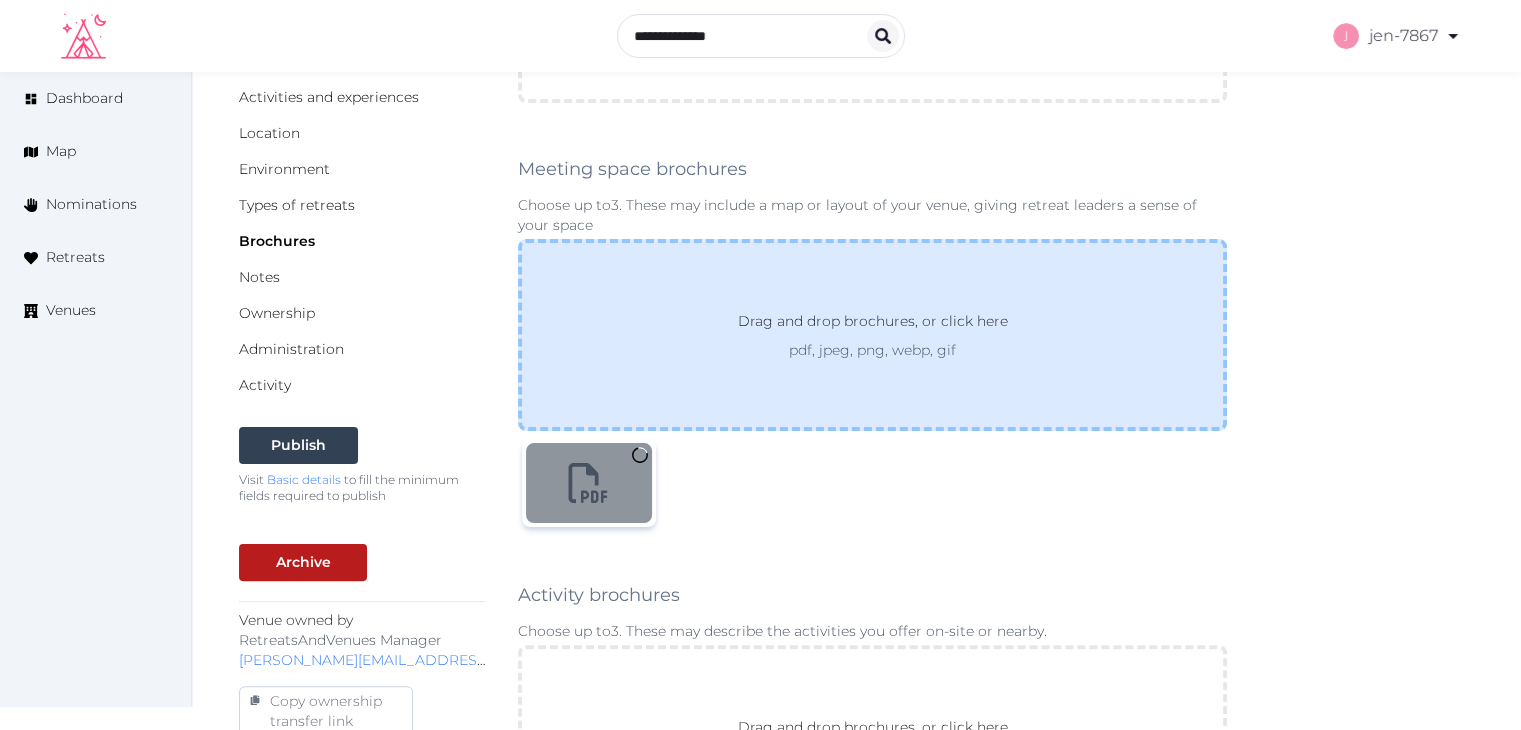 scroll, scrollTop: 400, scrollLeft: 0, axis: vertical 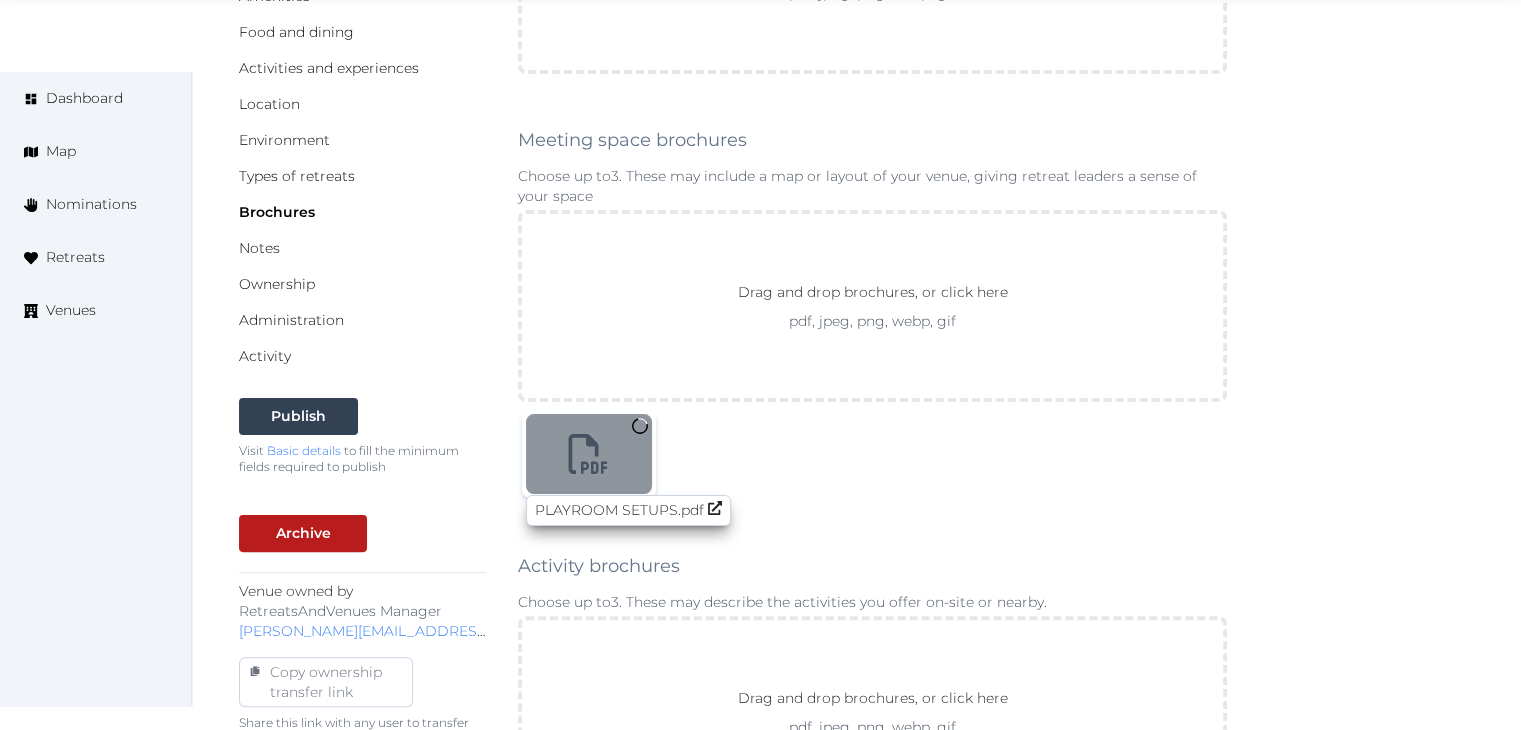 click at bounding box center (589, 454) 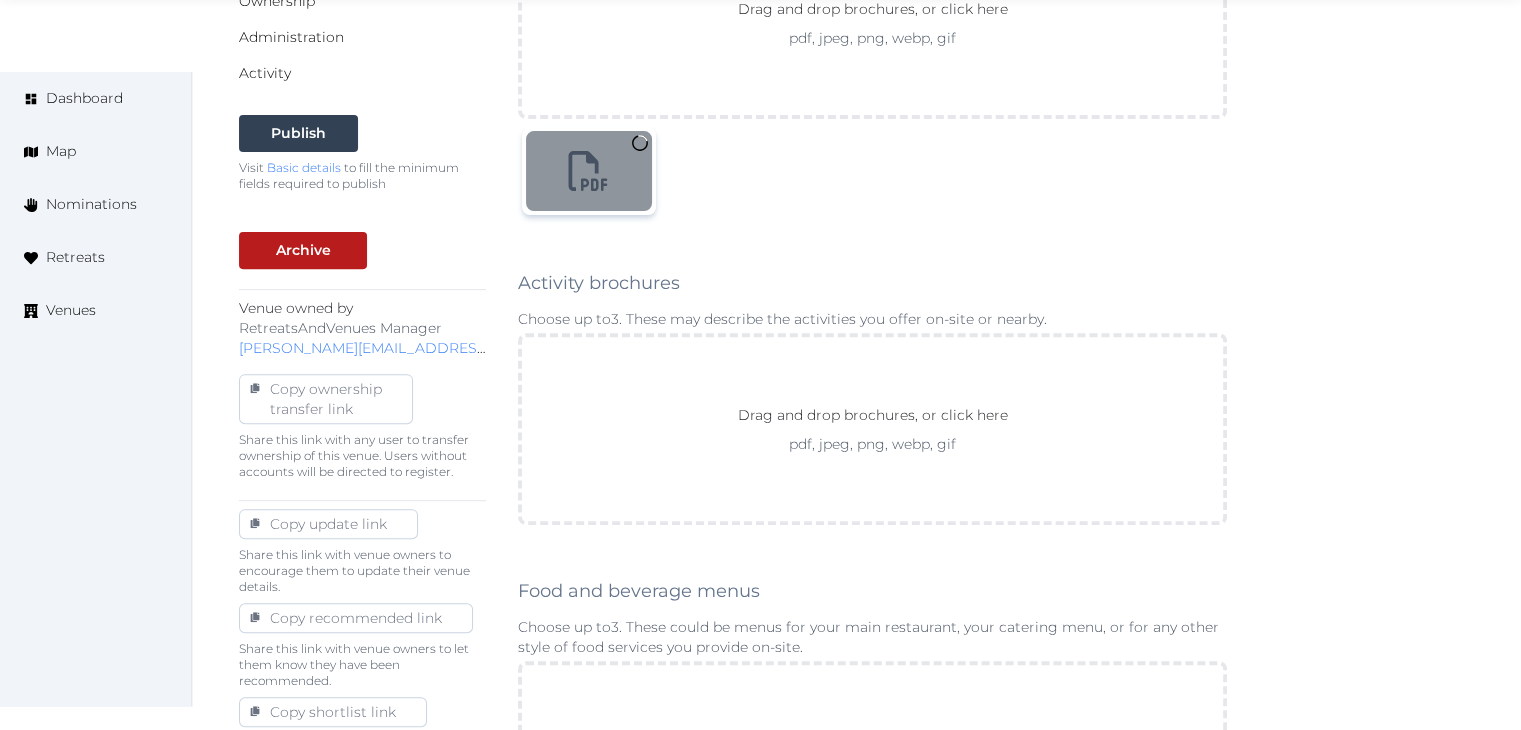 scroll, scrollTop: 1000, scrollLeft: 0, axis: vertical 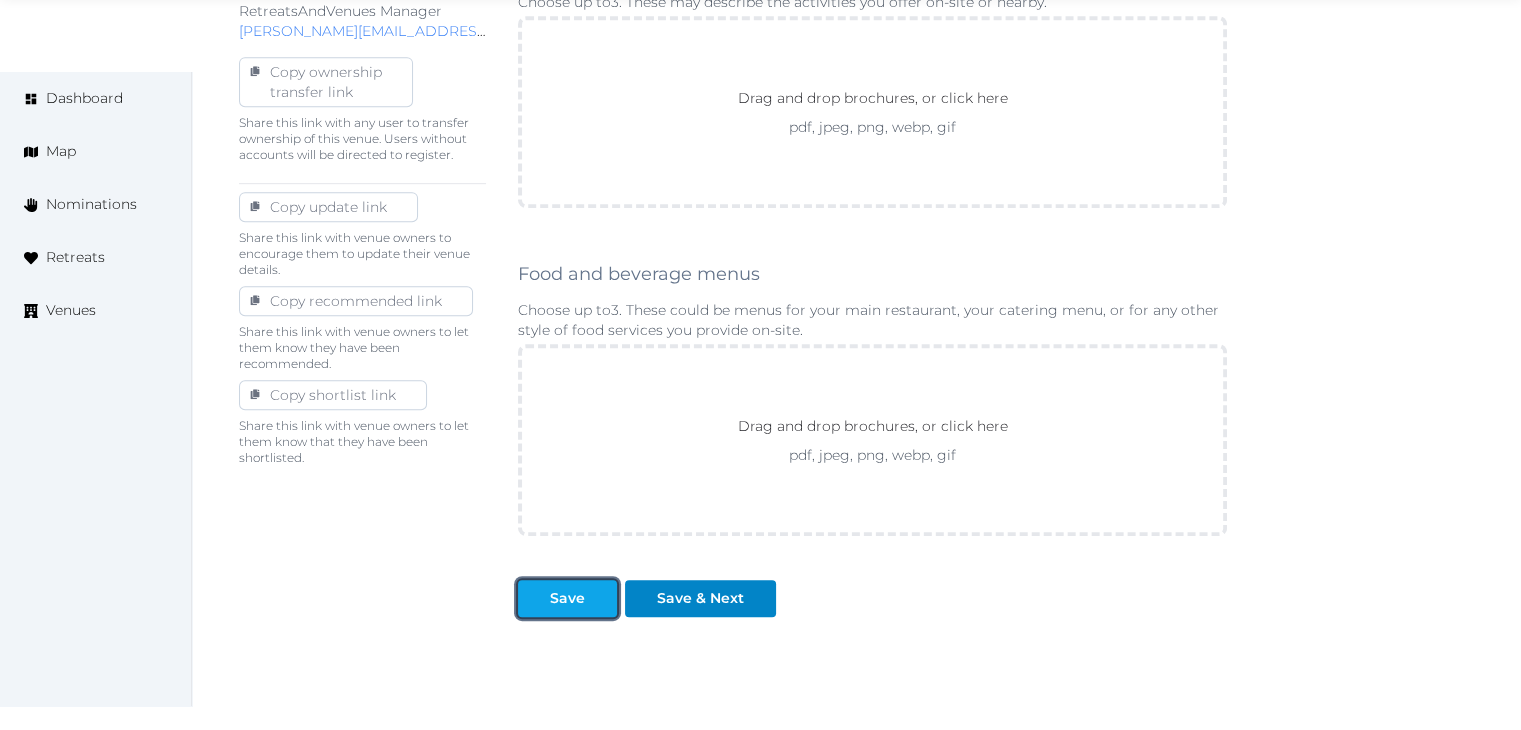 click on "Save" at bounding box center [567, 598] 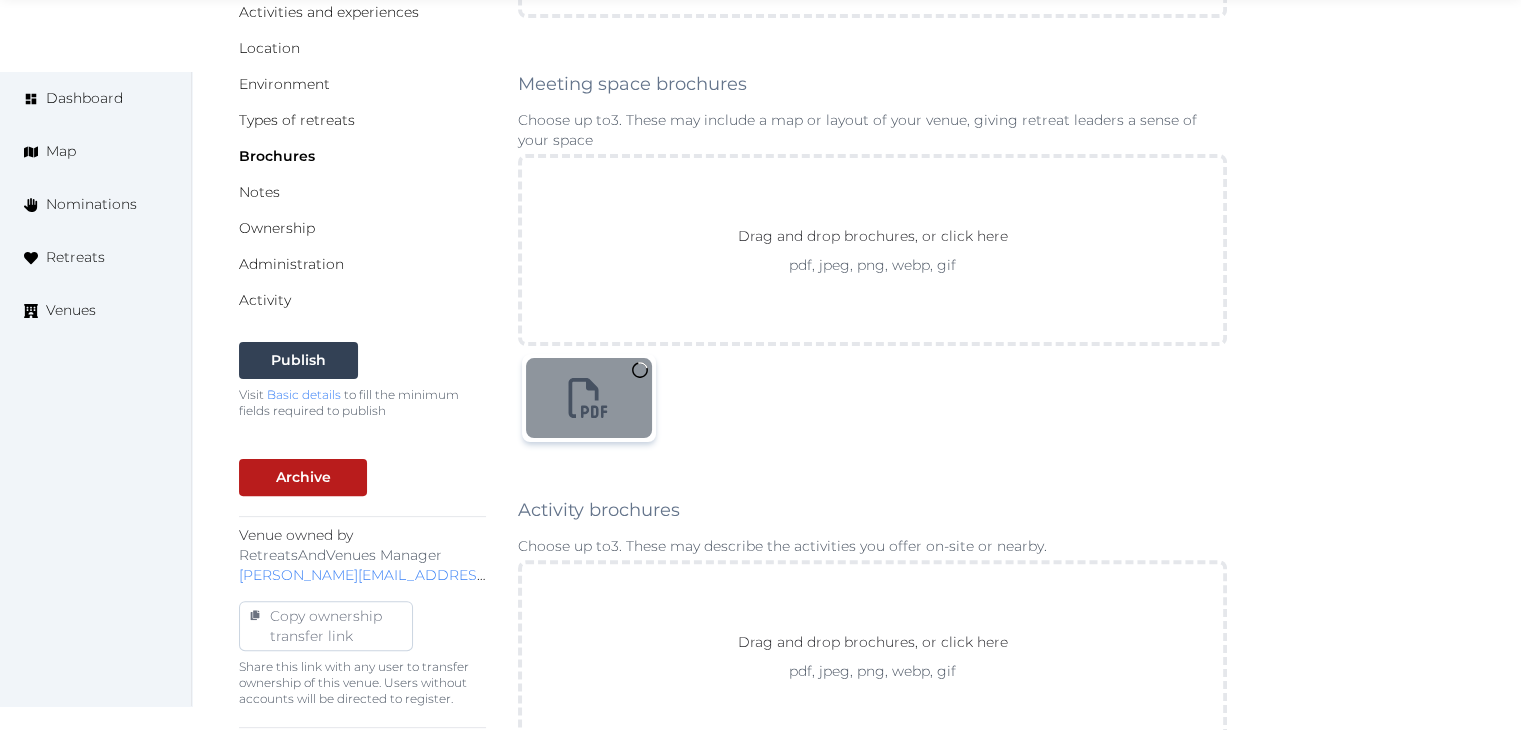 scroll, scrollTop: 400, scrollLeft: 0, axis: vertical 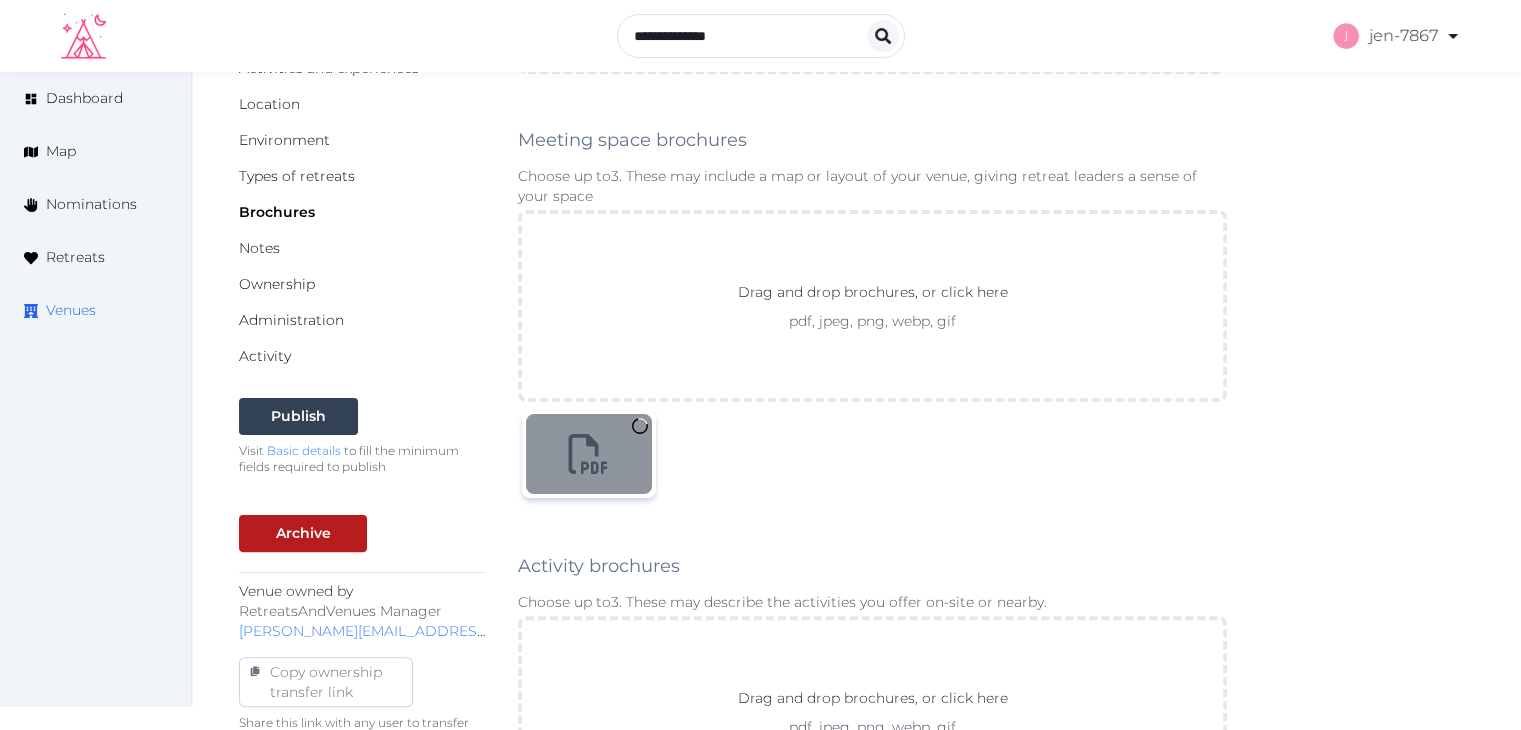 click on "Venues" at bounding box center (71, 310) 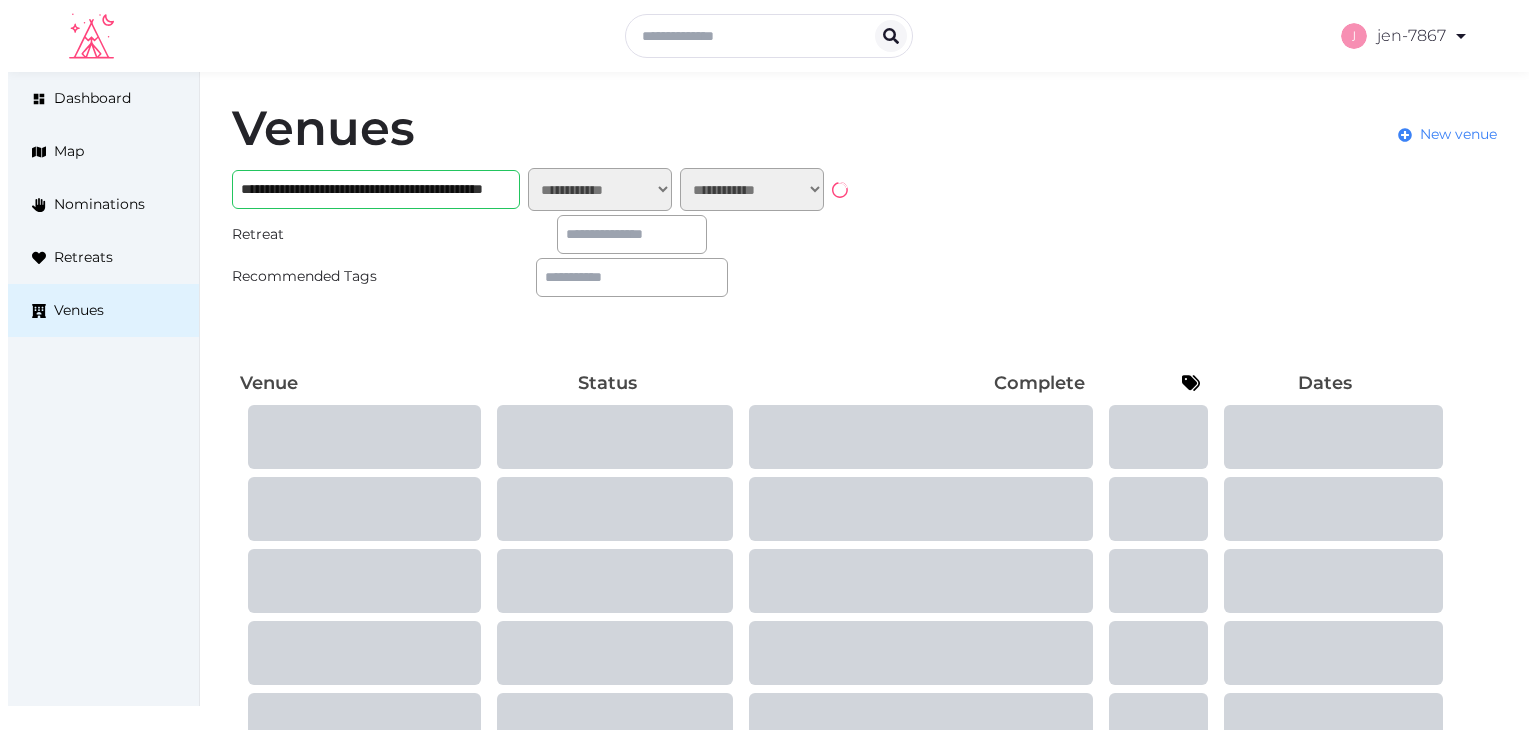 scroll, scrollTop: 0, scrollLeft: 0, axis: both 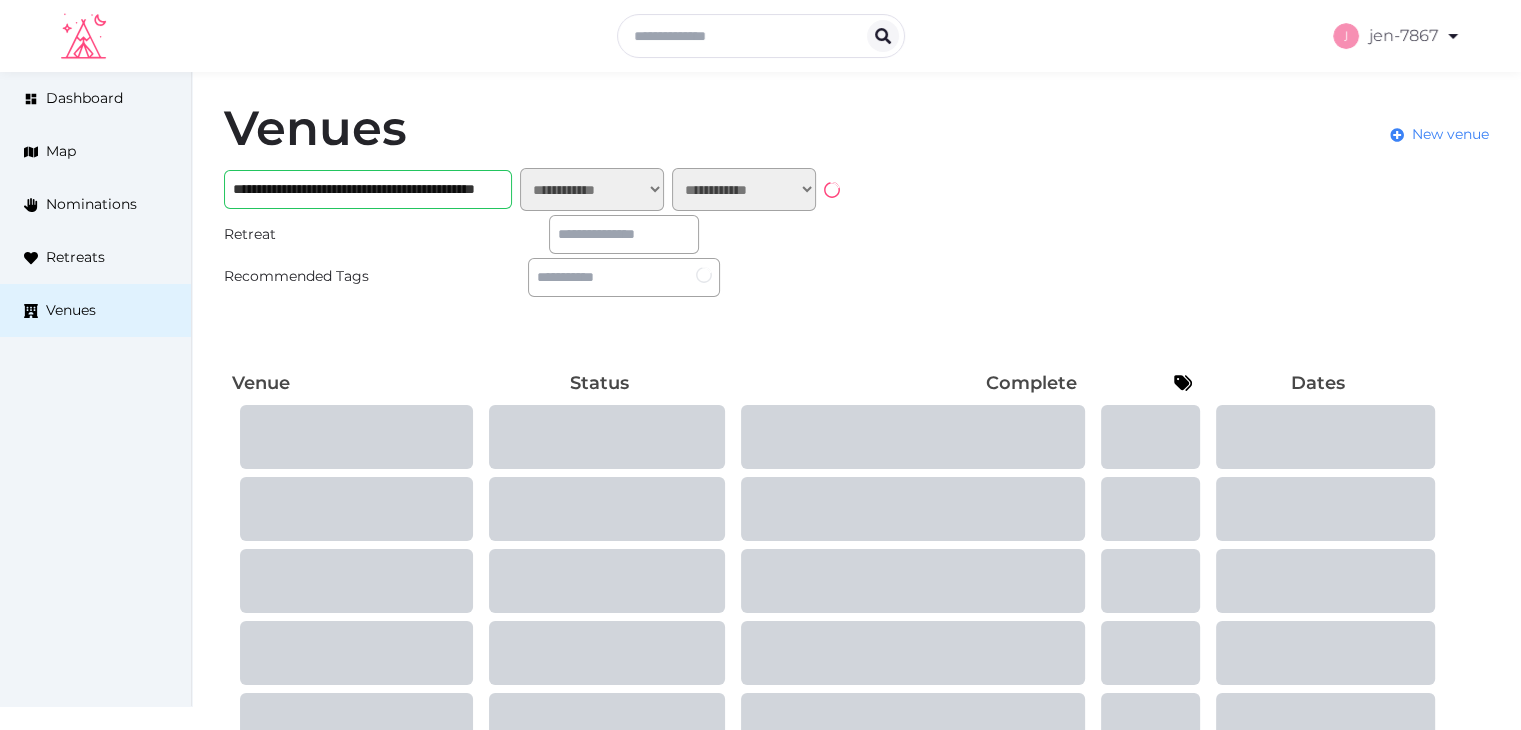 click on "**********" at bounding box center [856, 432] 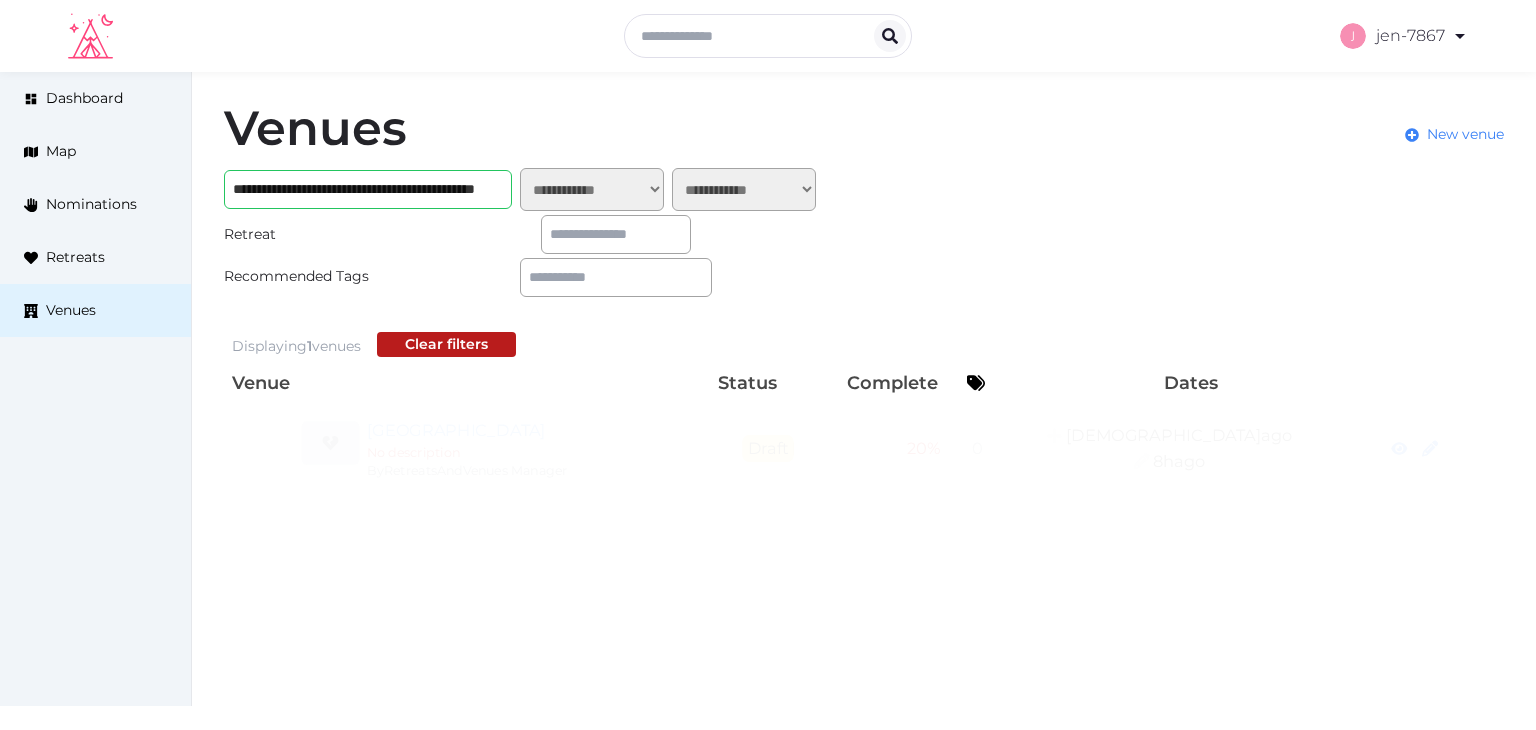 click on "[GEOGRAPHIC_DATA]" at bounding box center (496, 419) 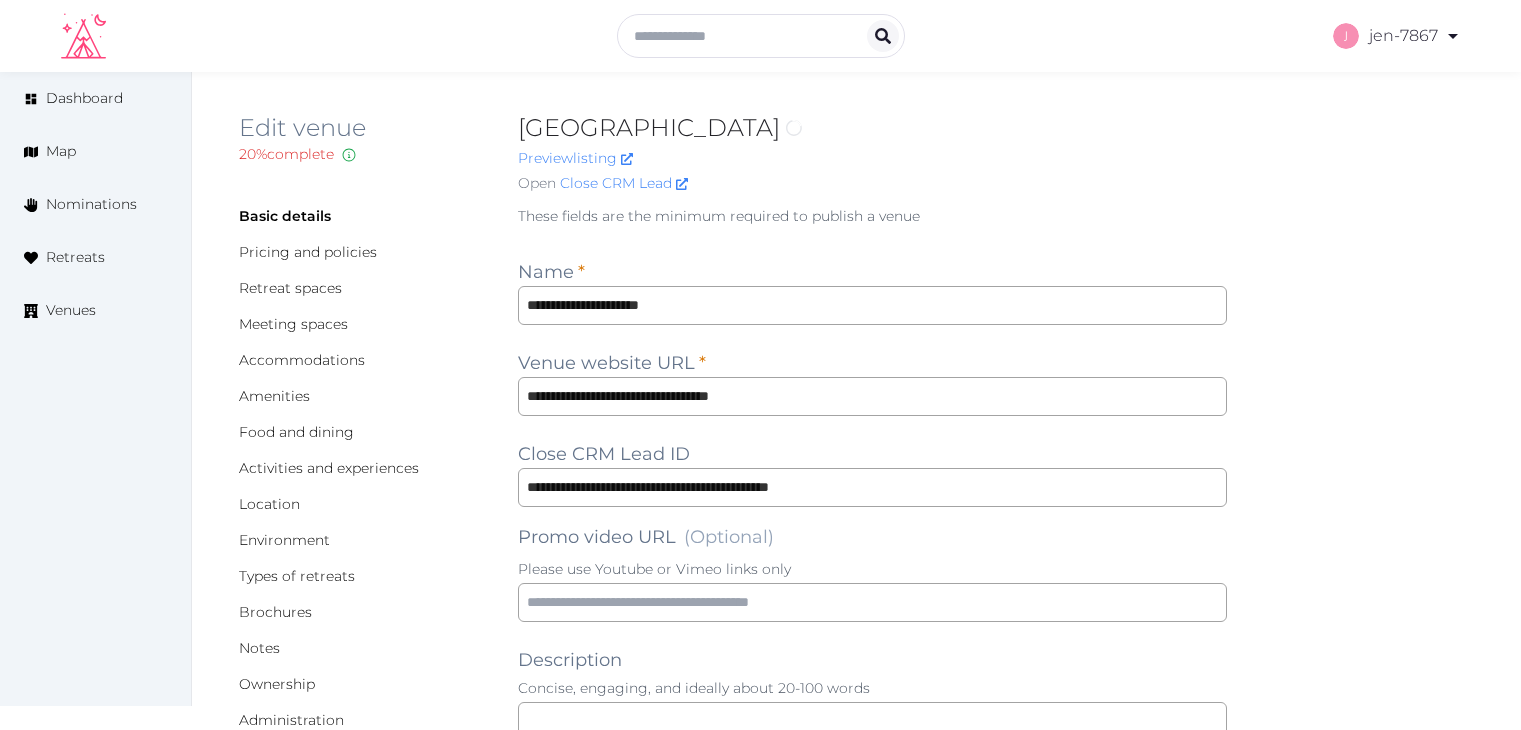 scroll, scrollTop: 0, scrollLeft: 0, axis: both 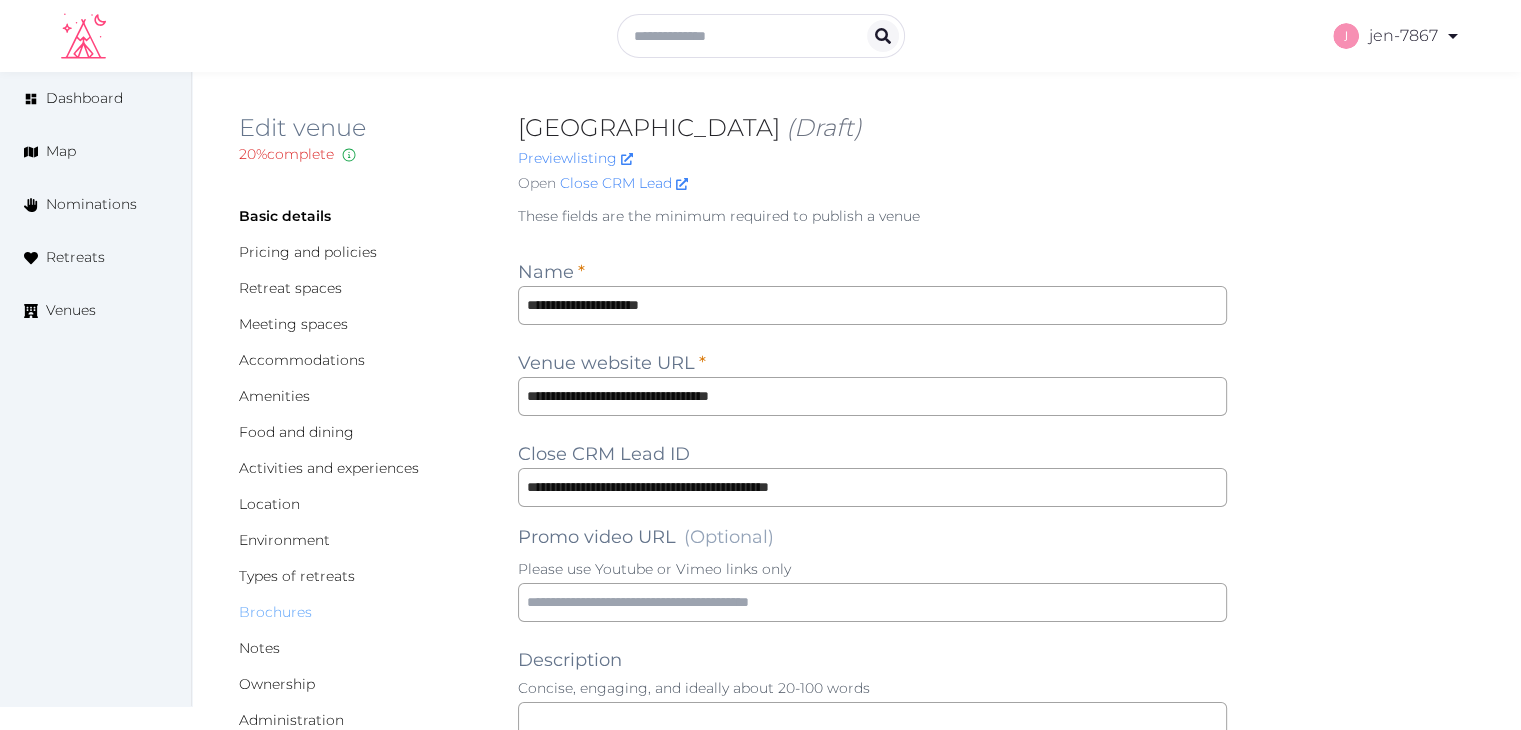 click on "Brochures" at bounding box center [275, 612] 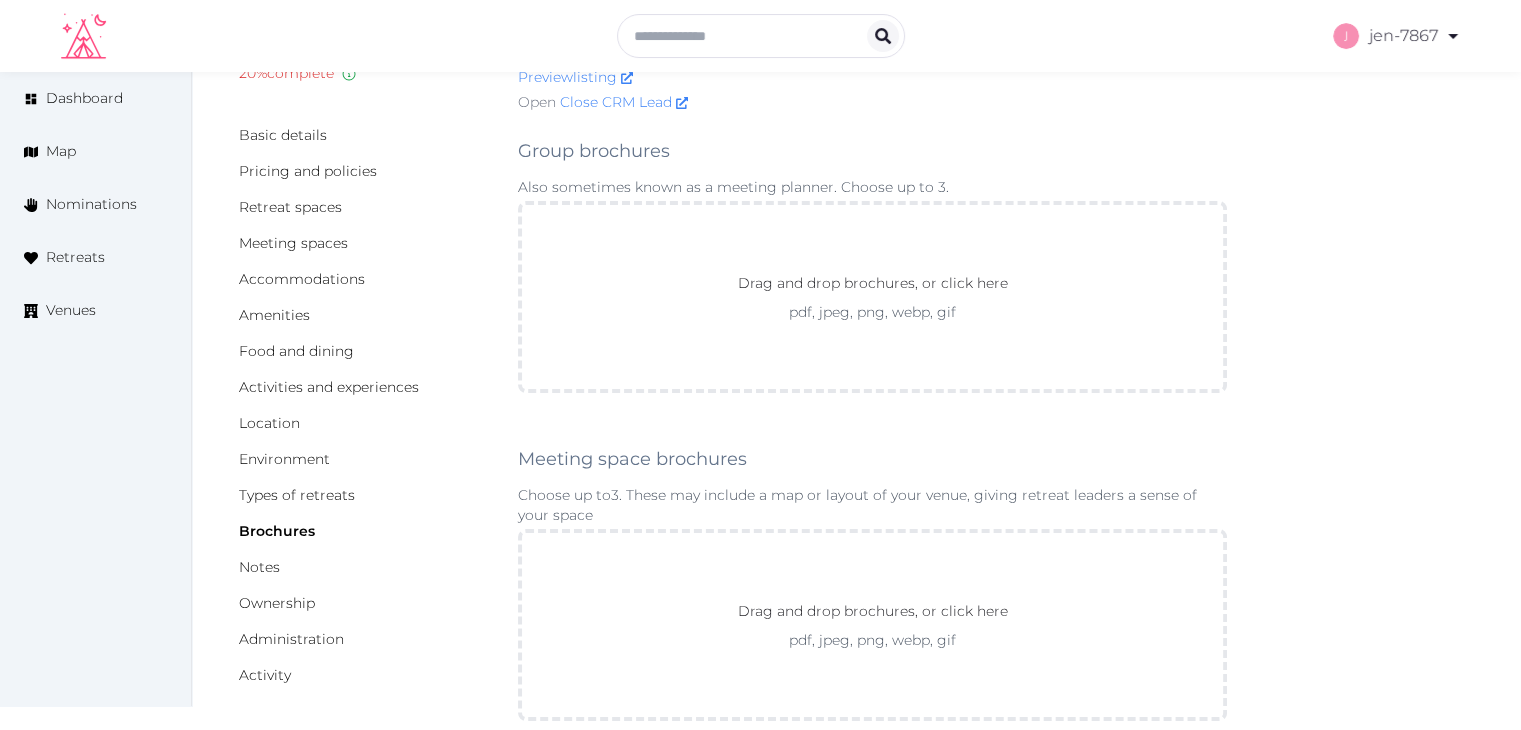 scroll, scrollTop: 200, scrollLeft: 0, axis: vertical 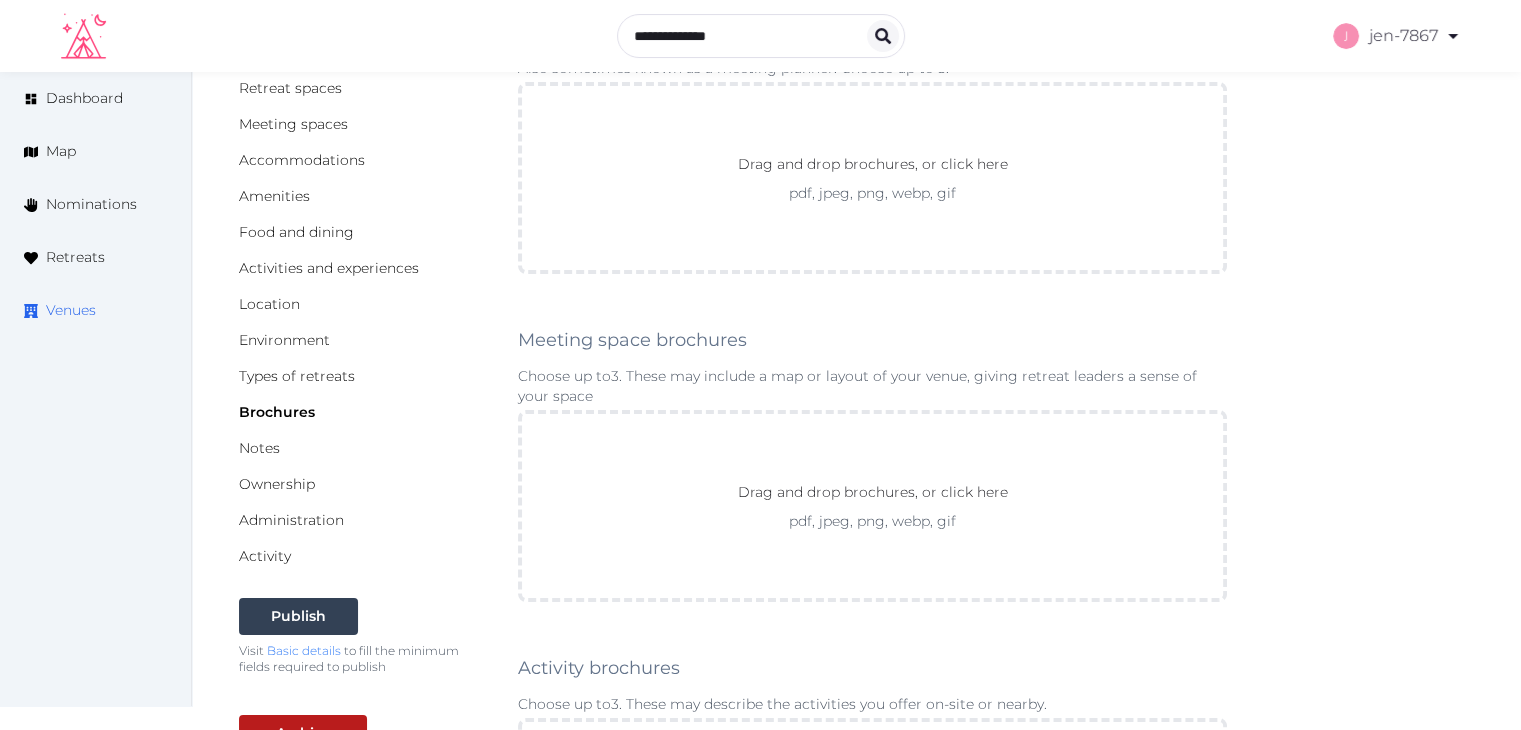 click on "Venues" at bounding box center [71, 310] 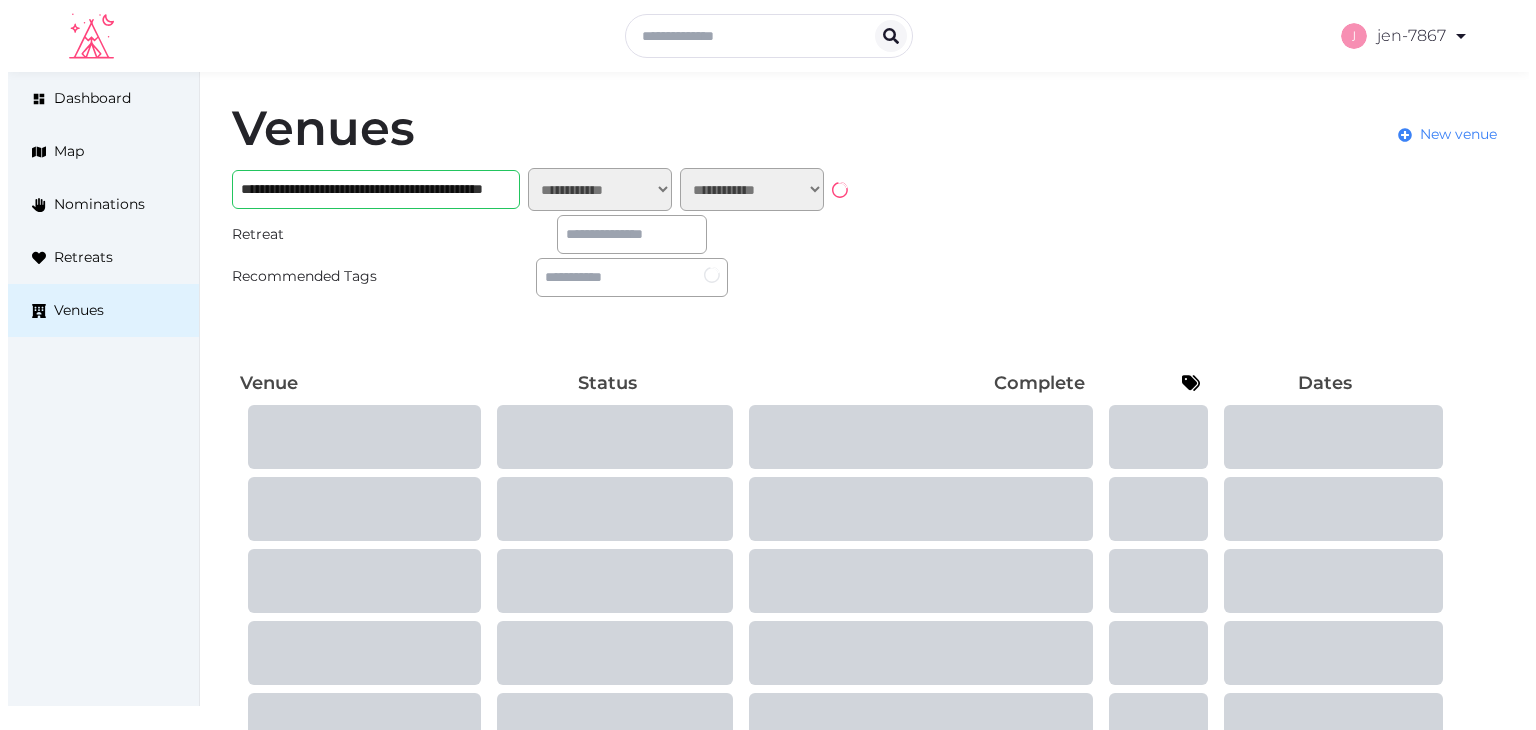 scroll, scrollTop: 0, scrollLeft: 0, axis: both 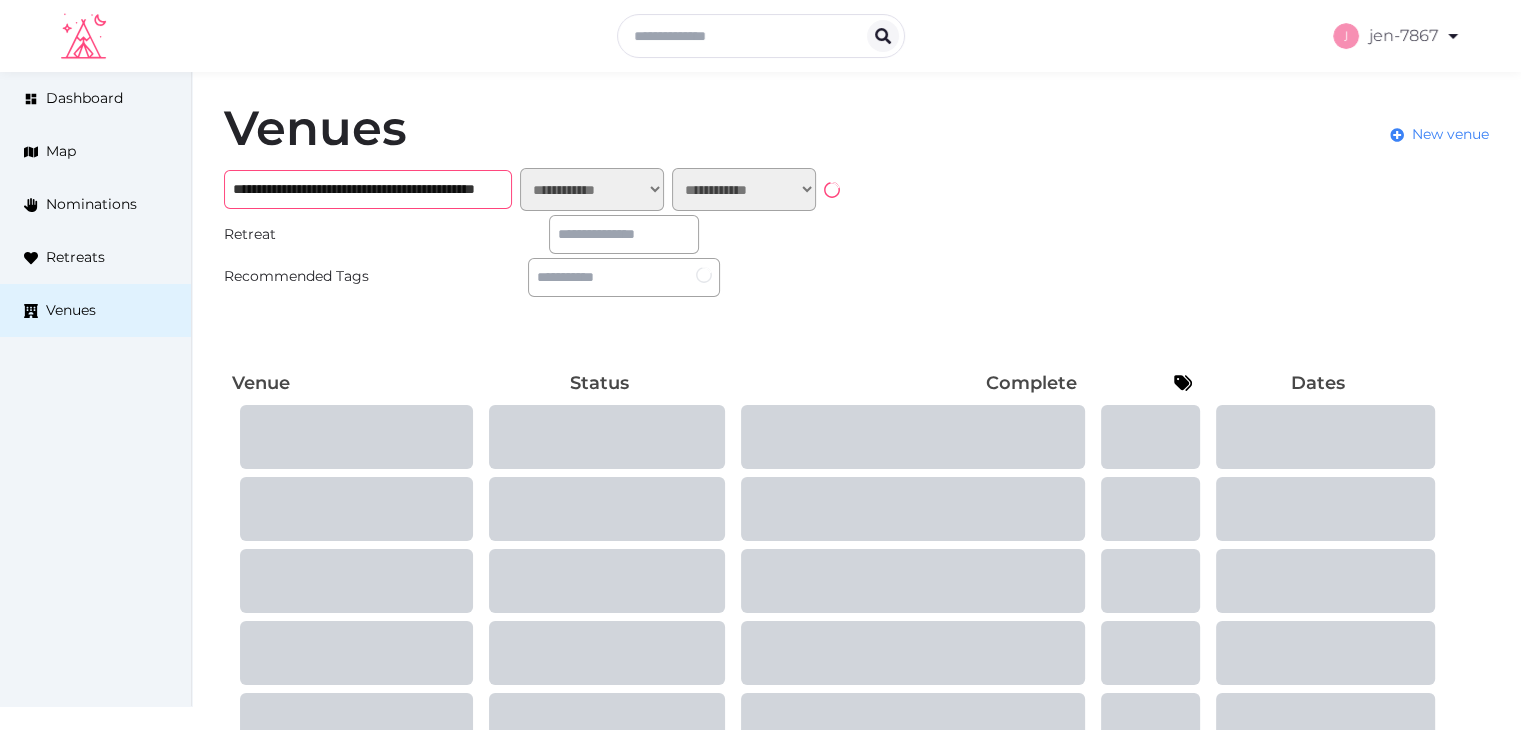 click on "**********" at bounding box center [368, 189] 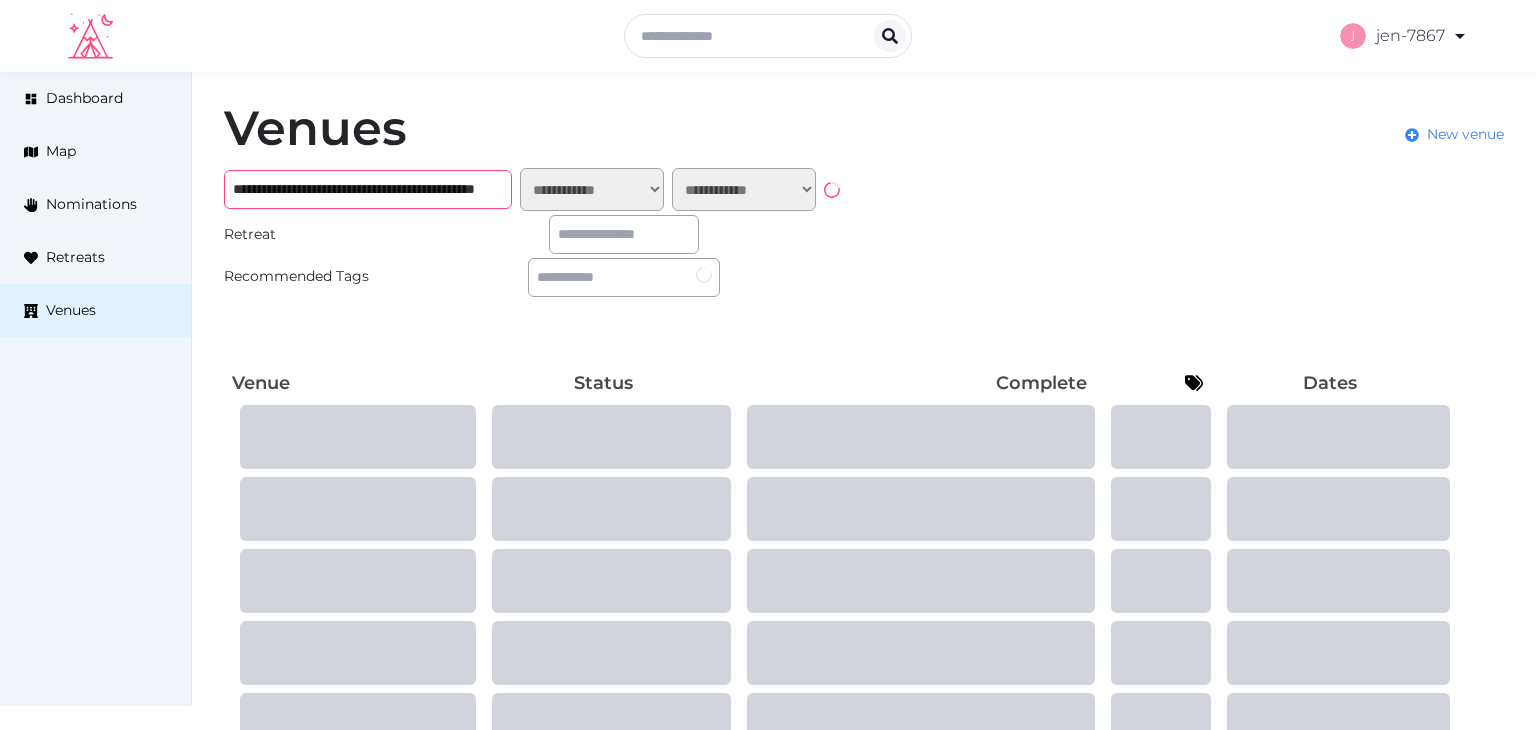 click on "**********" at bounding box center (368, 189) 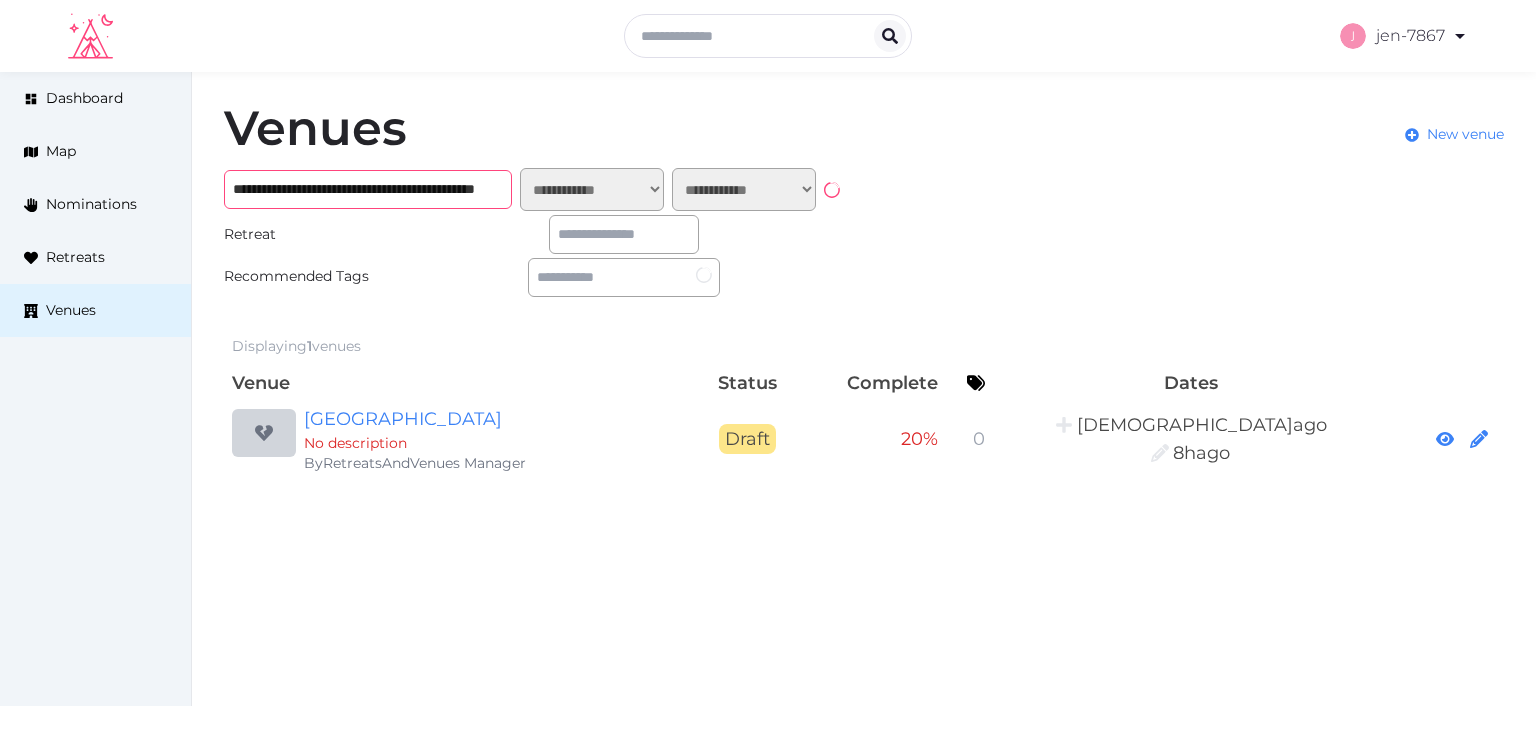 click on "**********" at bounding box center [368, 189] 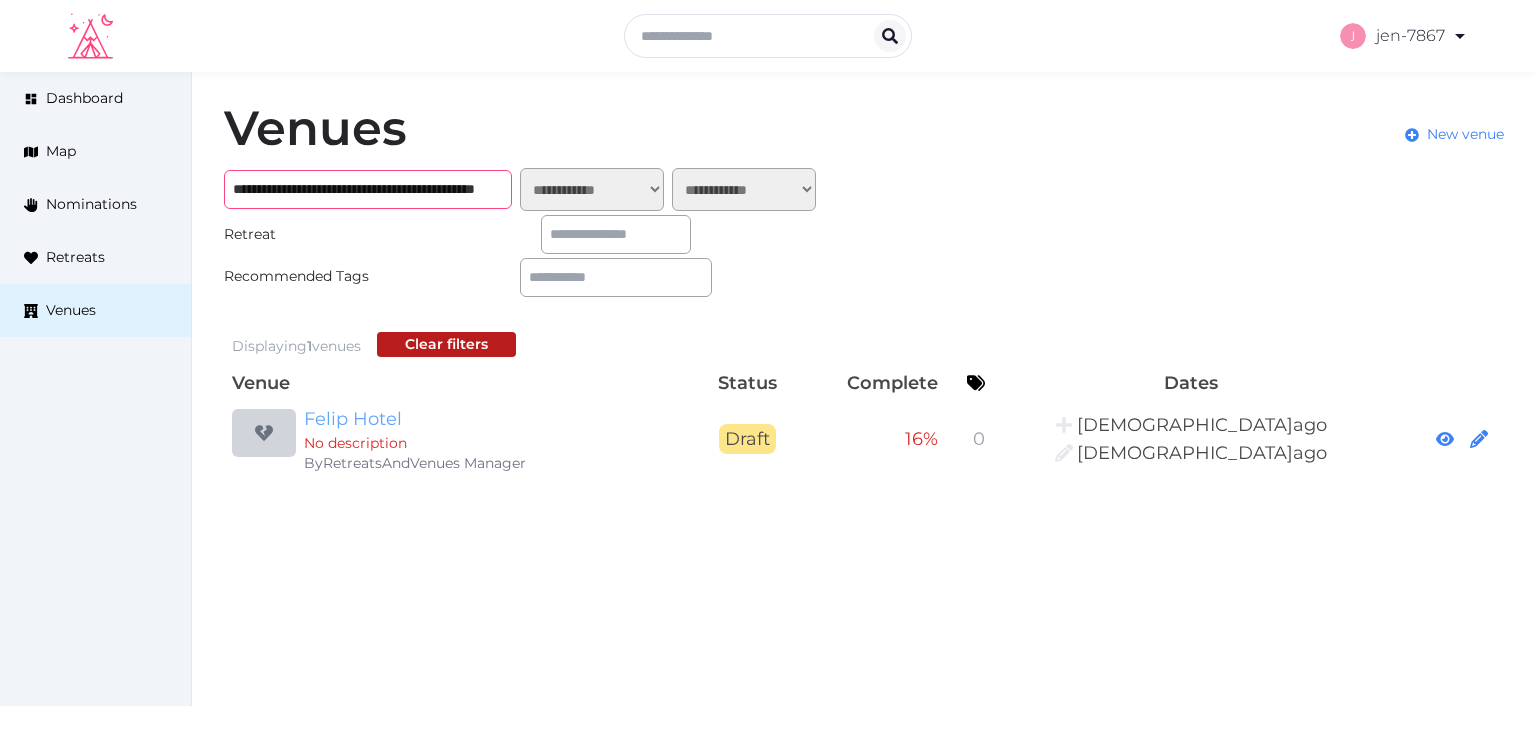 type on "**********" 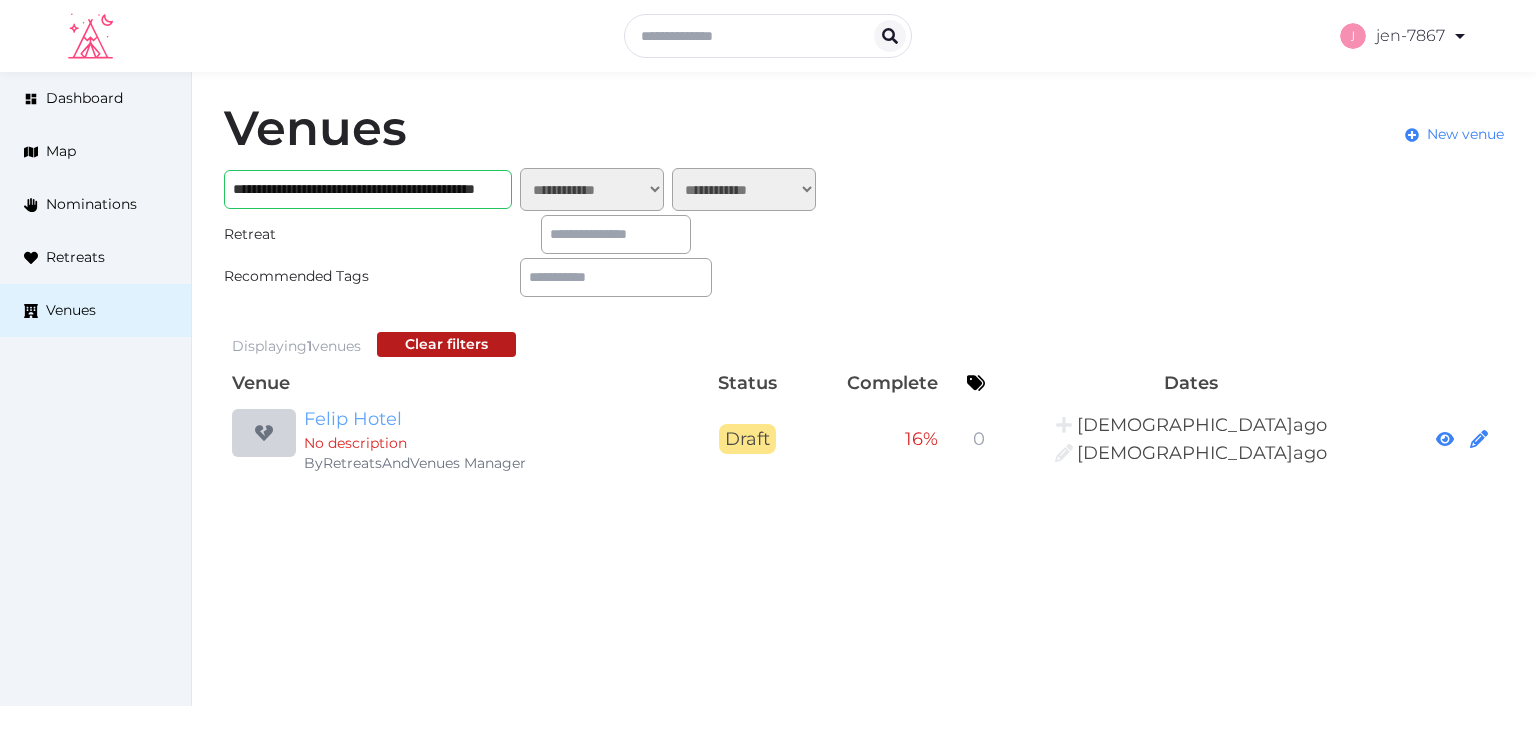 scroll, scrollTop: 0, scrollLeft: 0, axis: both 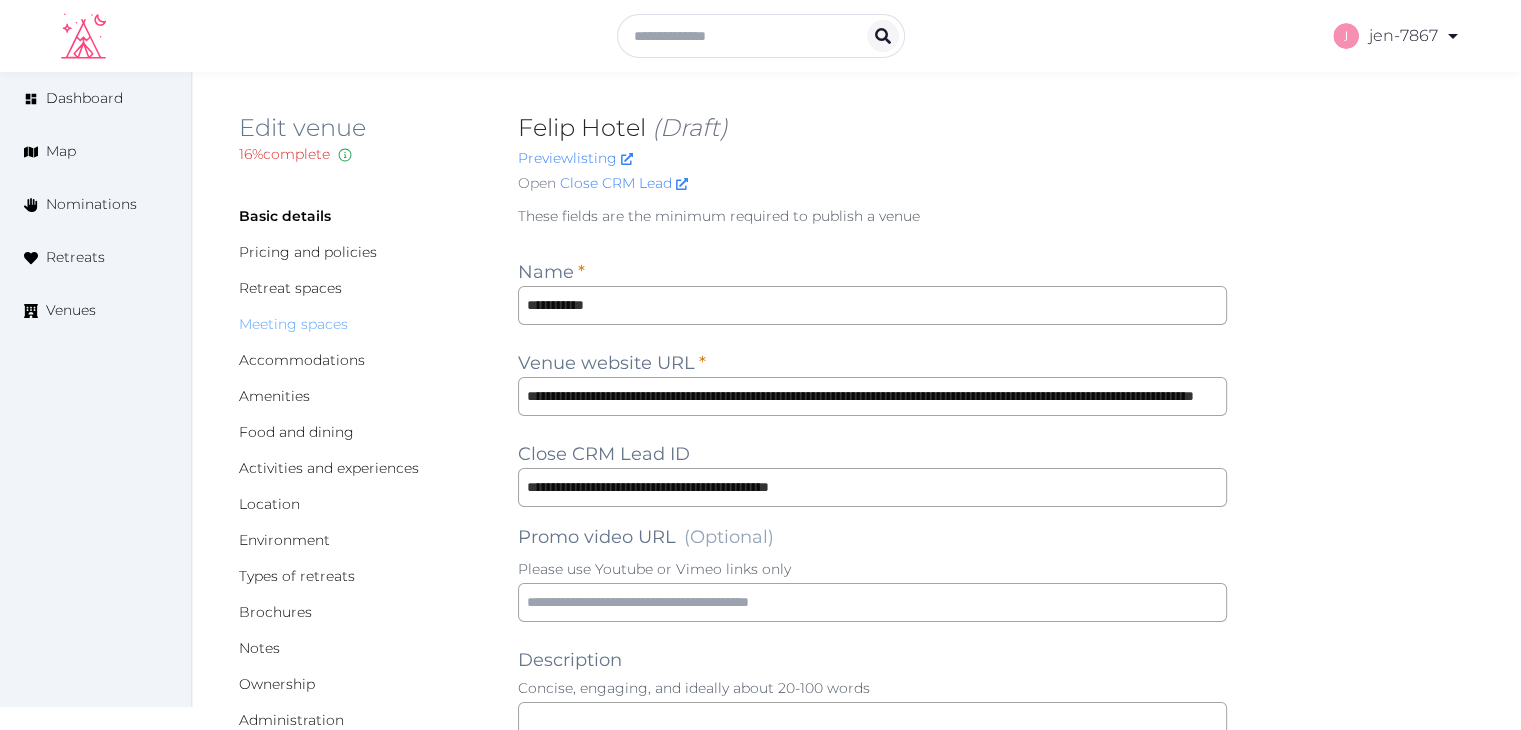 click on "Meeting spaces" at bounding box center [293, 324] 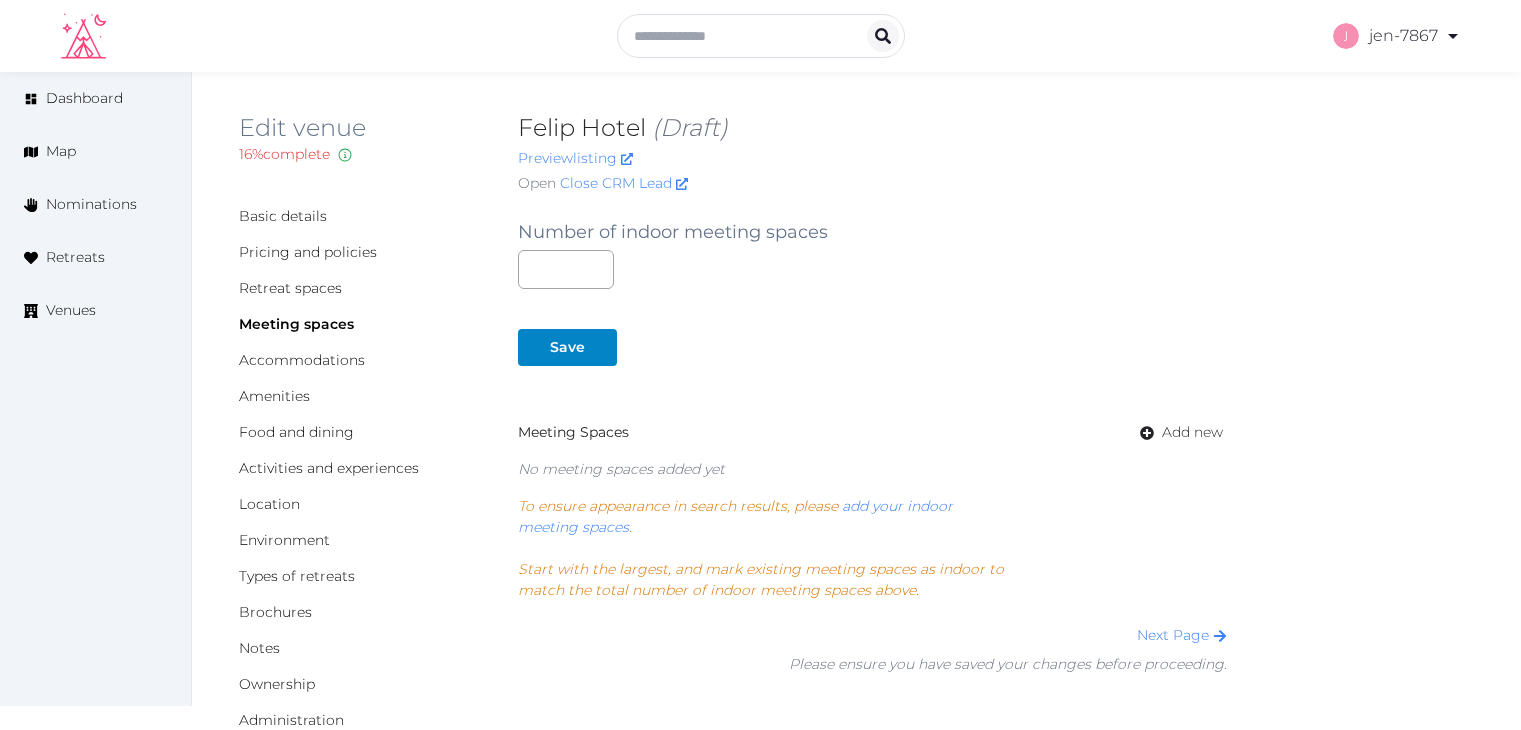 scroll, scrollTop: 0, scrollLeft: 0, axis: both 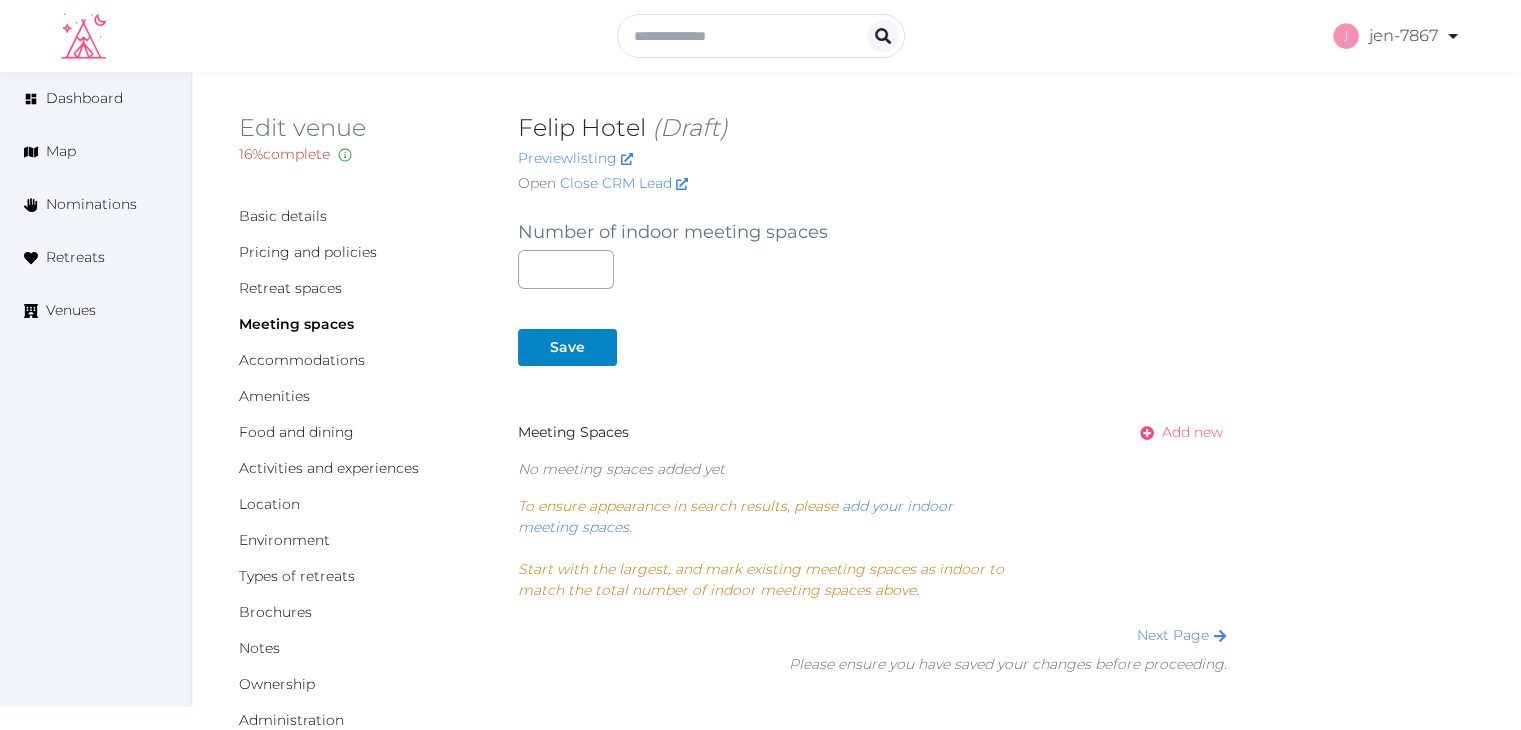 click on "Add new" at bounding box center (1192, 432) 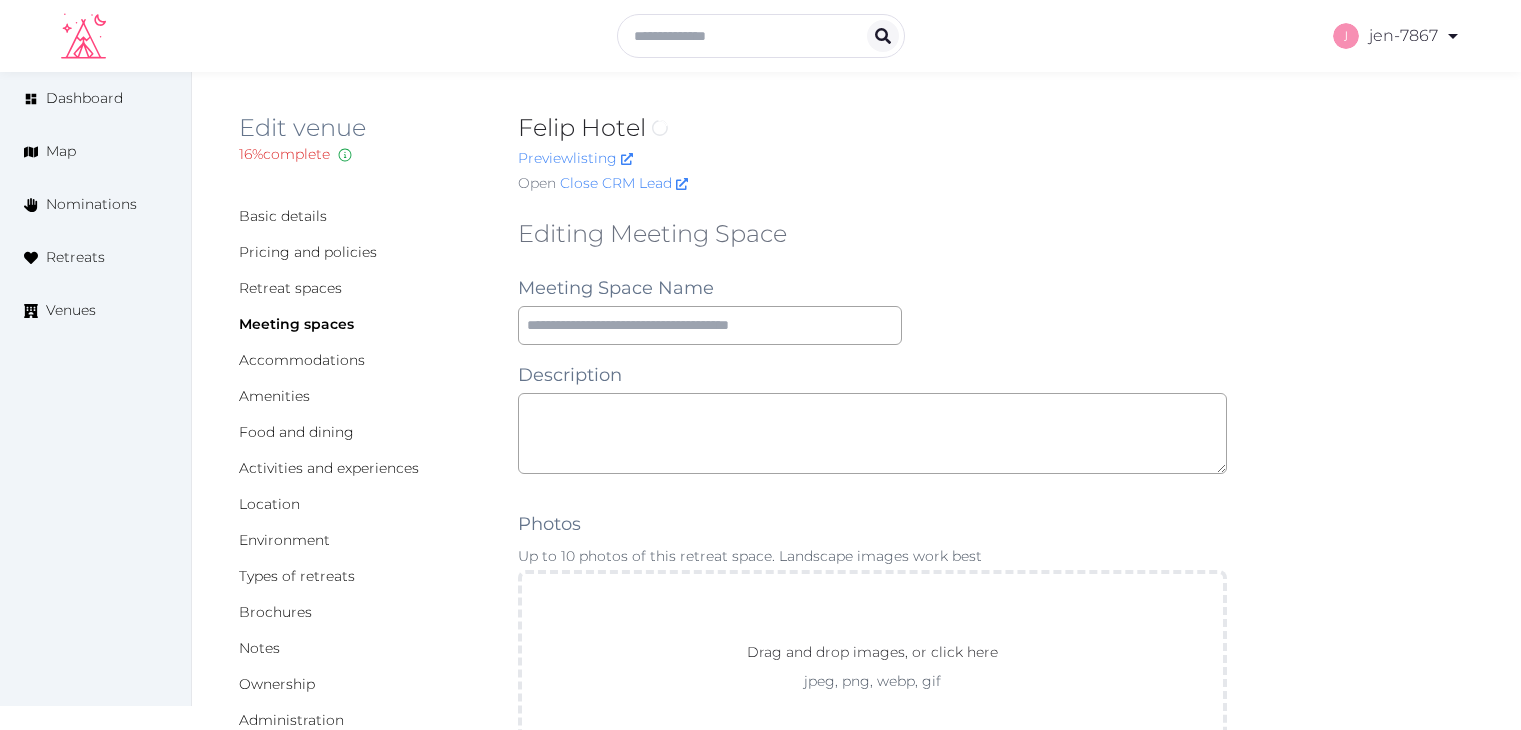 scroll, scrollTop: 0, scrollLeft: 0, axis: both 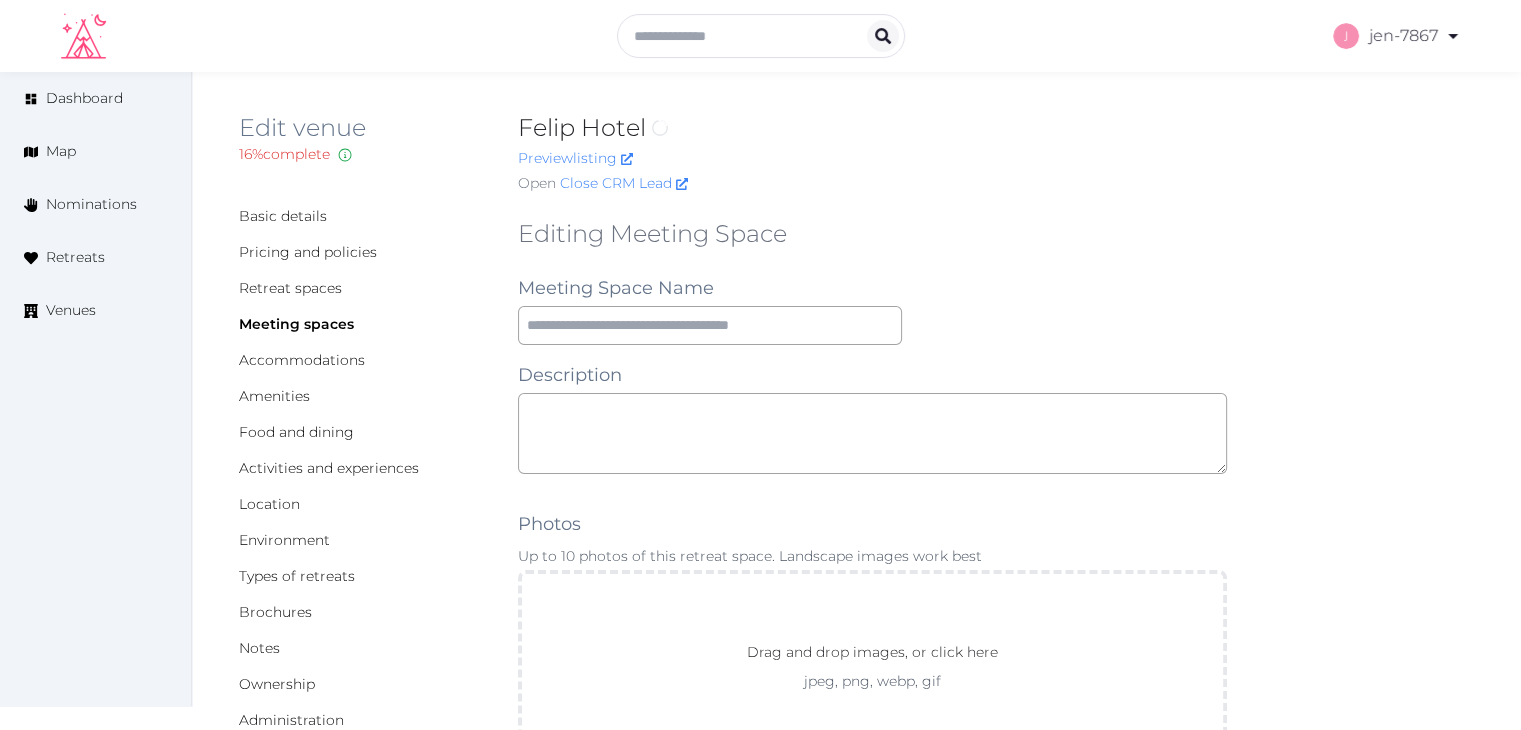 click on "Meeting Space Name" at bounding box center [616, 288] 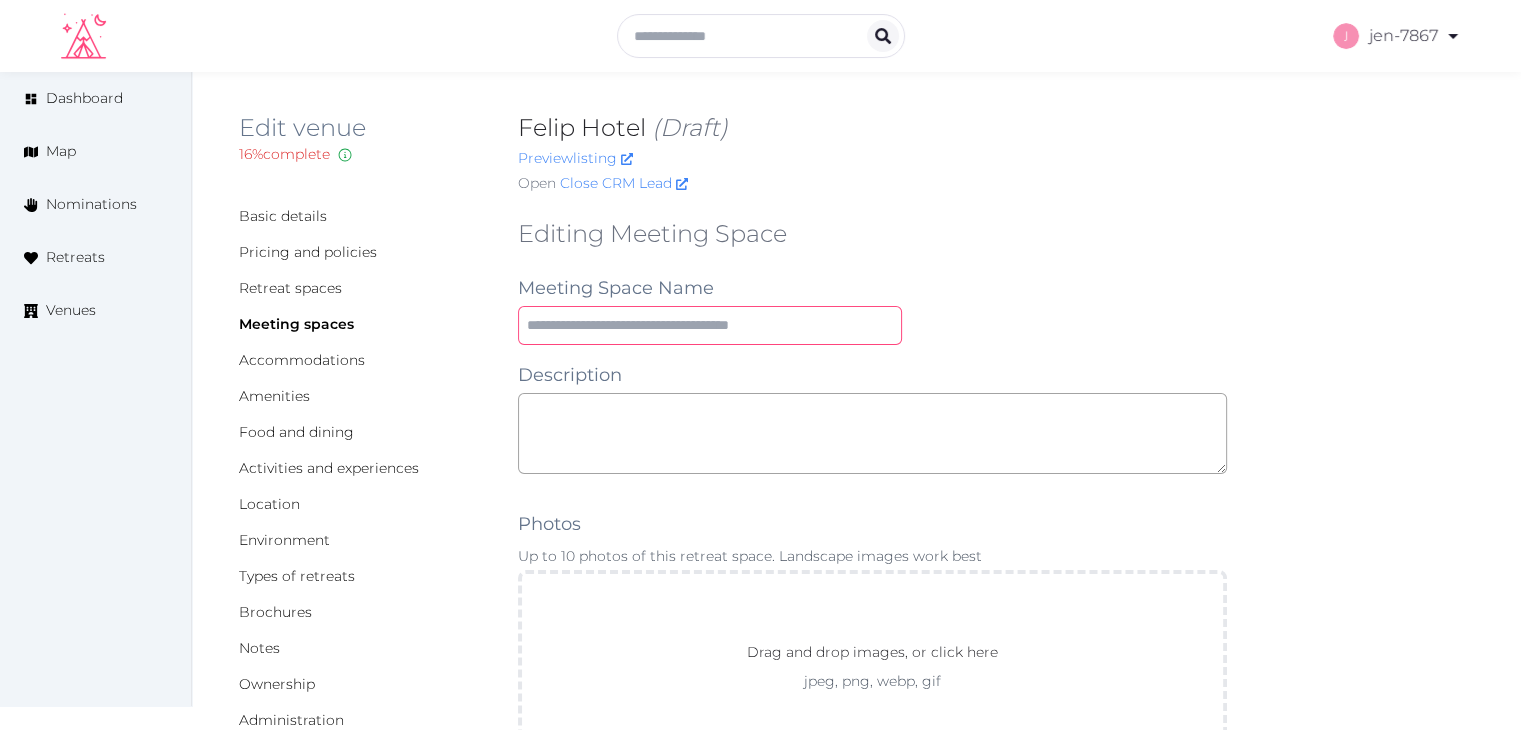 click at bounding box center [710, 325] 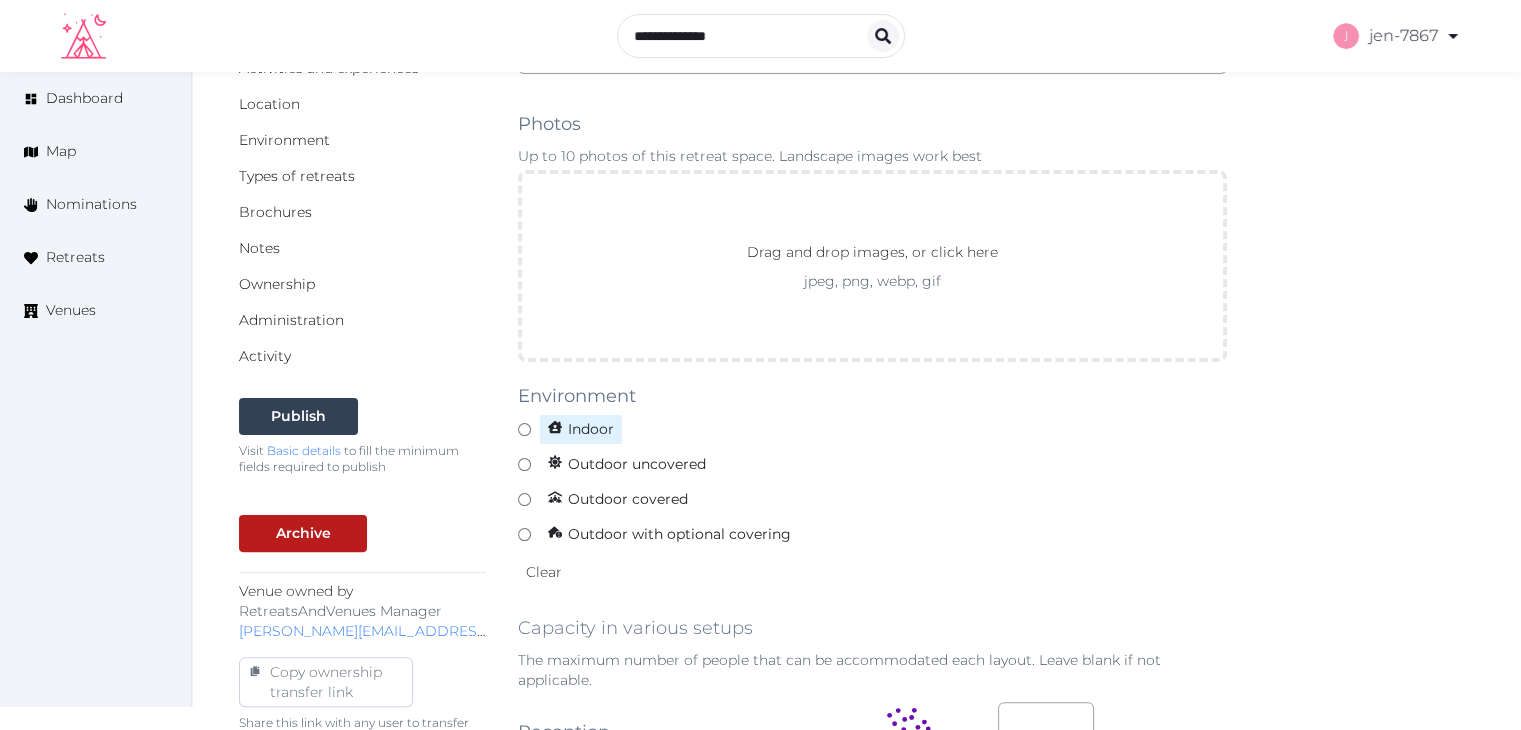 click on "Indoor" at bounding box center (581, 429) 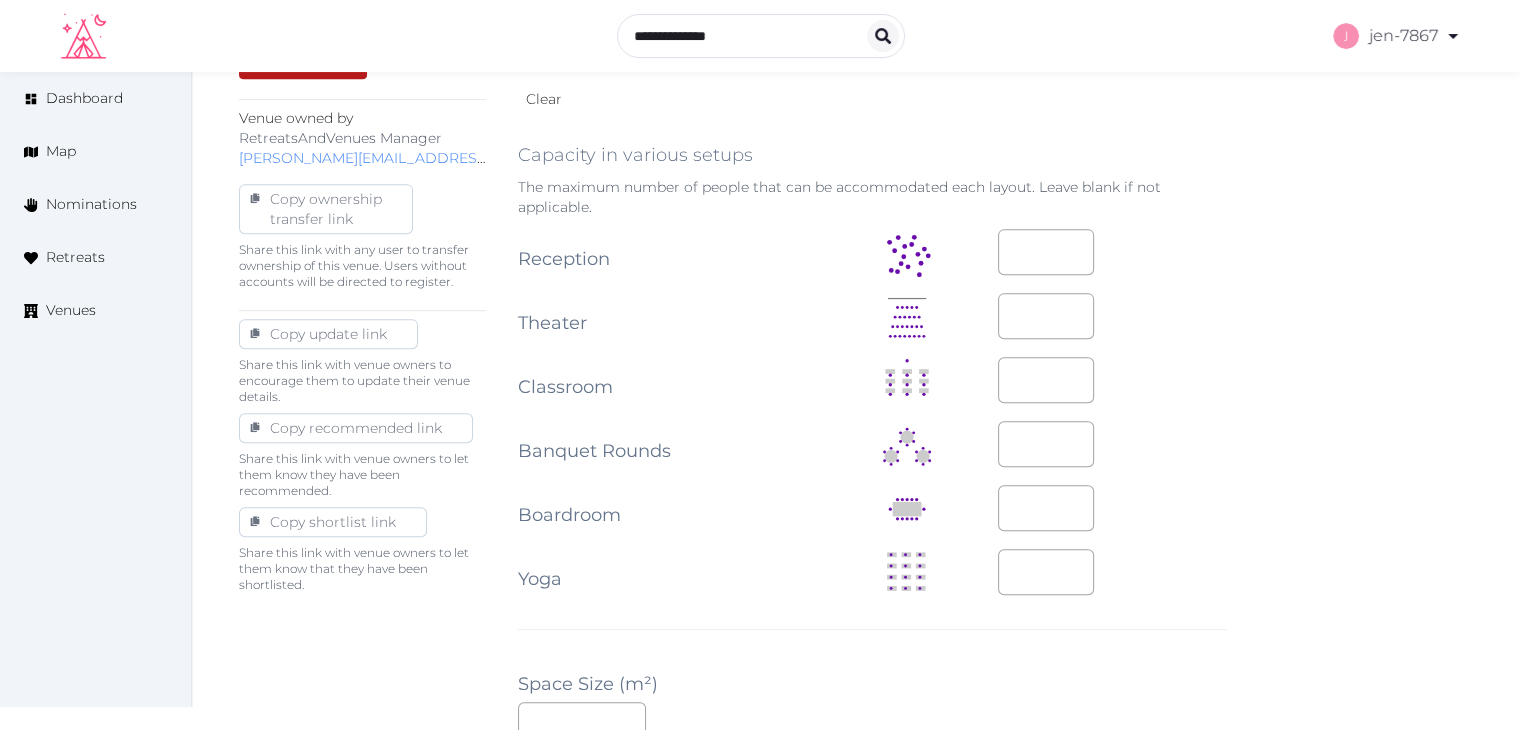 scroll, scrollTop: 900, scrollLeft: 0, axis: vertical 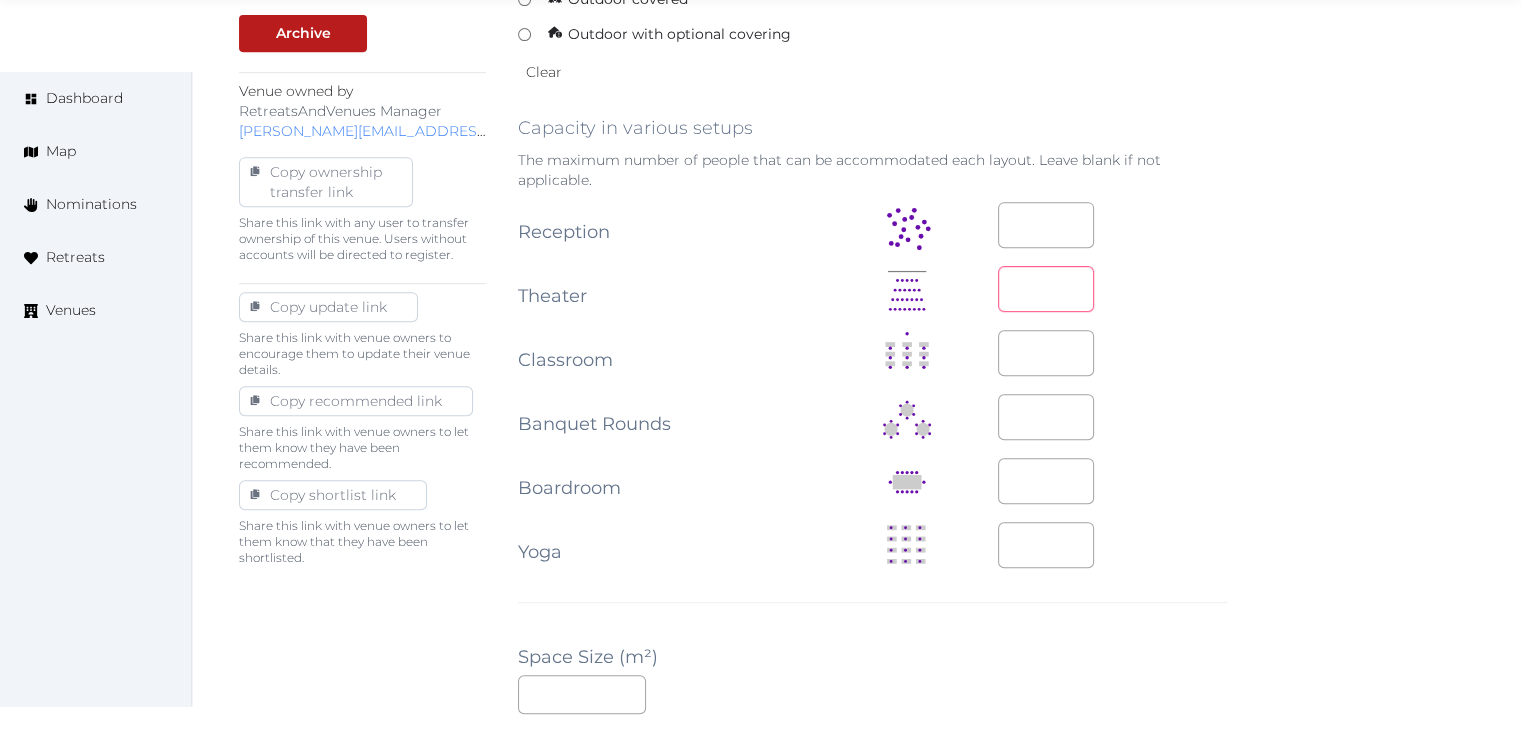 click at bounding box center [1046, 289] 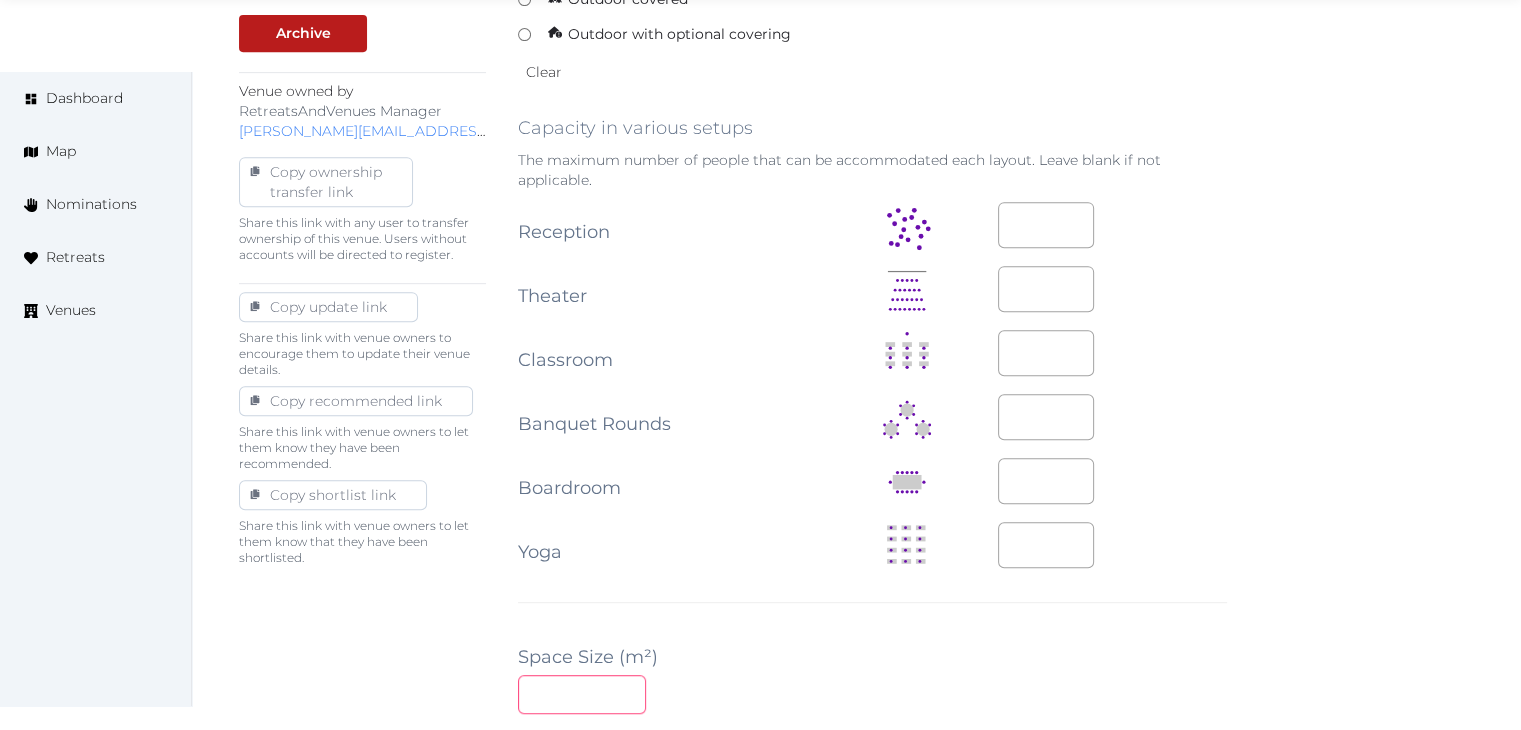 click at bounding box center [582, 694] 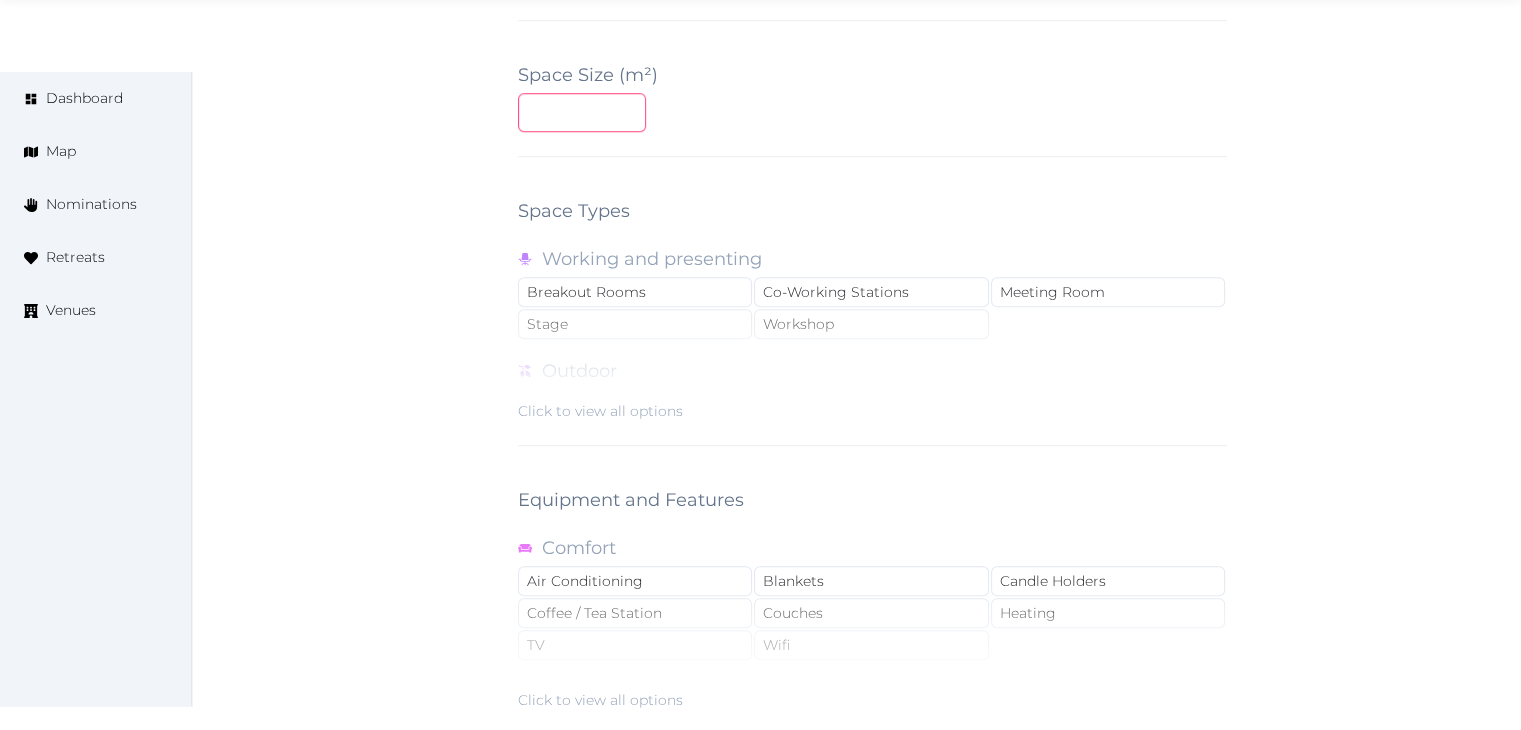 scroll, scrollTop: 1700, scrollLeft: 0, axis: vertical 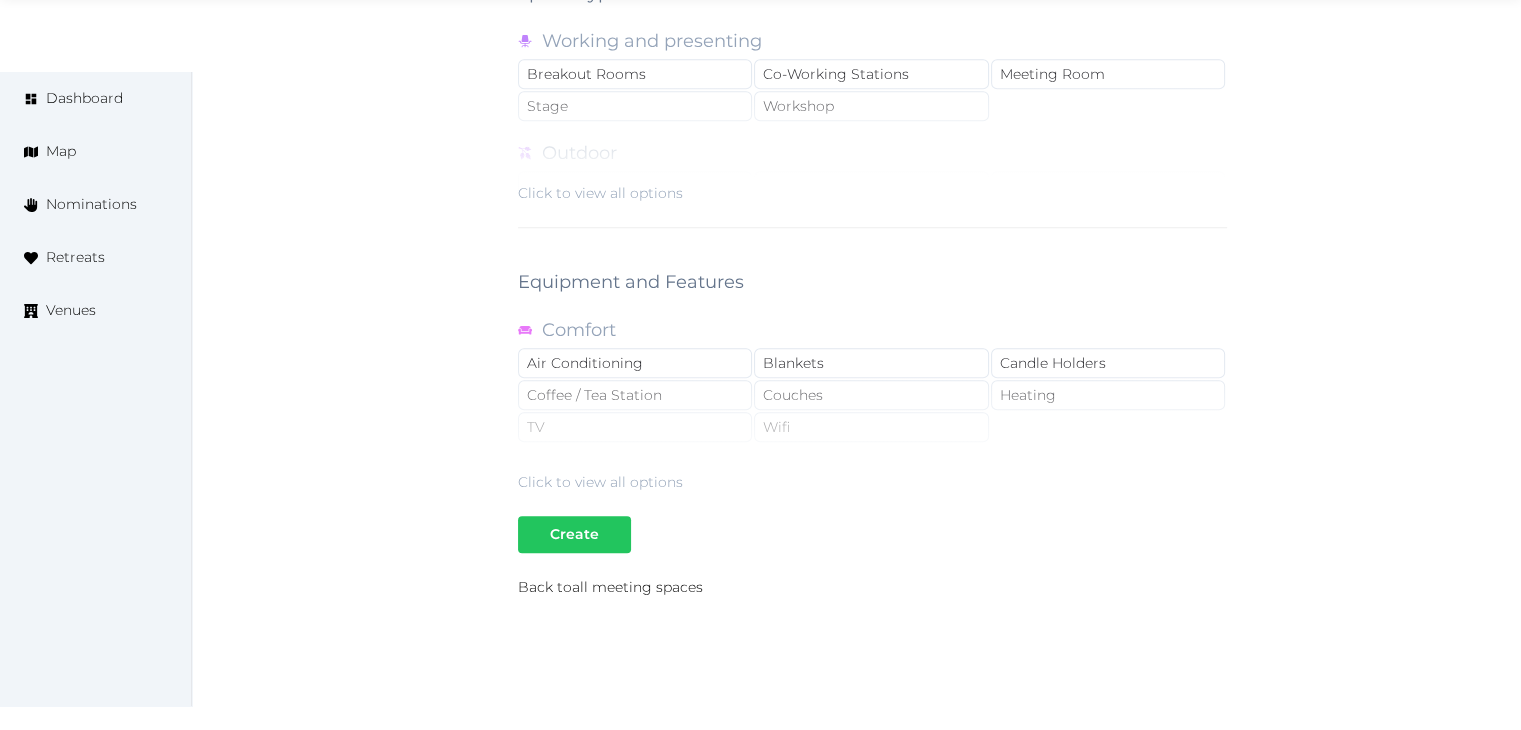 type on "**" 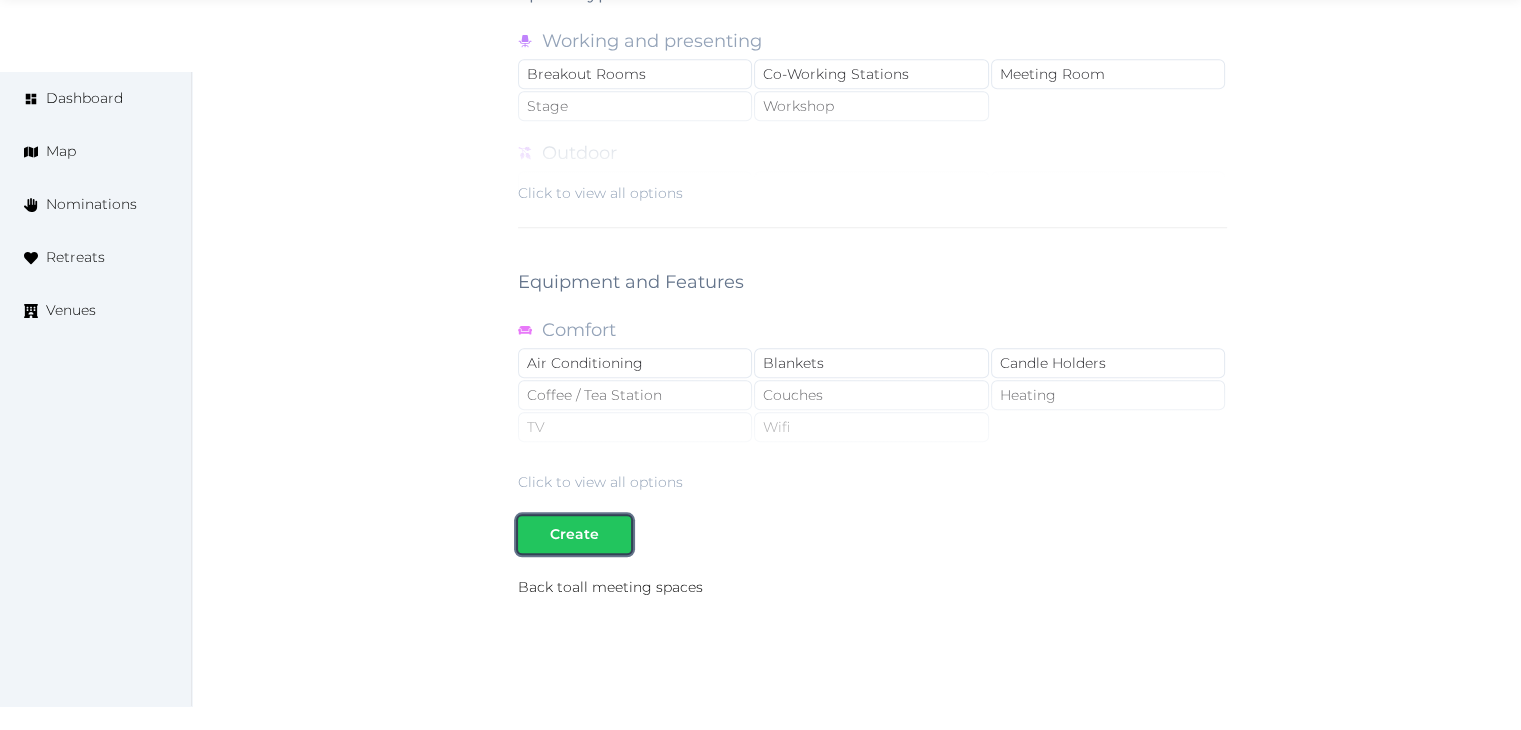 click on "Create" at bounding box center [574, 534] 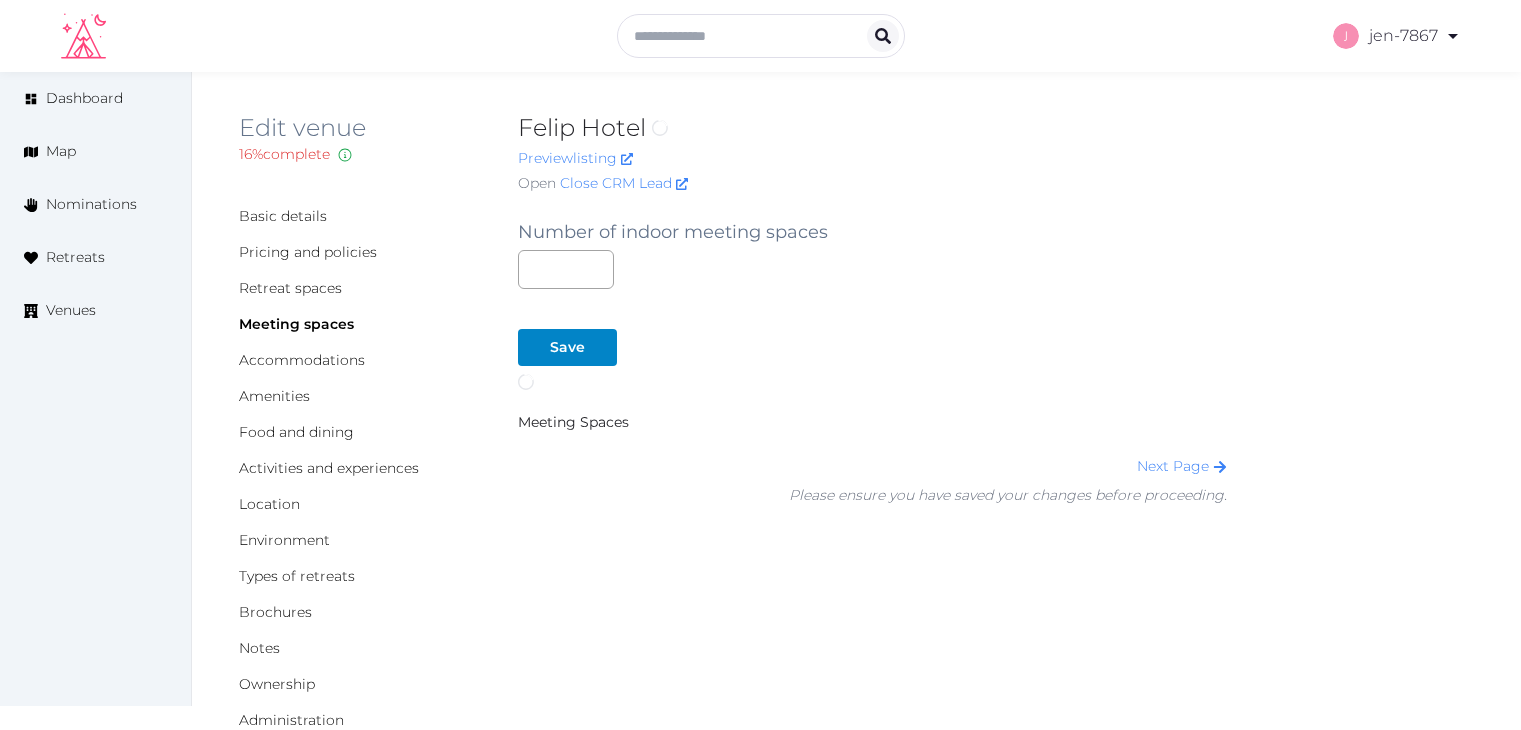scroll, scrollTop: 0, scrollLeft: 0, axis: both 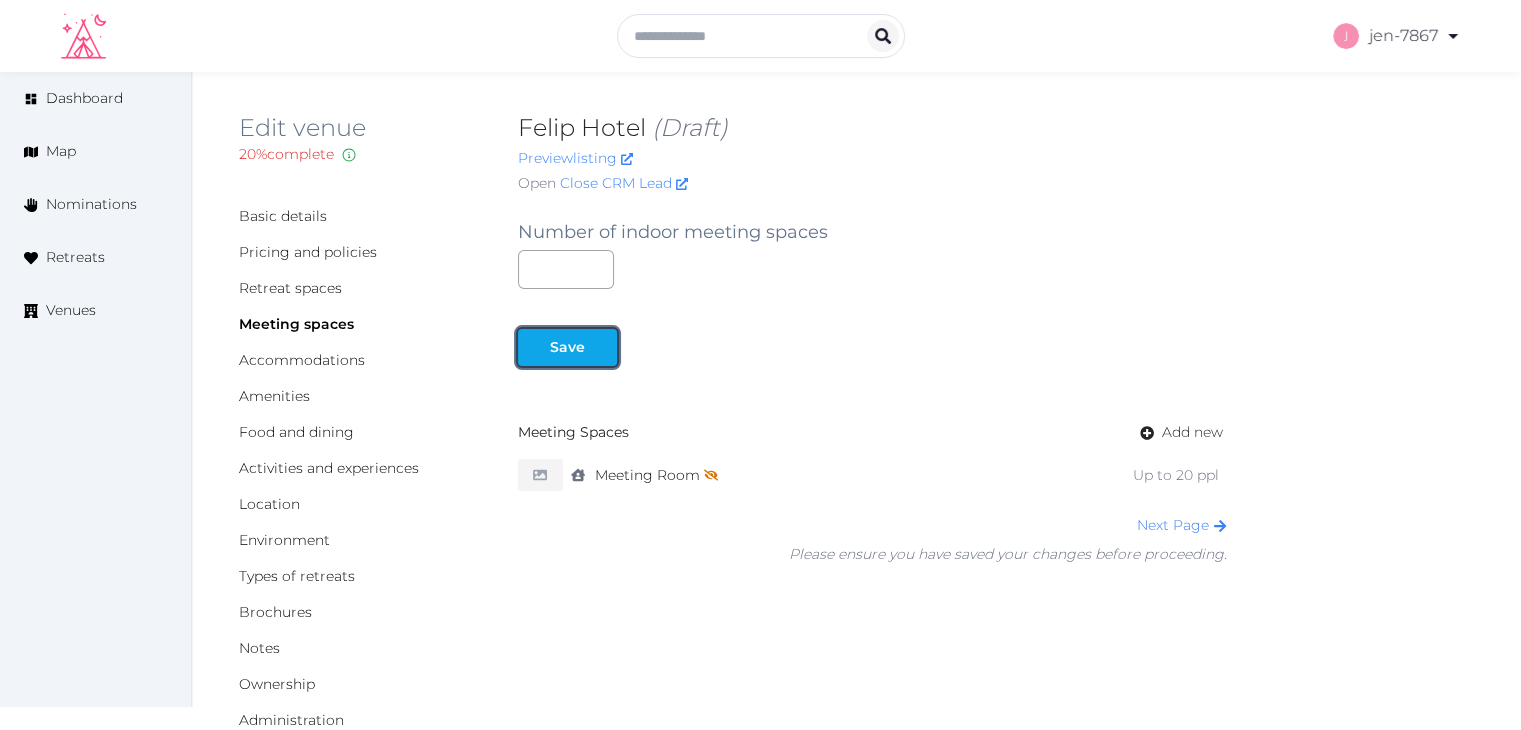 click on "Save" at bounding box center (567, 347) 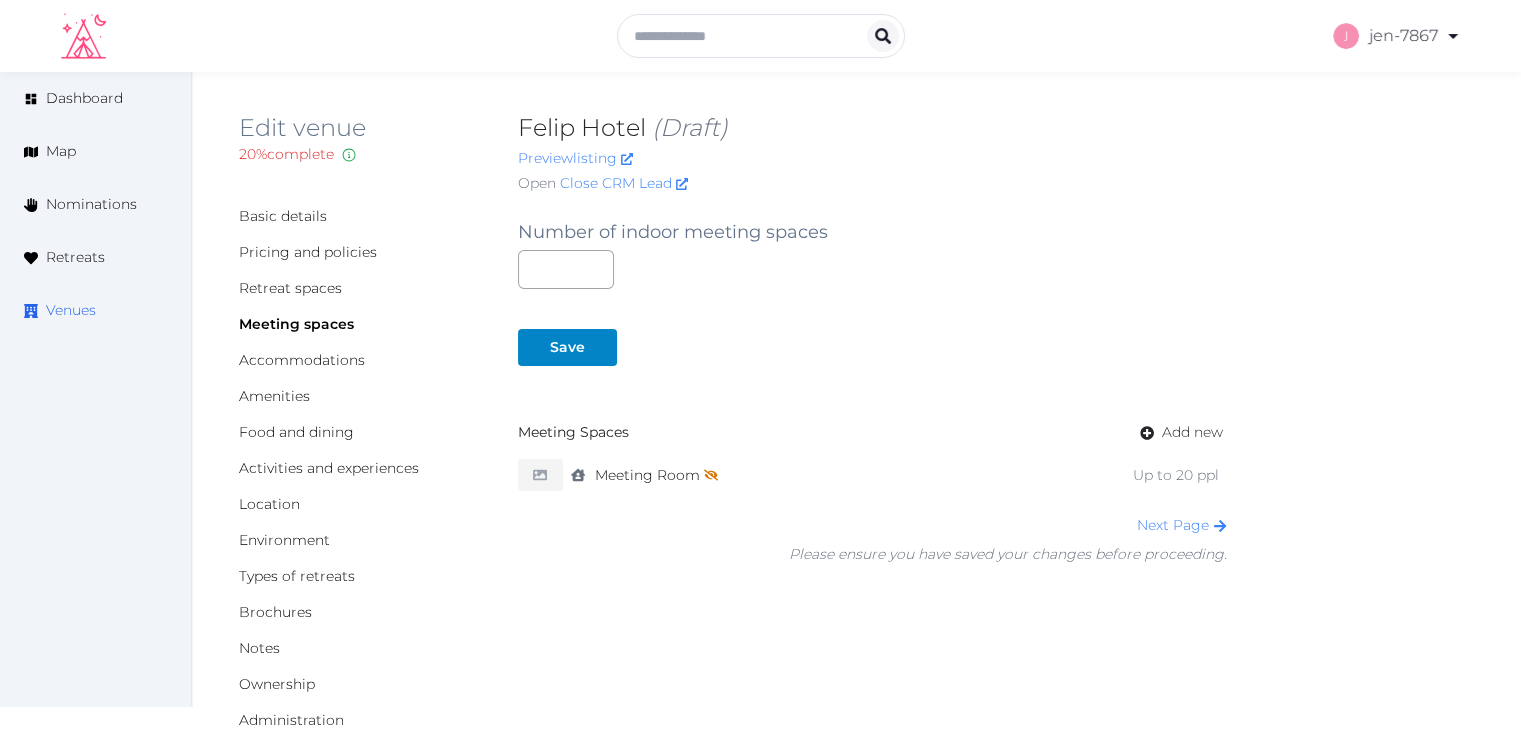 click on "Venues" at bounding box center [95, 310] 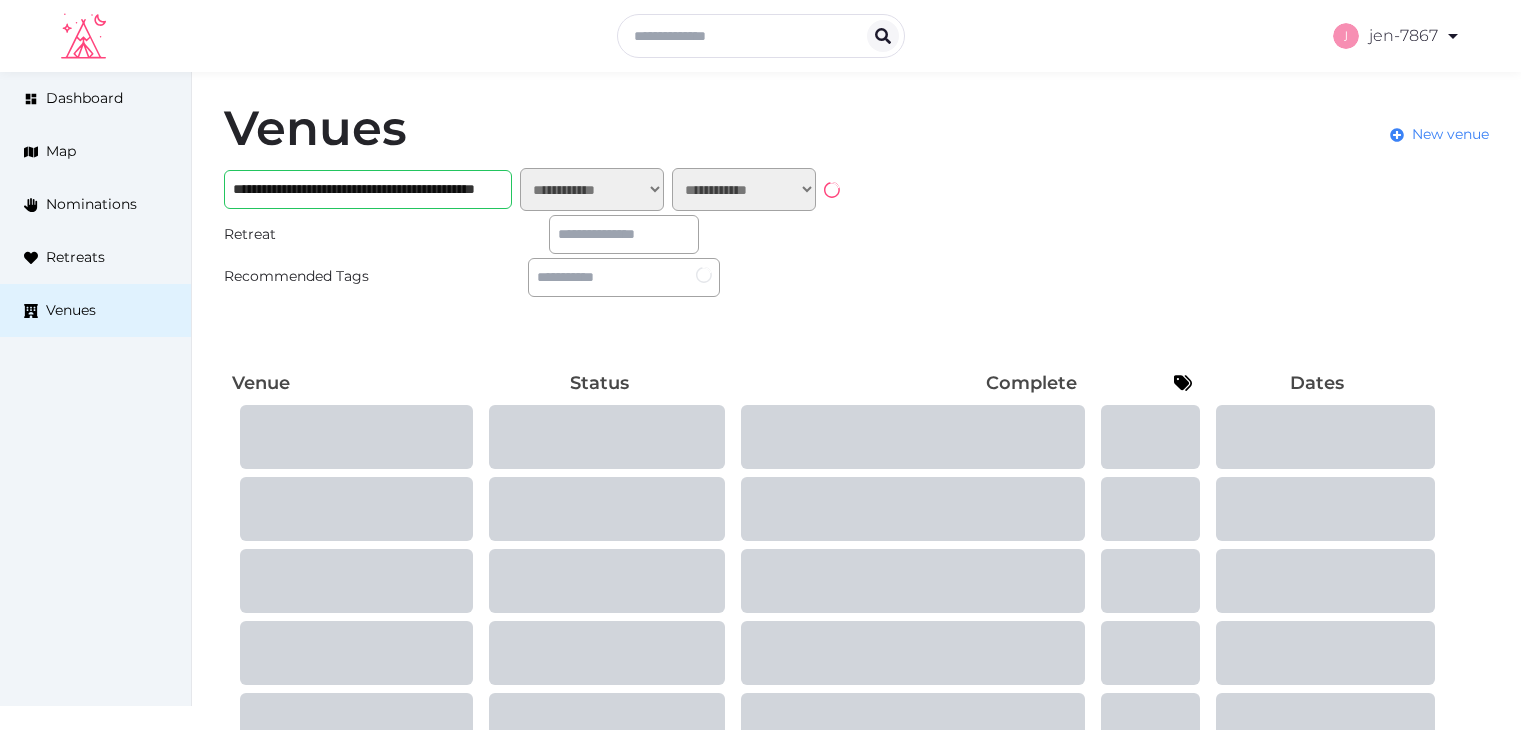 scroll, scrollTop: 0, scrollLeft: 0, axis: both 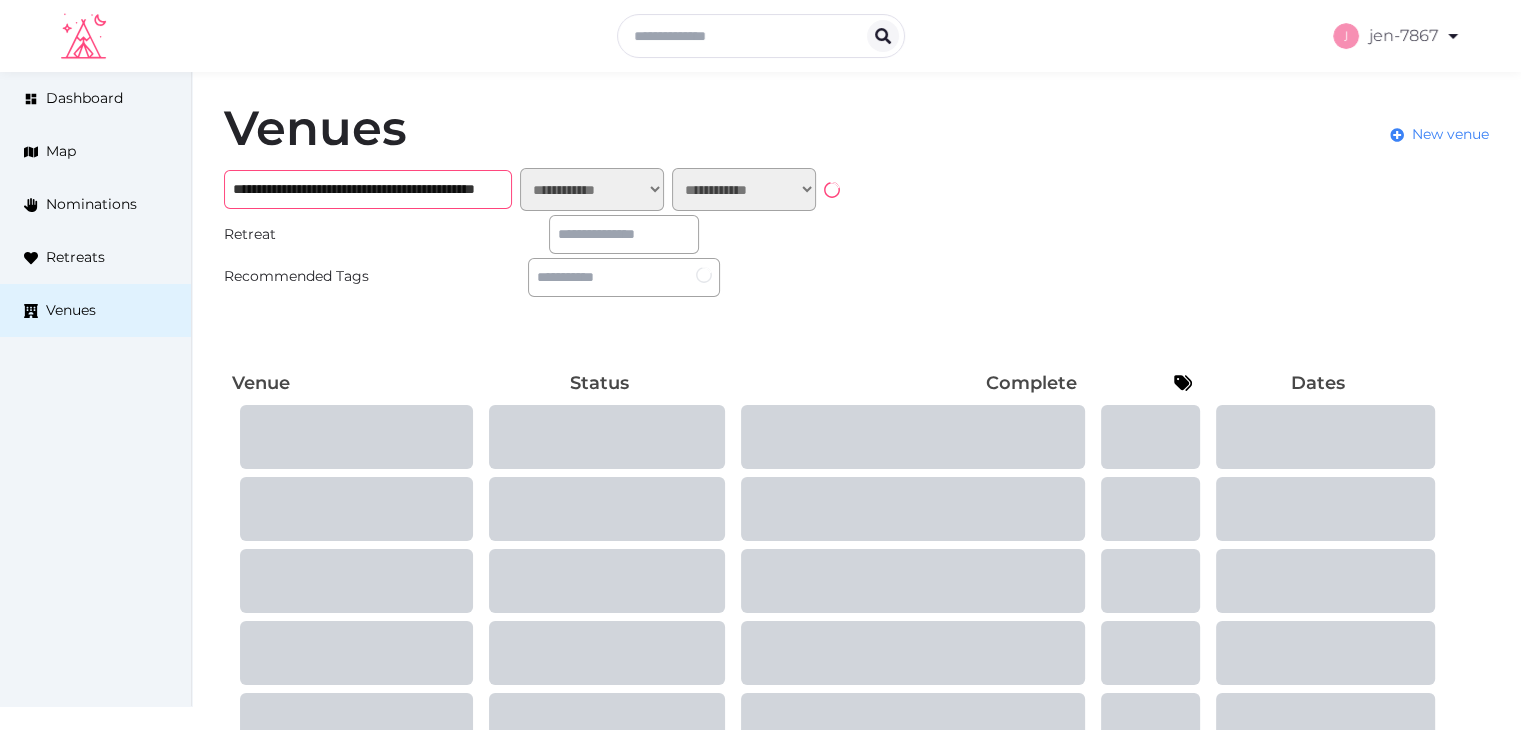 click on "**********" at bounding box center [368, 189] 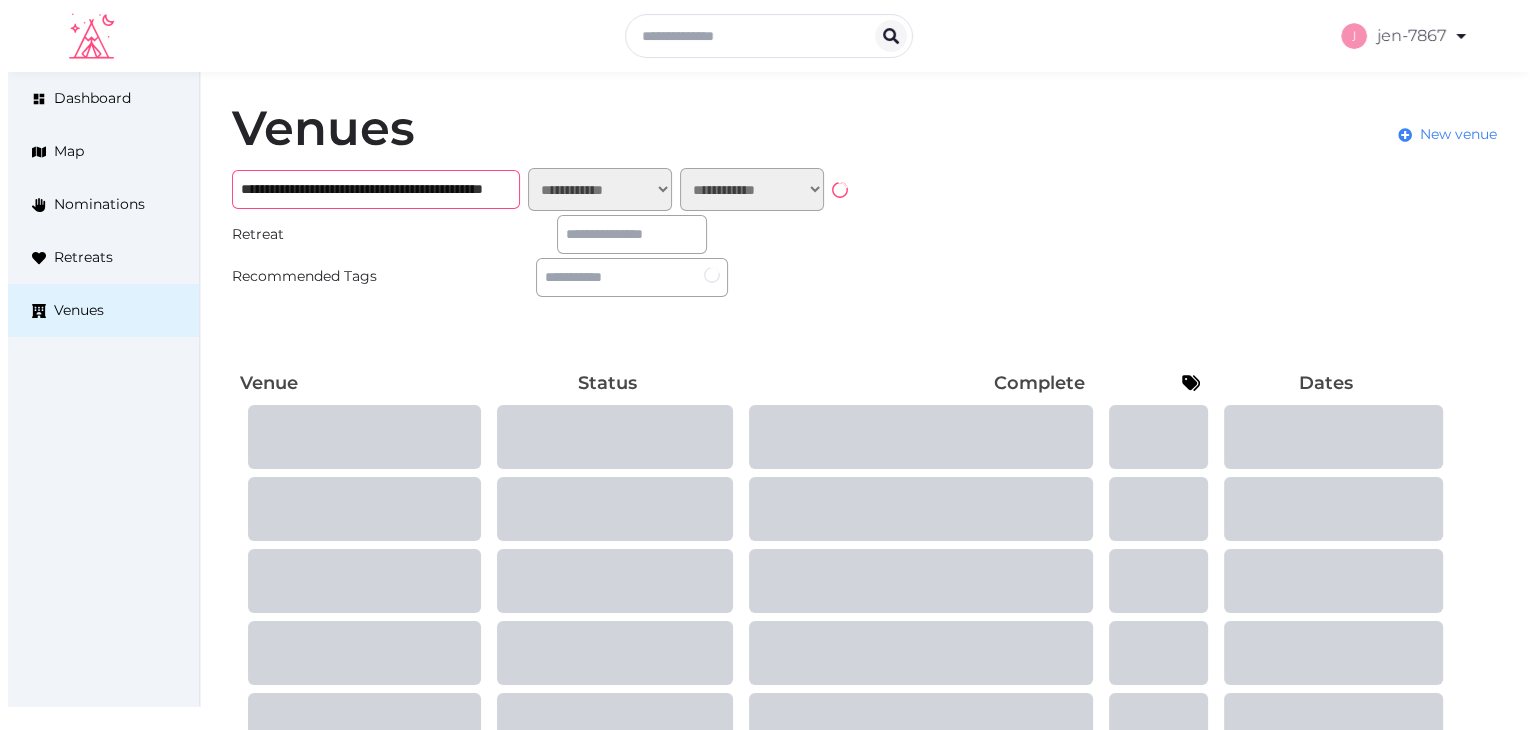 scroll, scrollTop: 0, scrollLeft: 116, axis: horizontal 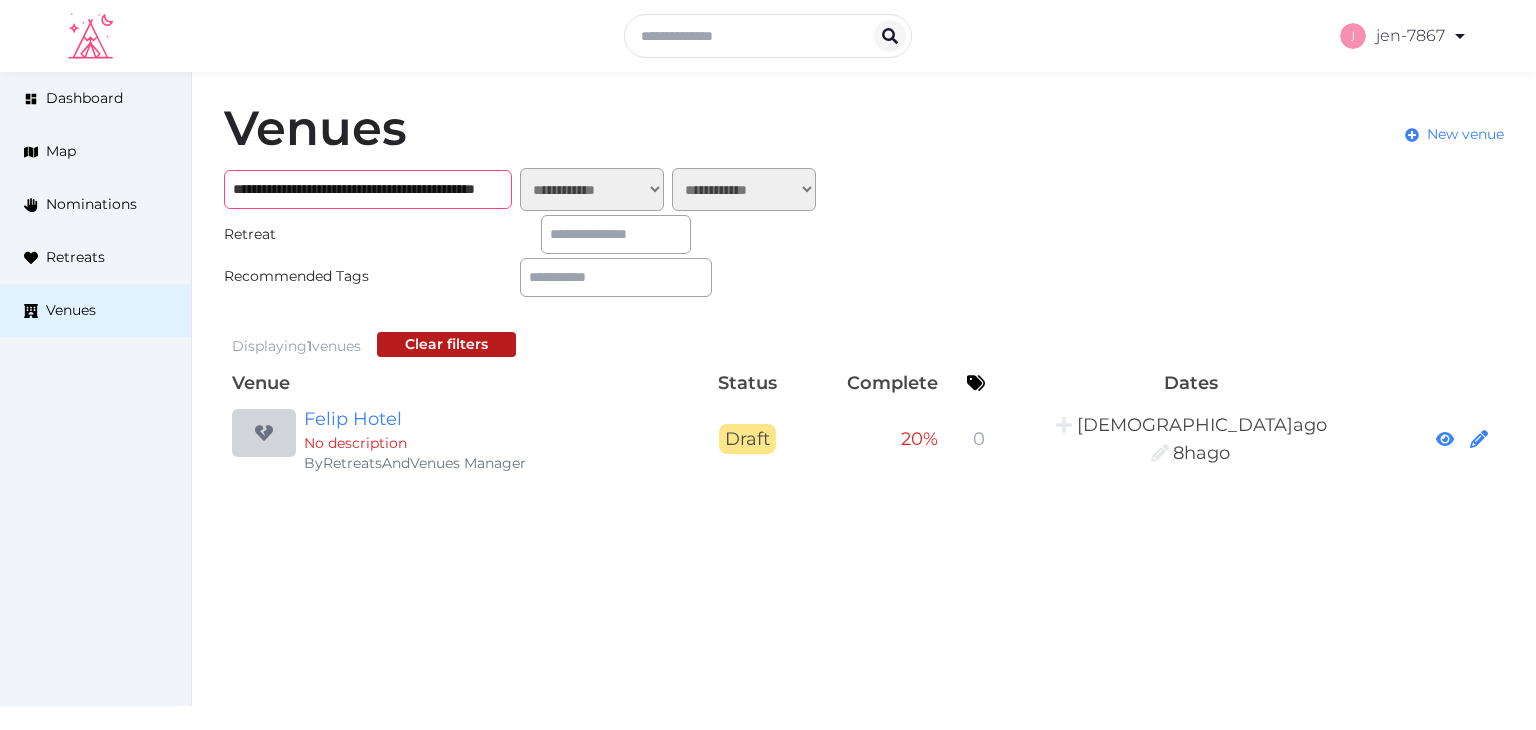 type on "**********" 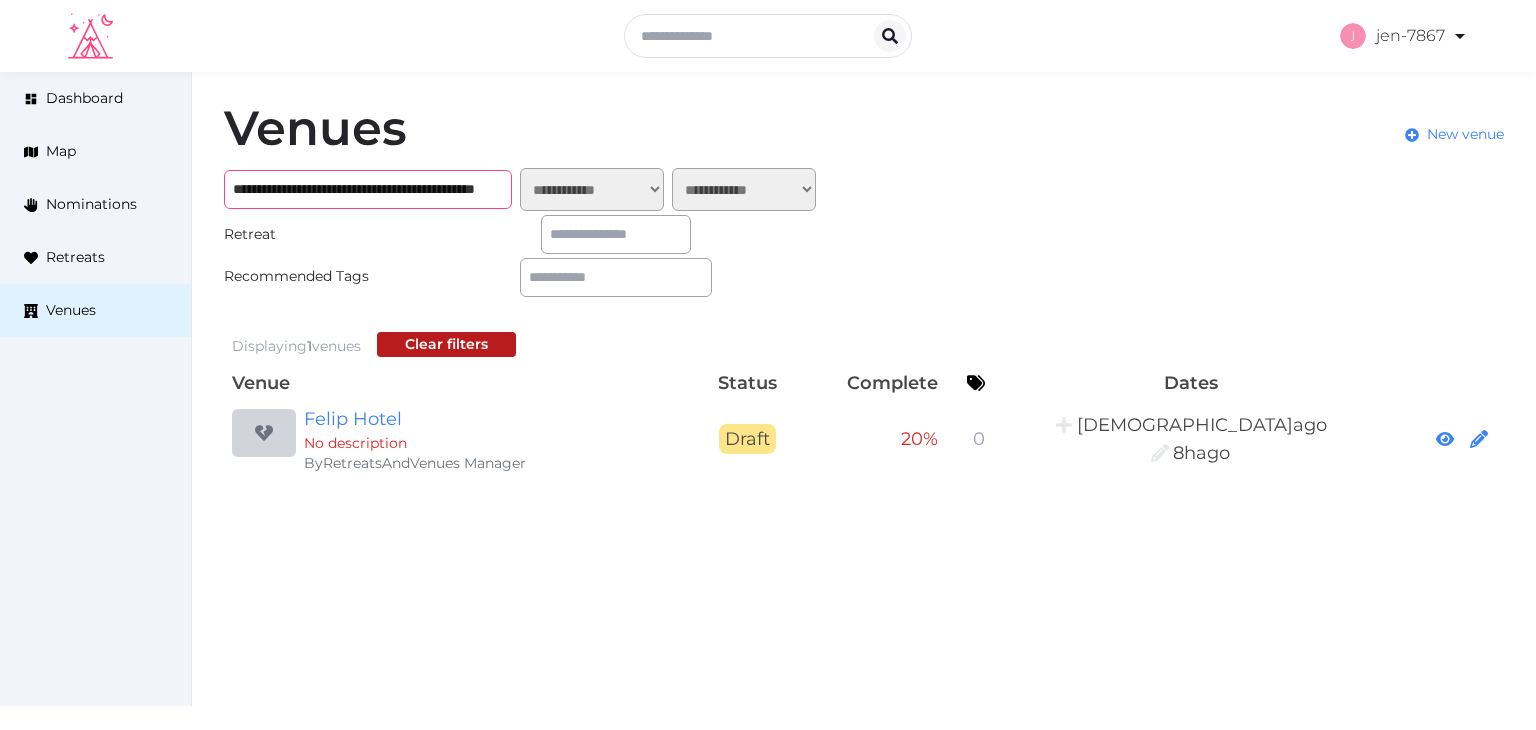 scroll, scrollTop: 0, scrollLeft: 0, axis: both 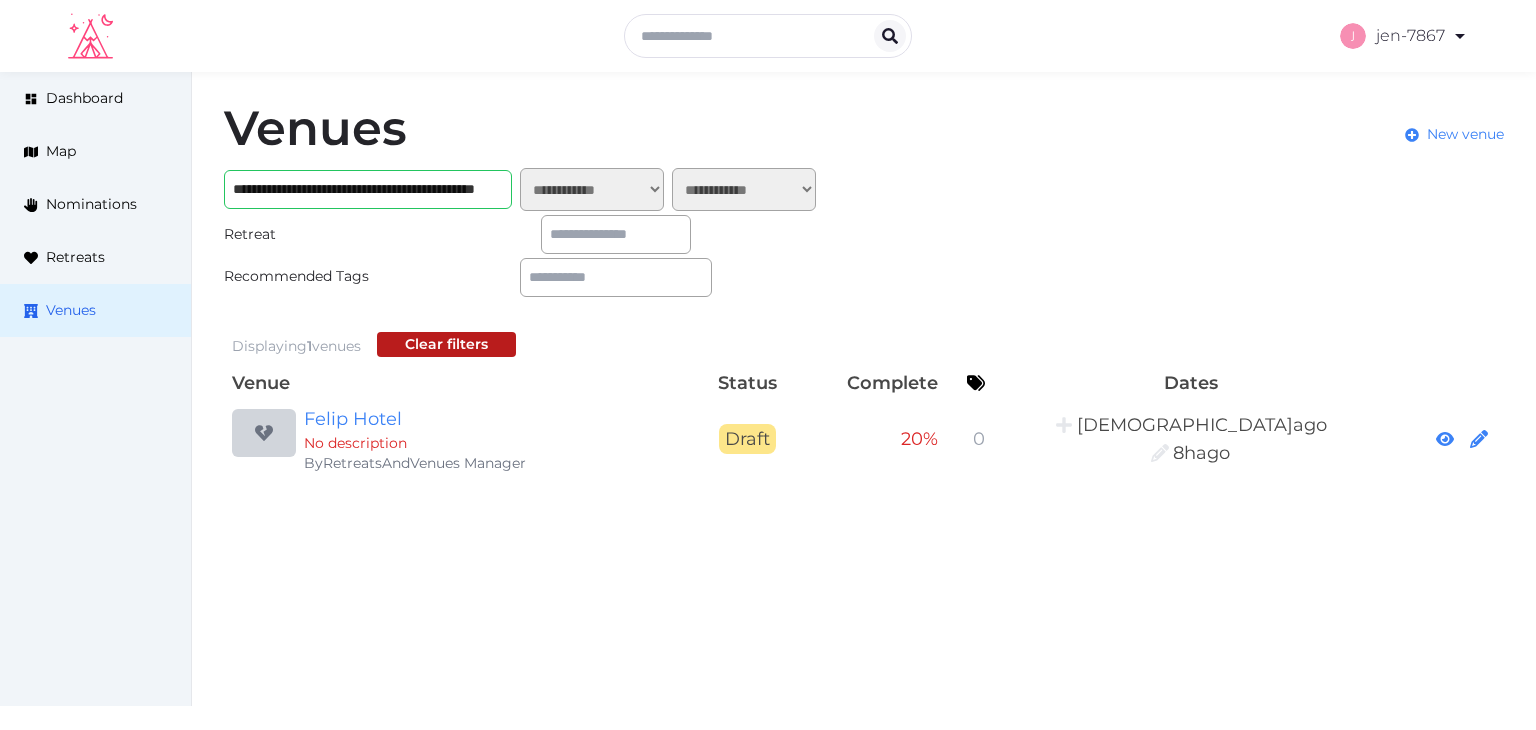 click on "Venues" at bounding box center (95, 310) 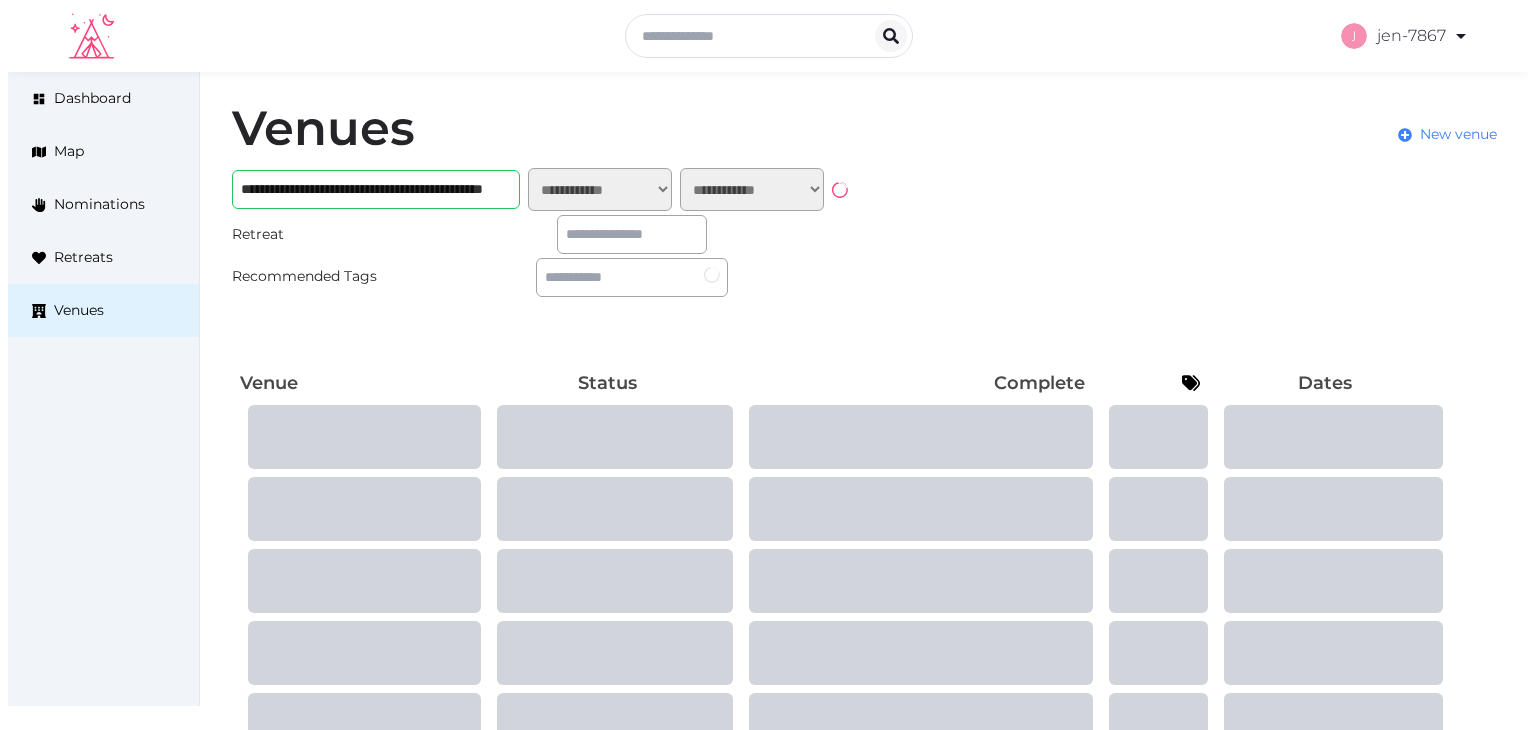 scroll, scrollTop: 0, scrollLeft: 0, axis: both 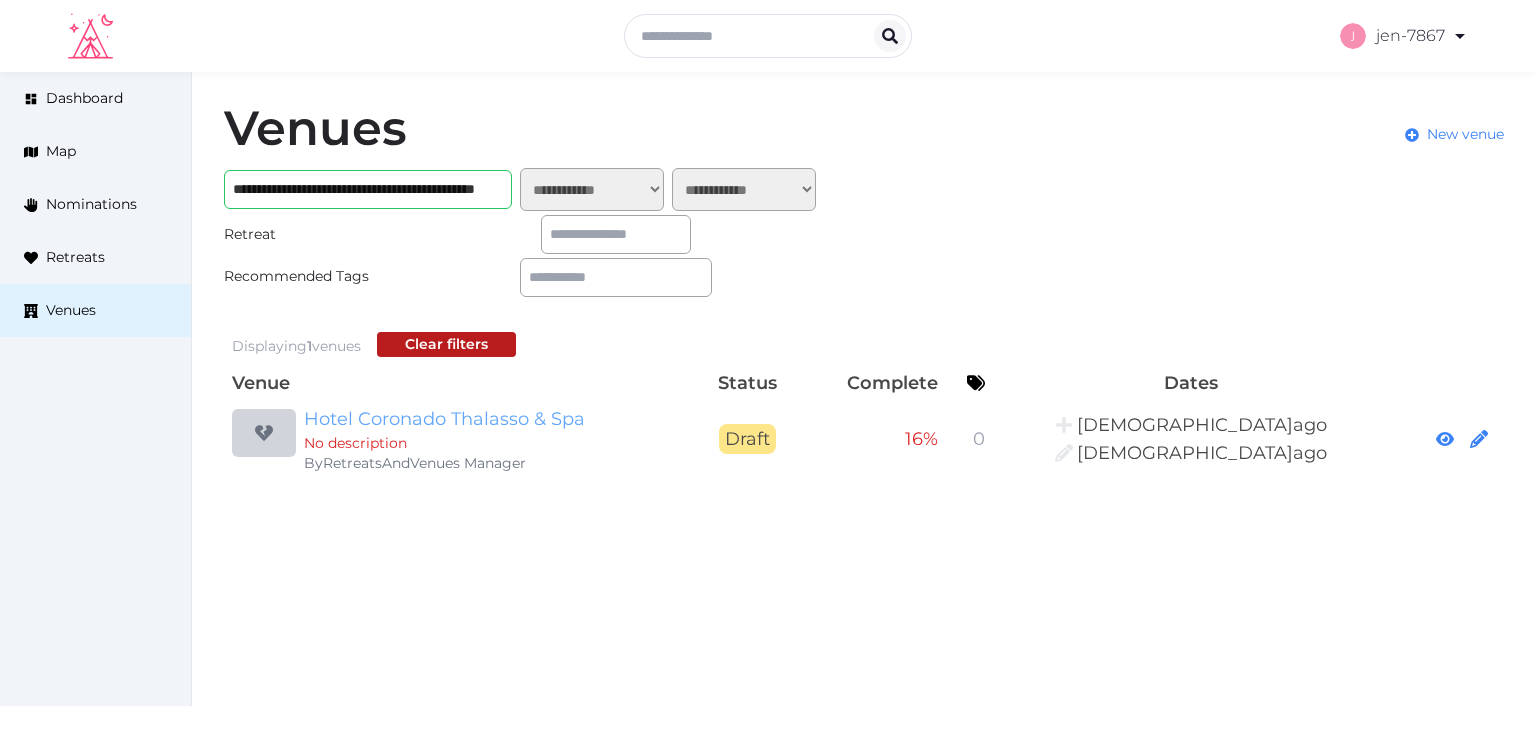 click on "Hotel Coronado Thalasso & Spa" at bounding box center (496, 419) 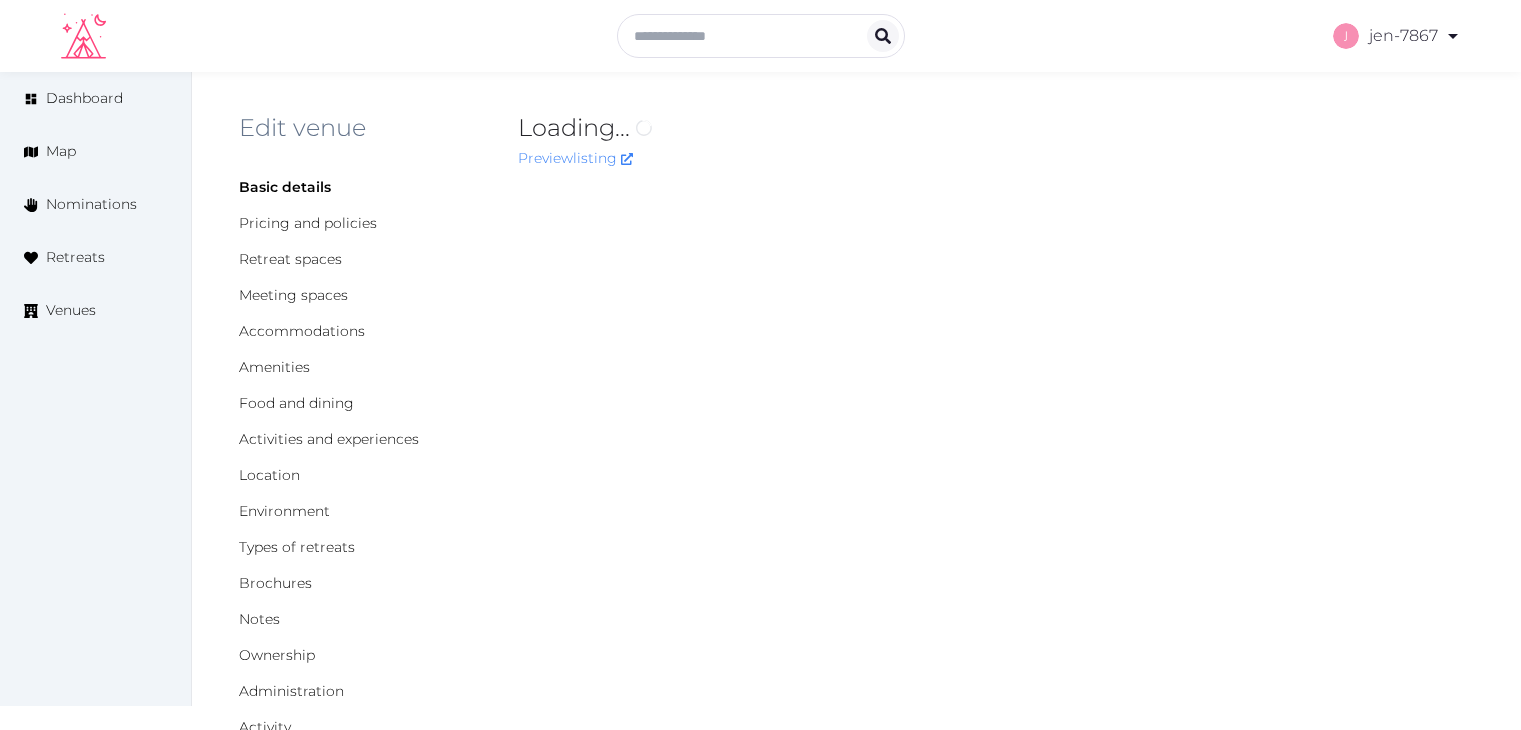 scroll, scrollTop: 0, scrollLeft: 0, axis: both 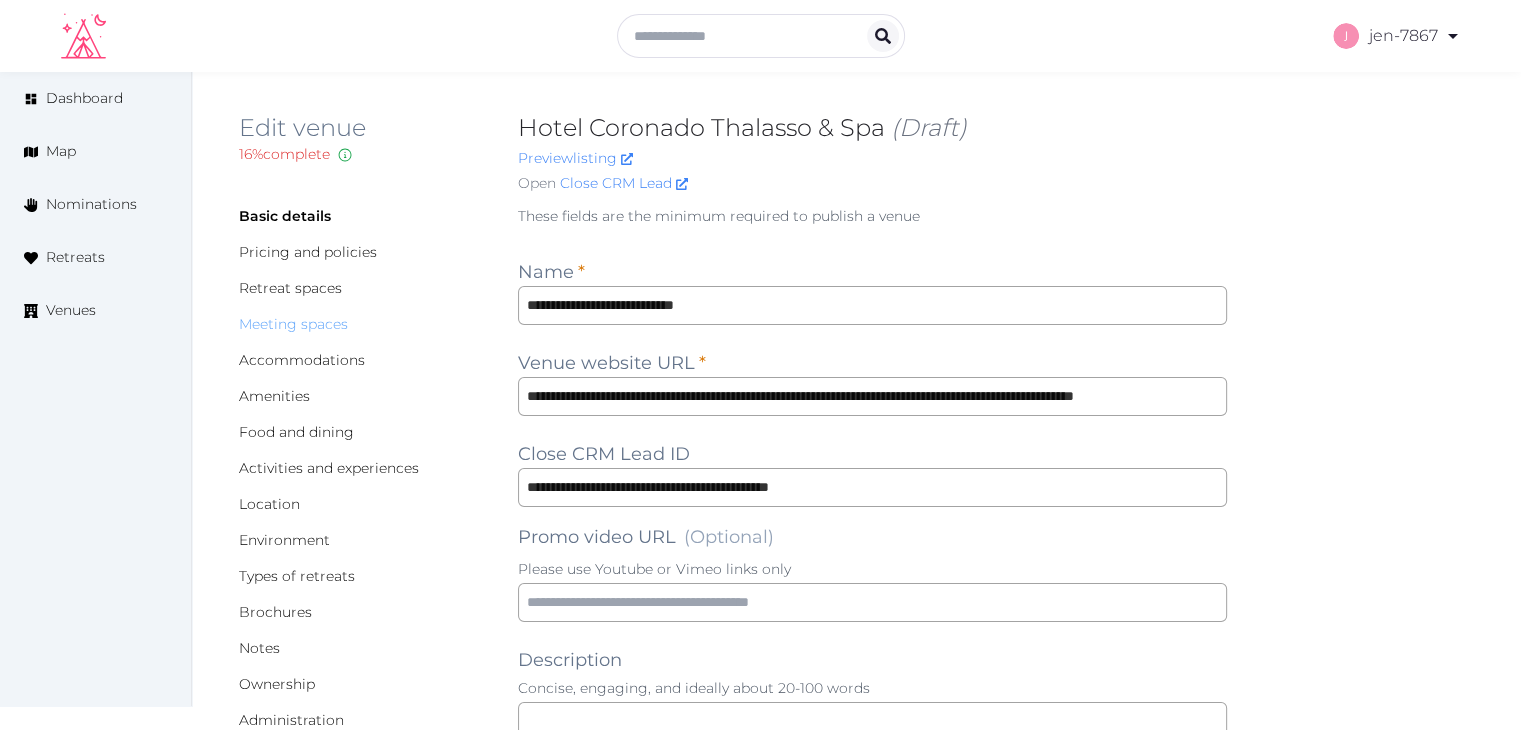 click on "Meeting spaces" at bounding box center [293, 324] 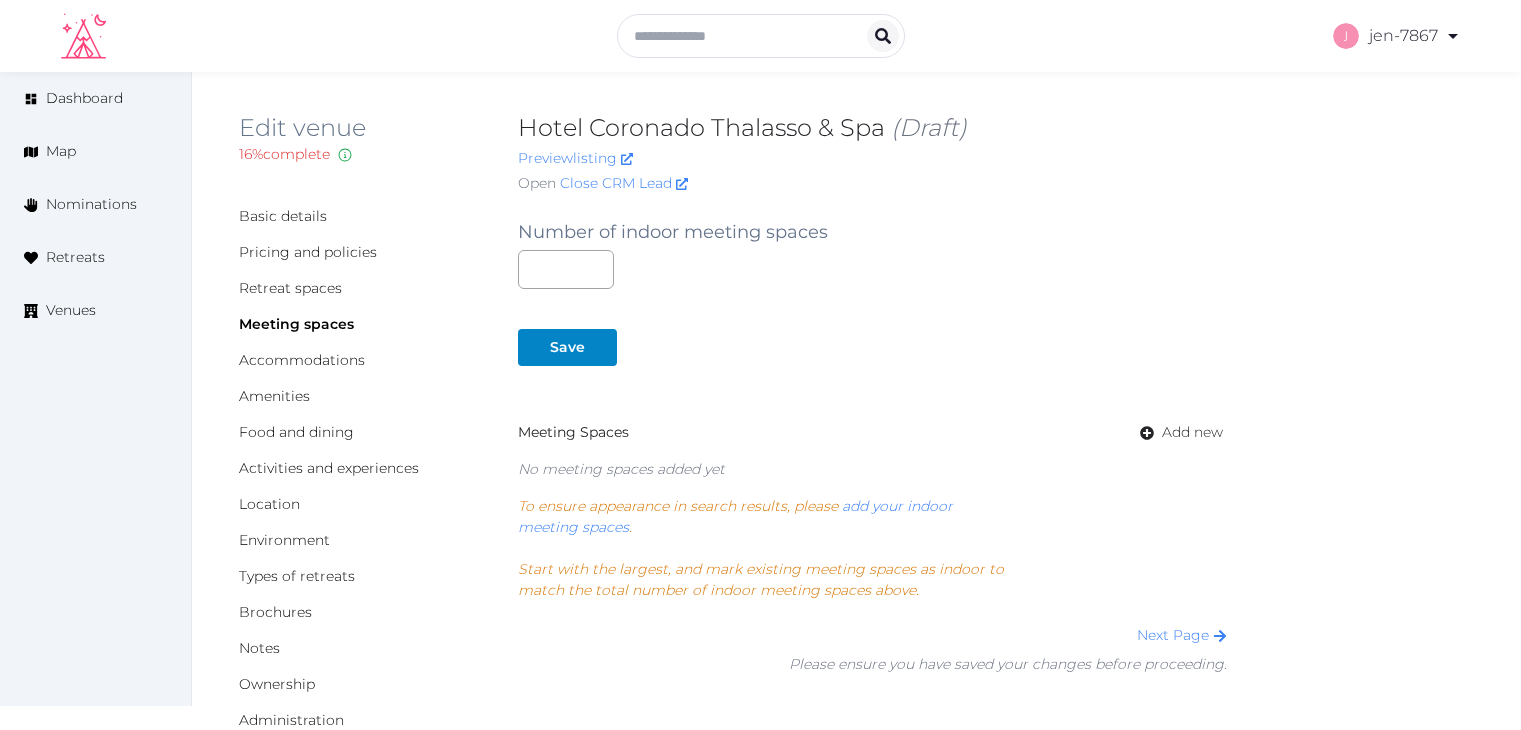 scroll, scrollTop: 0, scrollLeft: 0, axis: both 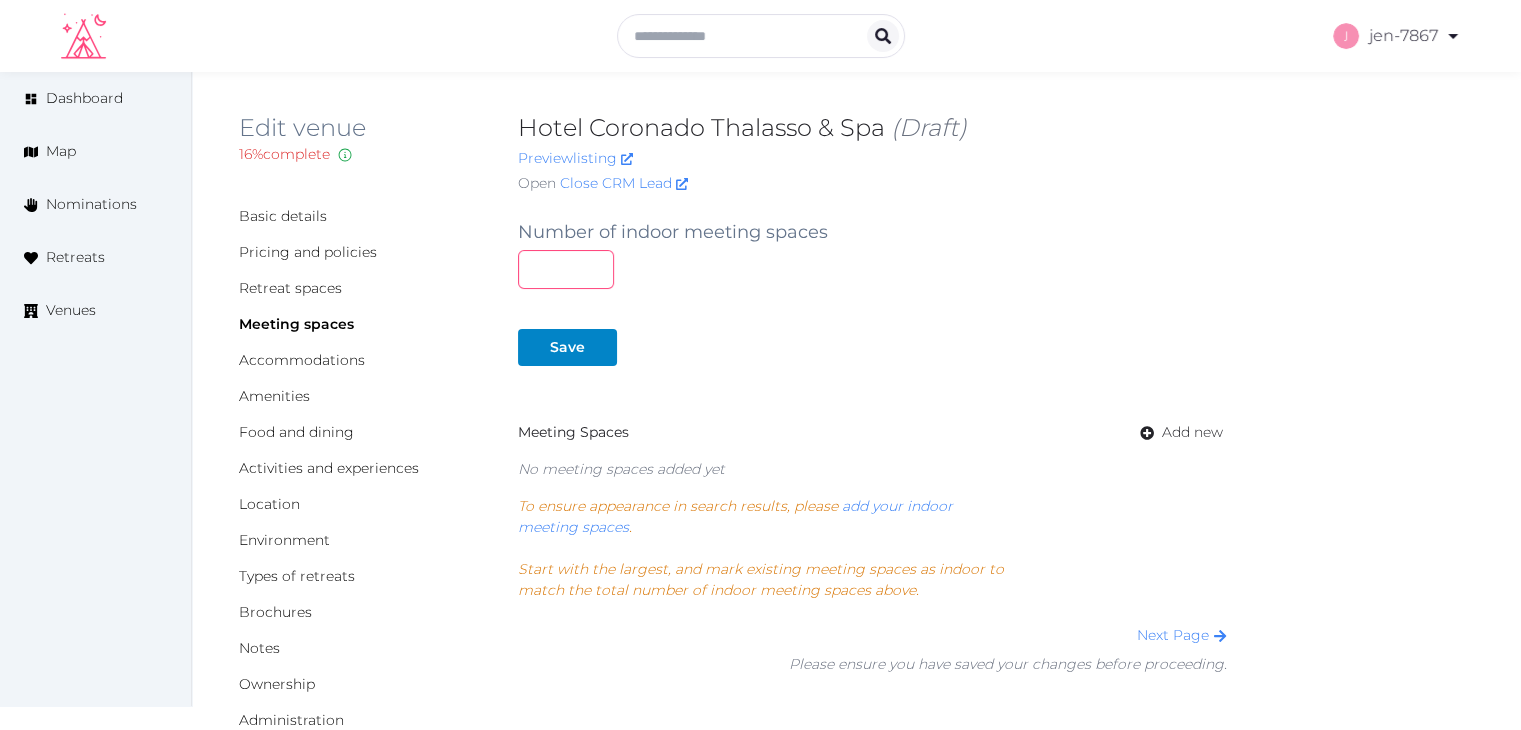 drag, startPoint x: 523, startPoint y: 273, endPoint x: 508, endPoint y: 273, distance: 15 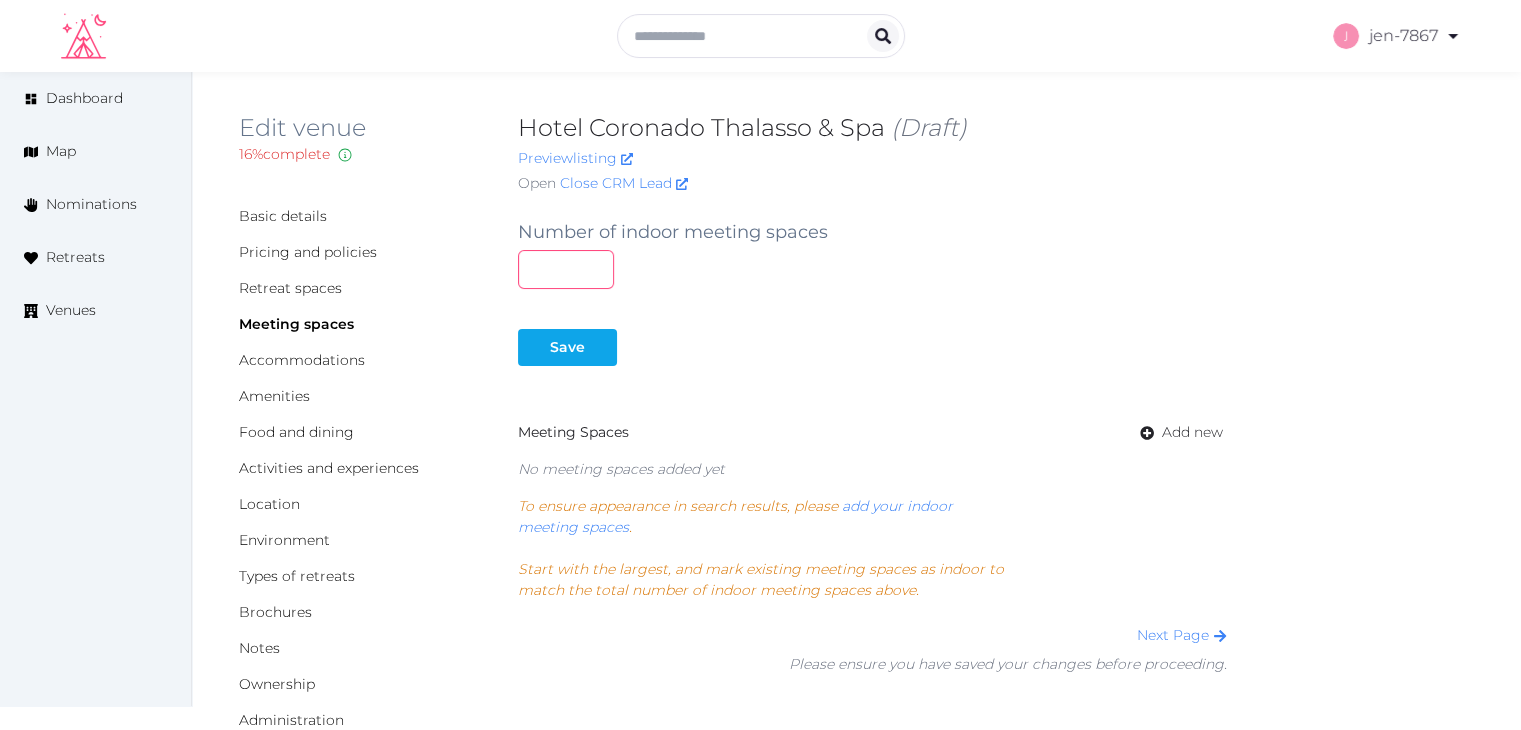 type on "*" 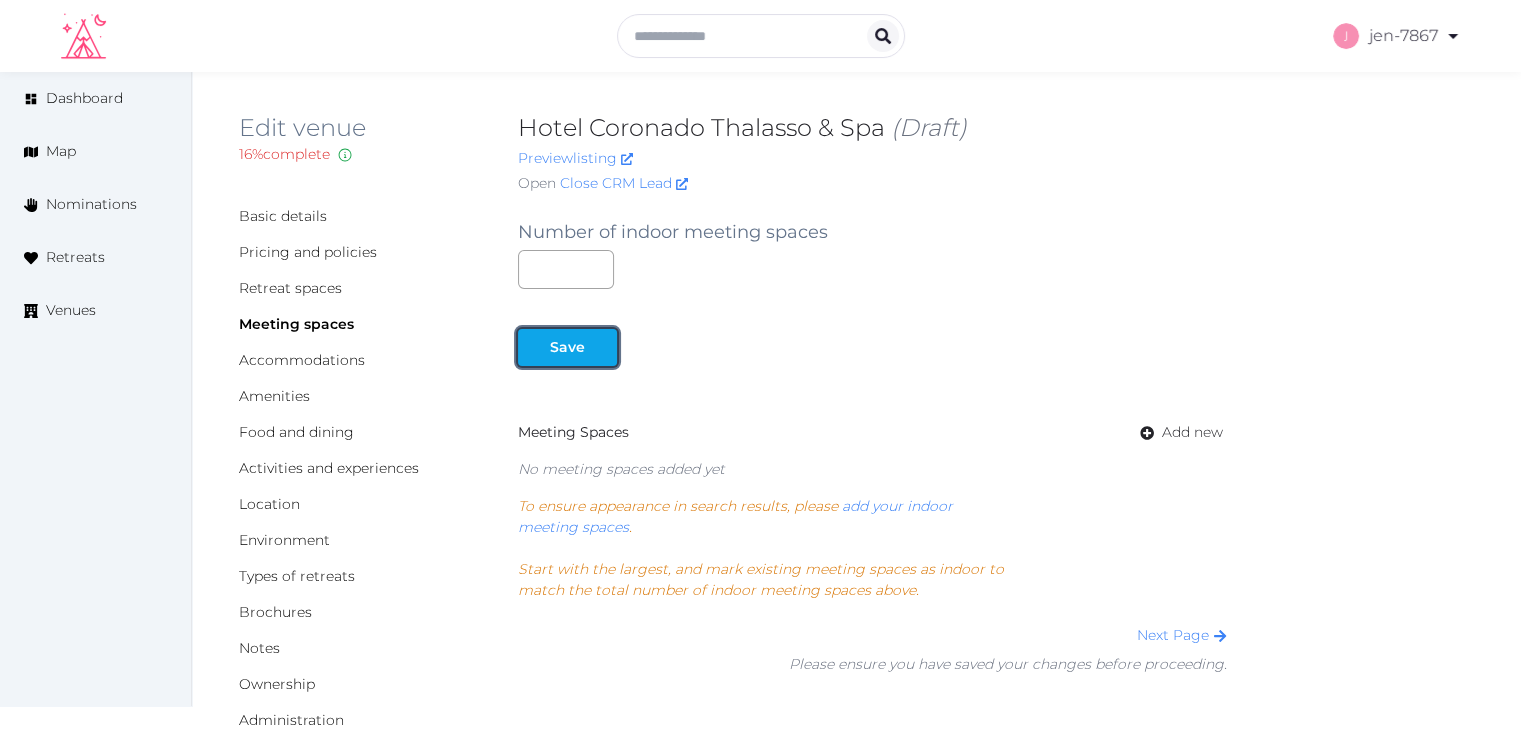 click on "Save" at bounding box center (567, 347) 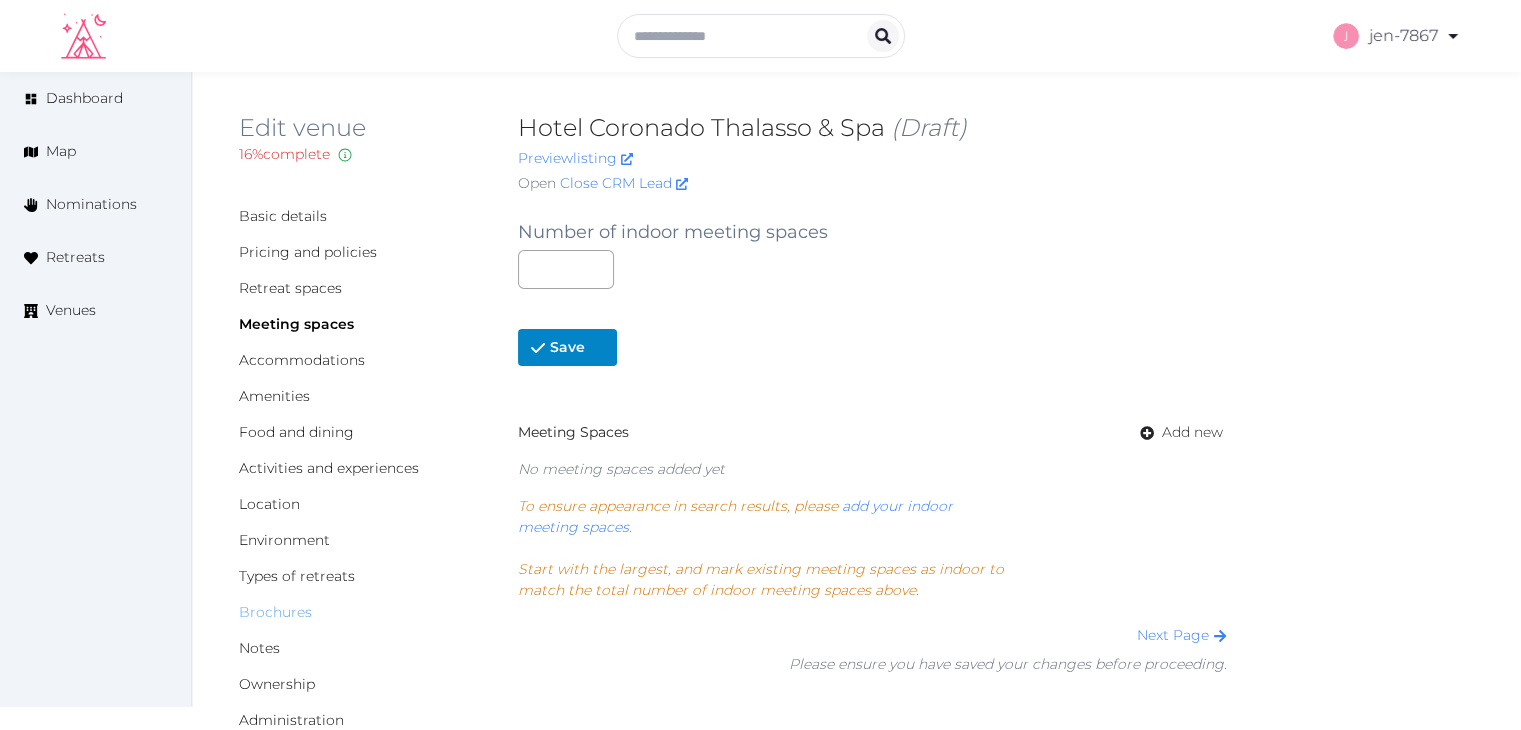 click on "Brochures" at bounding box center [275, 612] 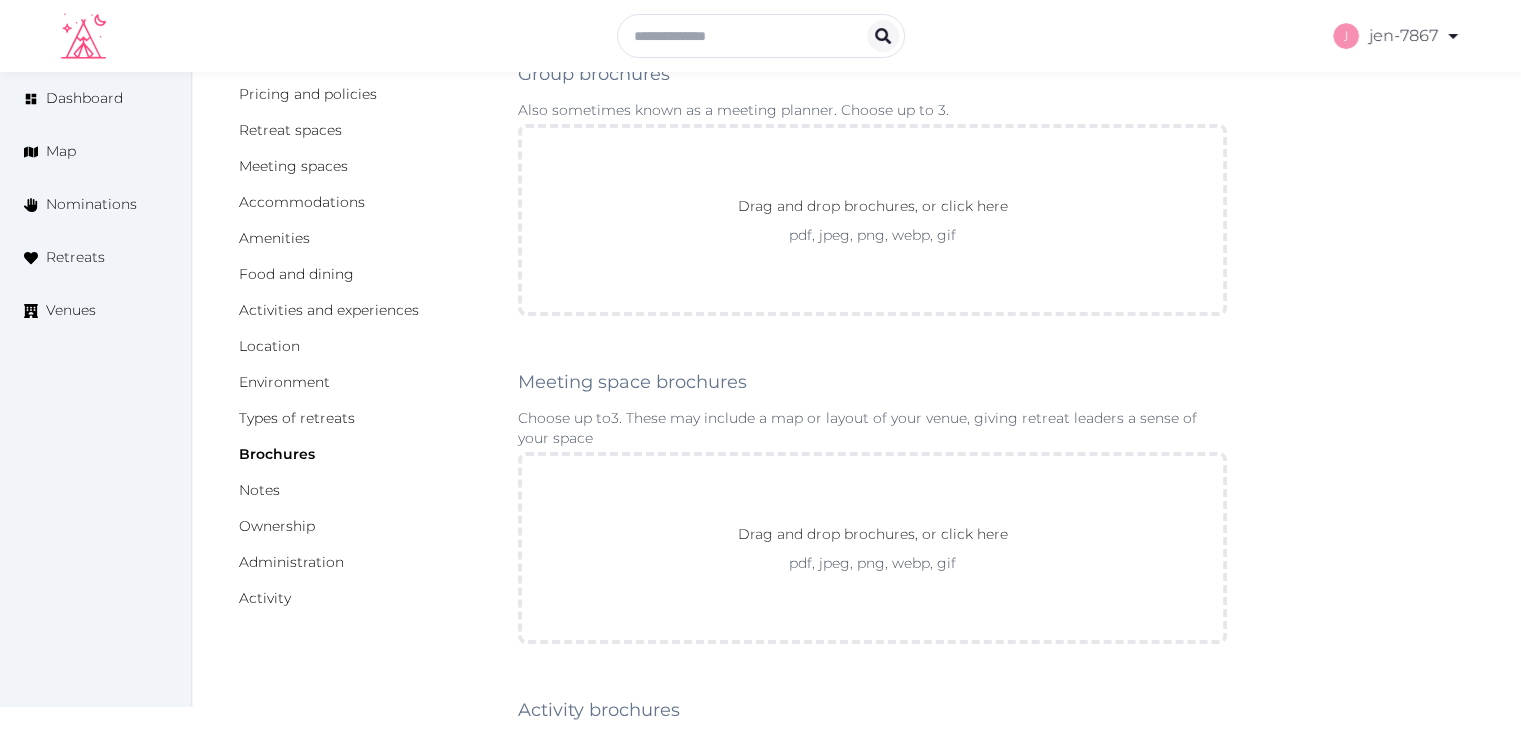 scroll, scrollTop: 400, scrollLeft: 0, axis: vertical 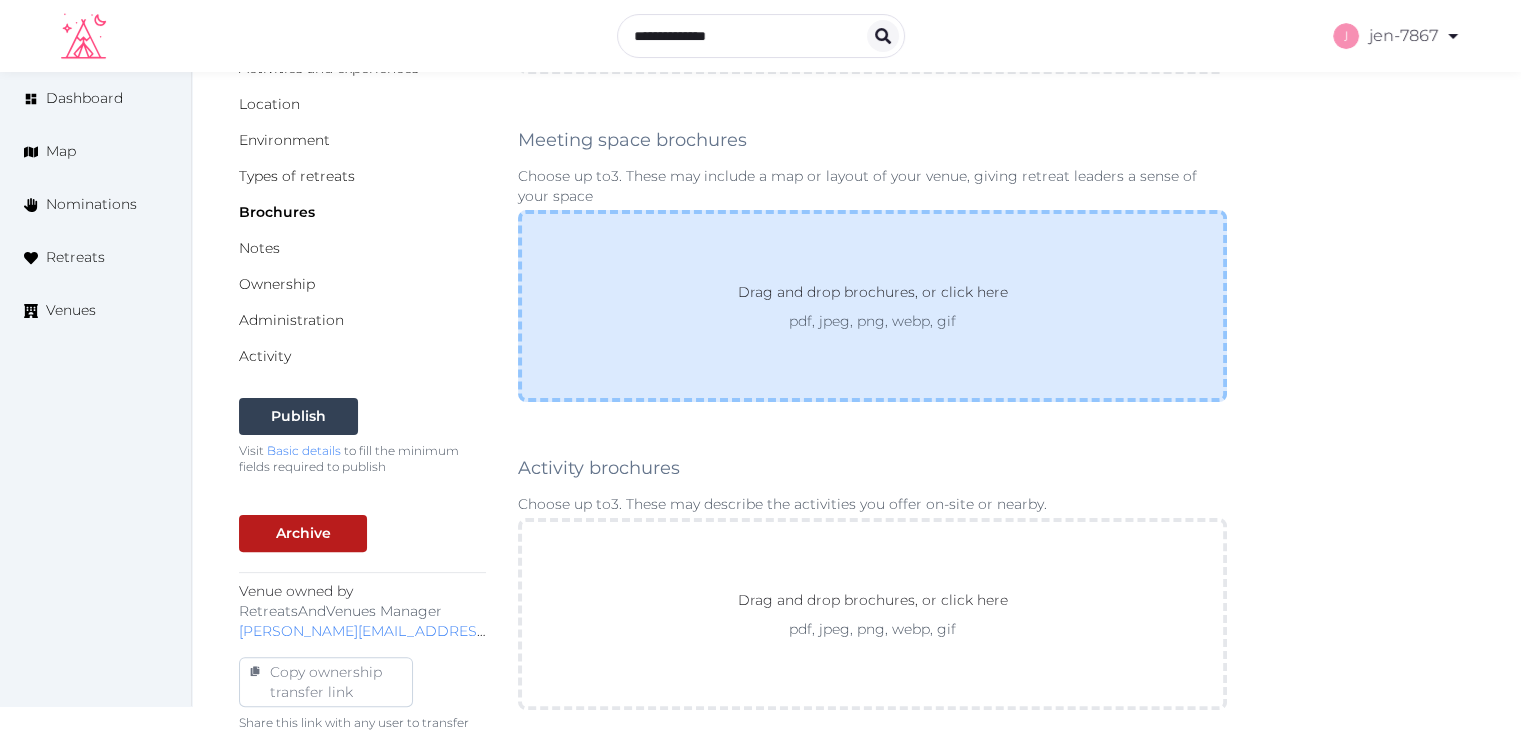 click on "Drag and drop brochures, or click here pdf, jpeg, png, webp, gif" at bounding box center [872, 306] 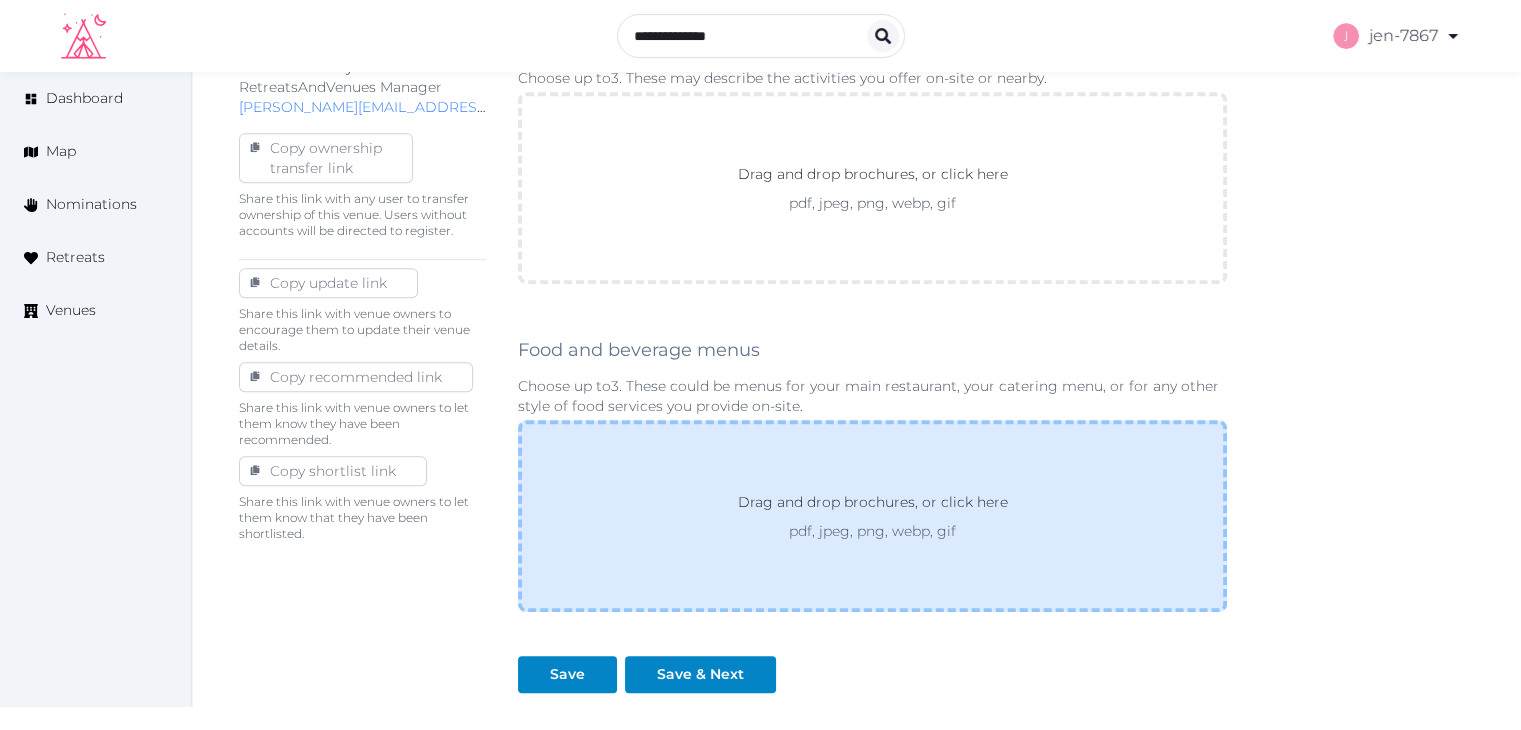 scroll, scrollTop: 1000, scrollLeft: 0, axis: vertical 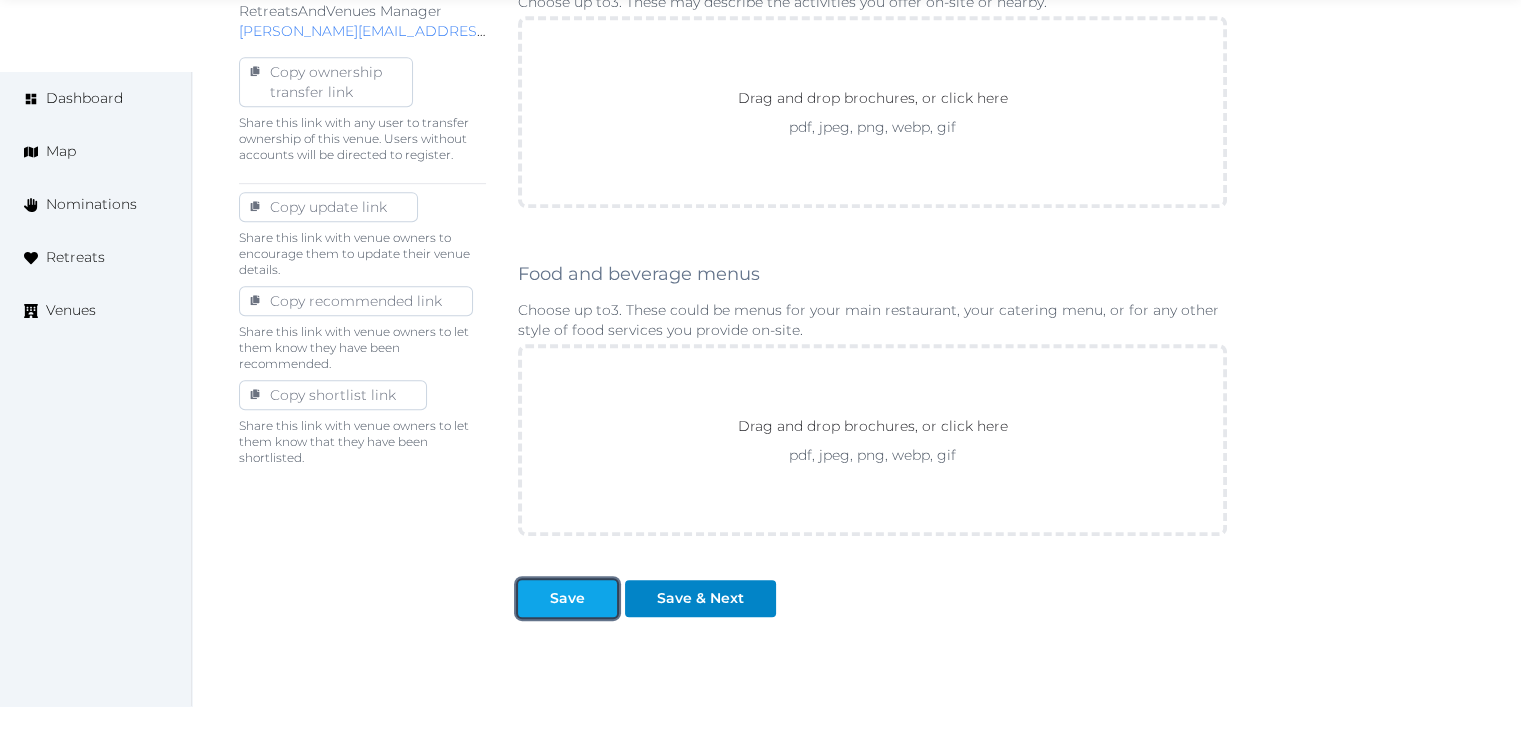 click on "Save" at bounding box center [567, 598] 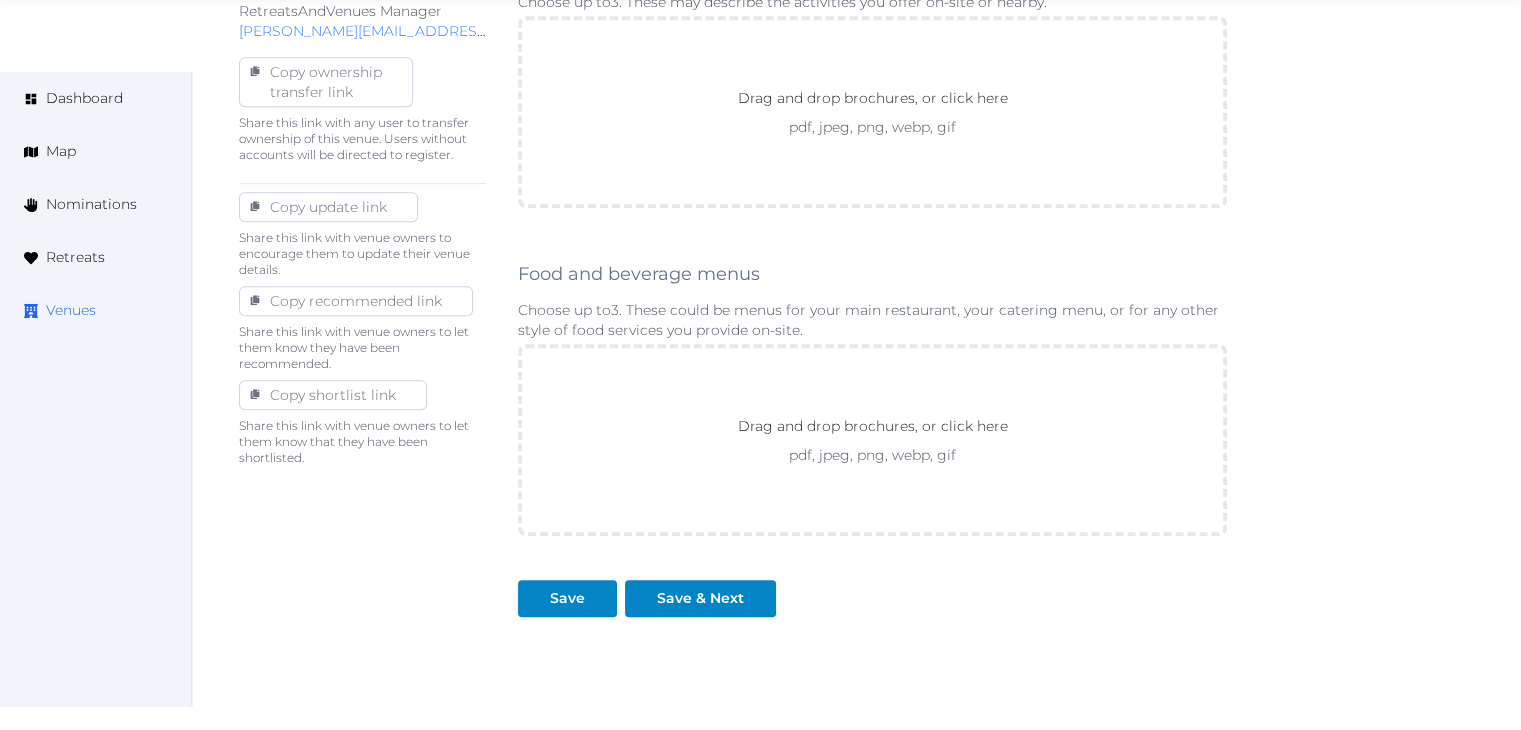 click on "Venues" at bounding box center [71, 310] 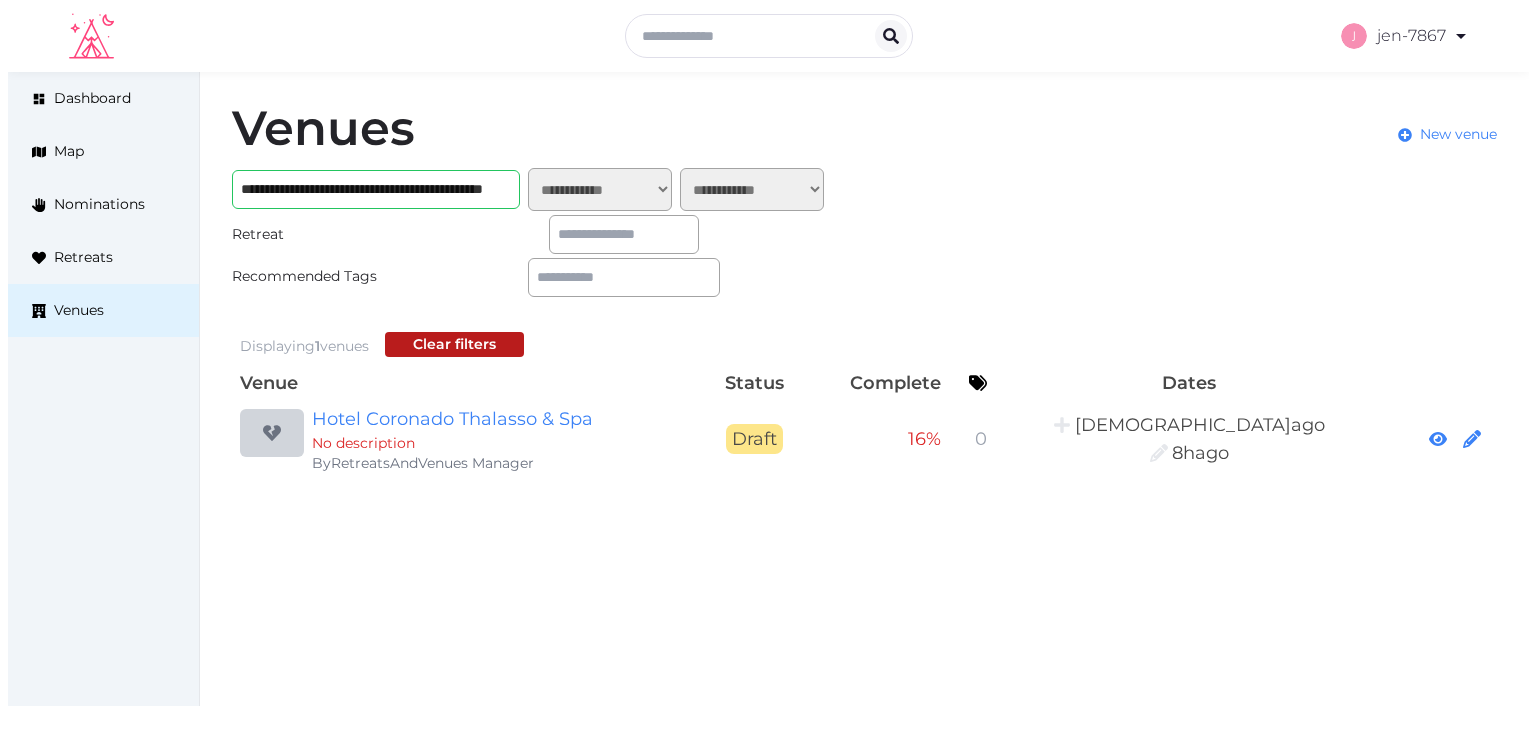 scroll, scrollTop: 0, scrollLeft: 0, axis: both 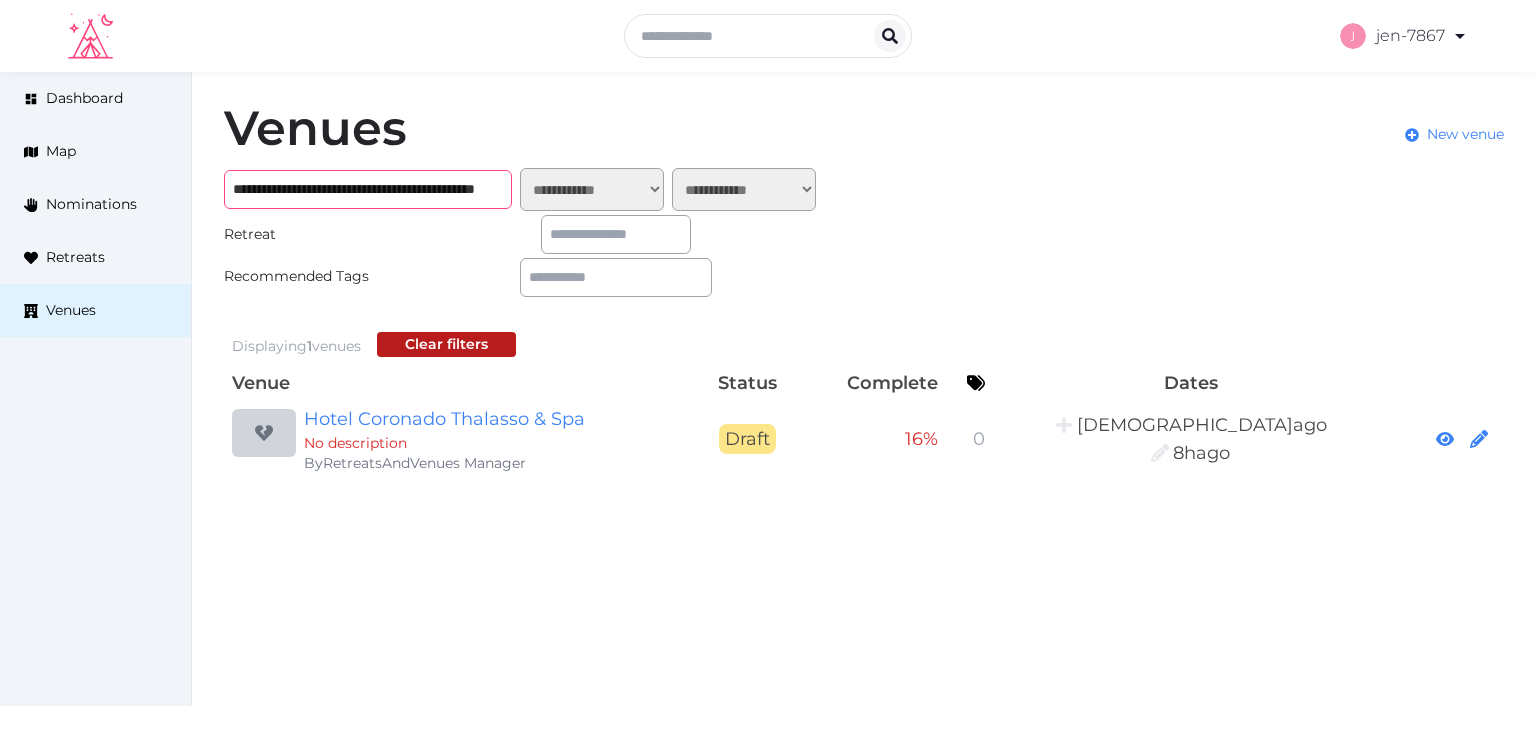 click on "**********" at bounding box center (368, 189) 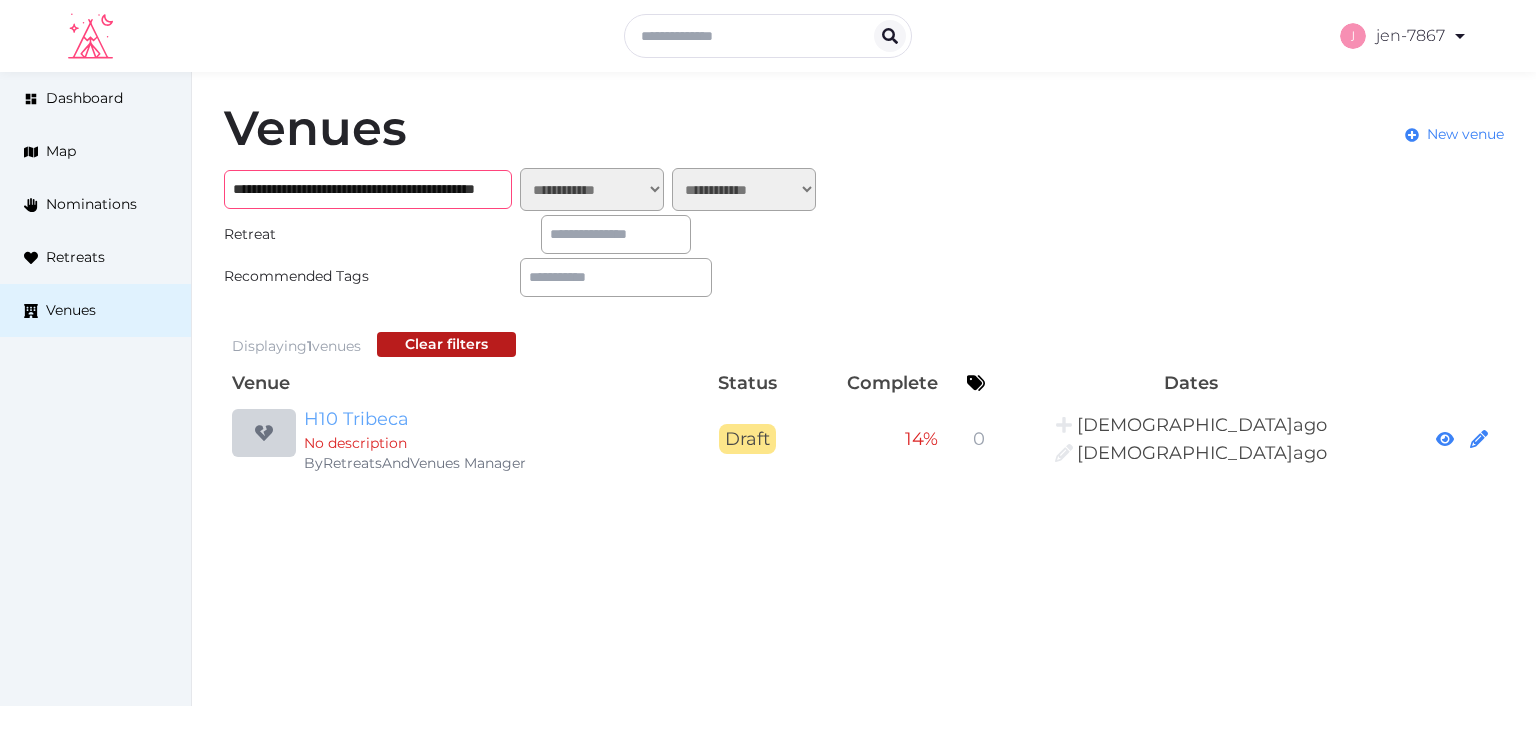 type on "**********" 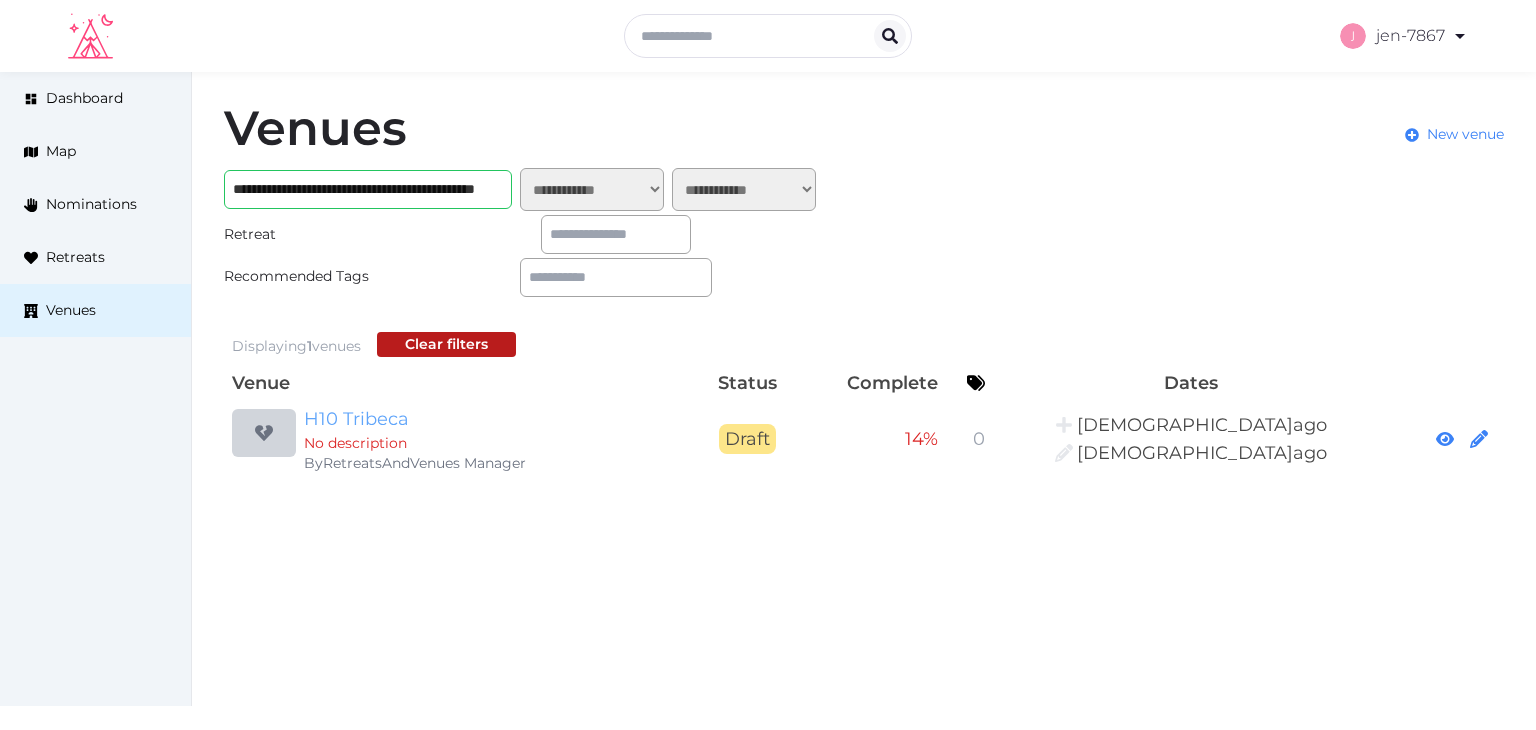 scroll, scrollTop: 0, scrollLeft: 0, axis: both 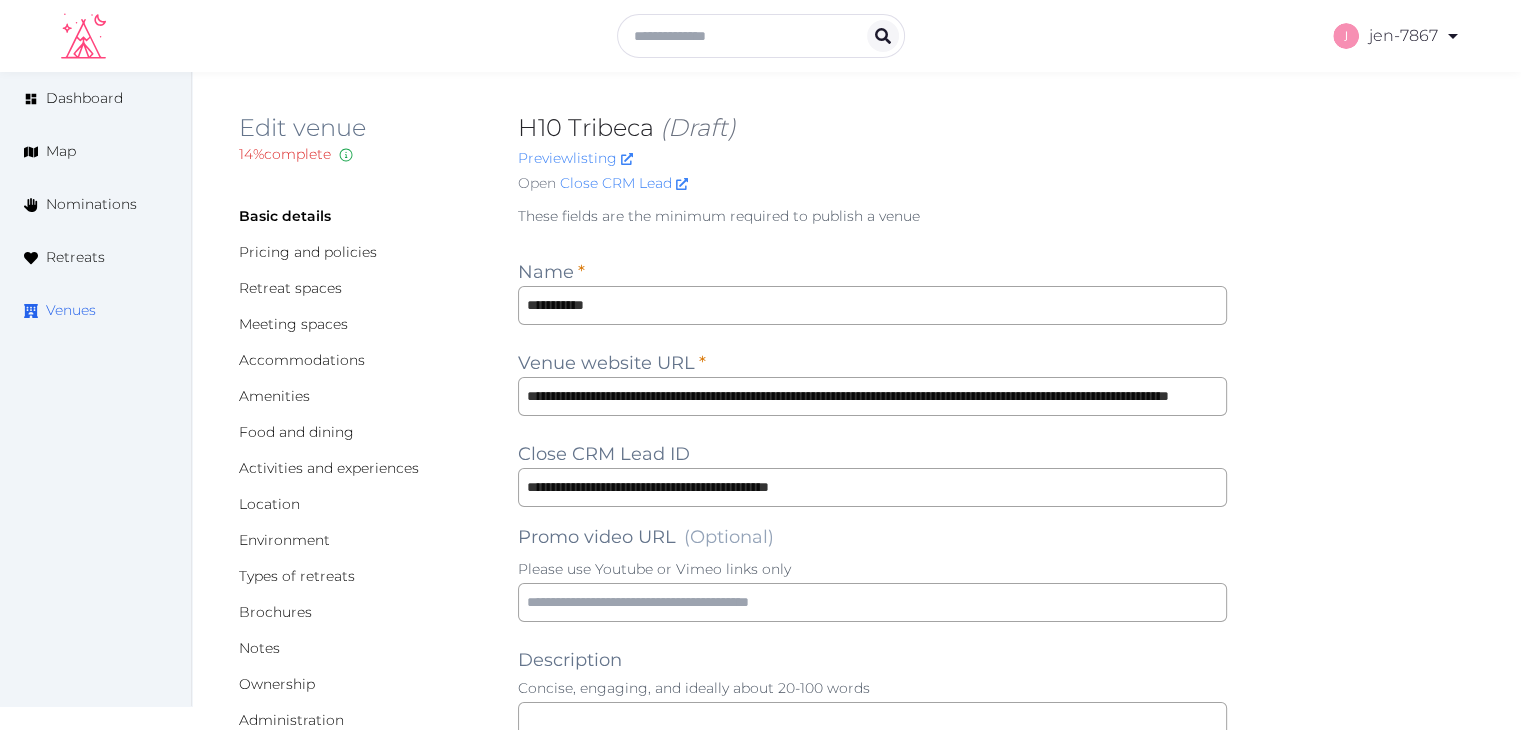 click on "Venues" at bounding box center [71, 310] 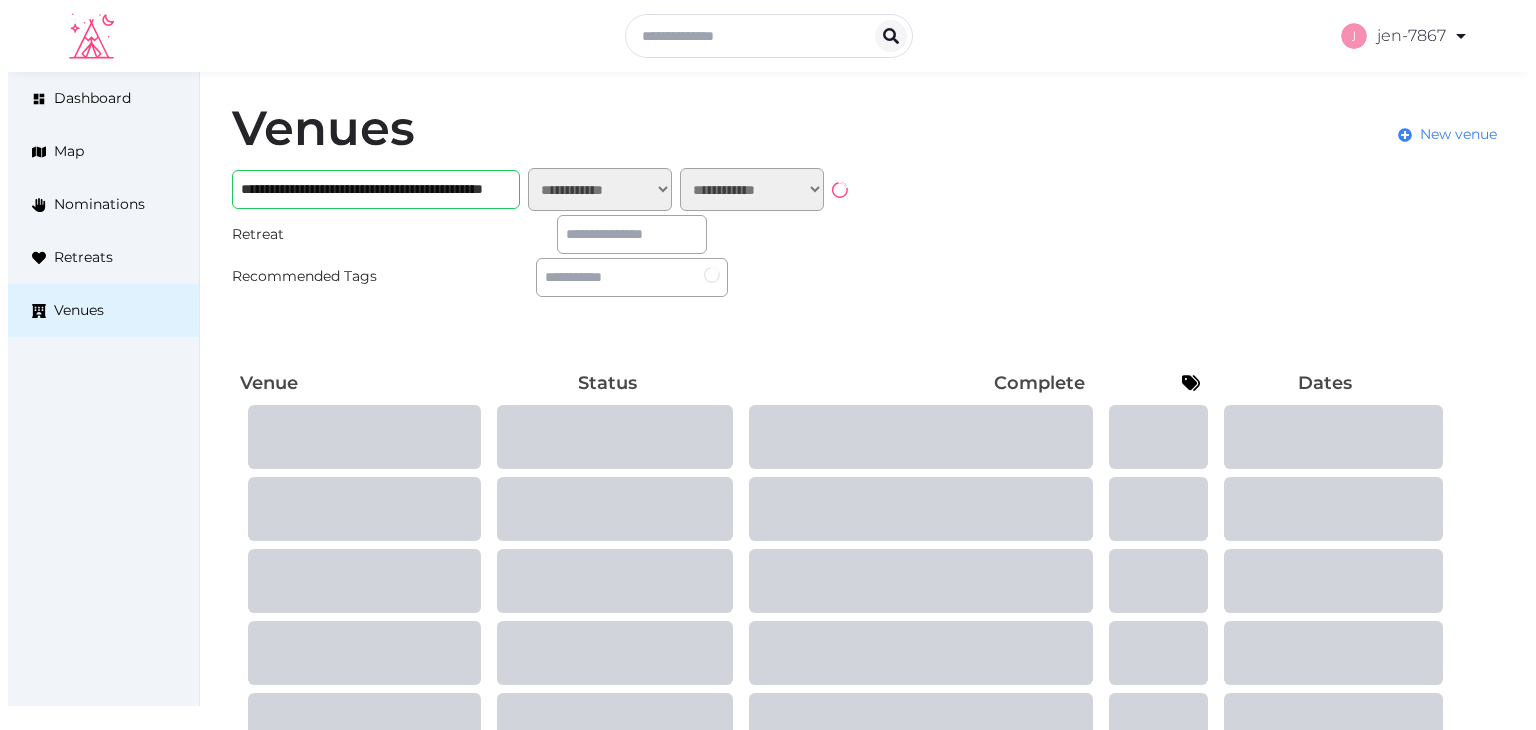 scroll, scrollTop: 0, scrollLeft: 0, axis: both 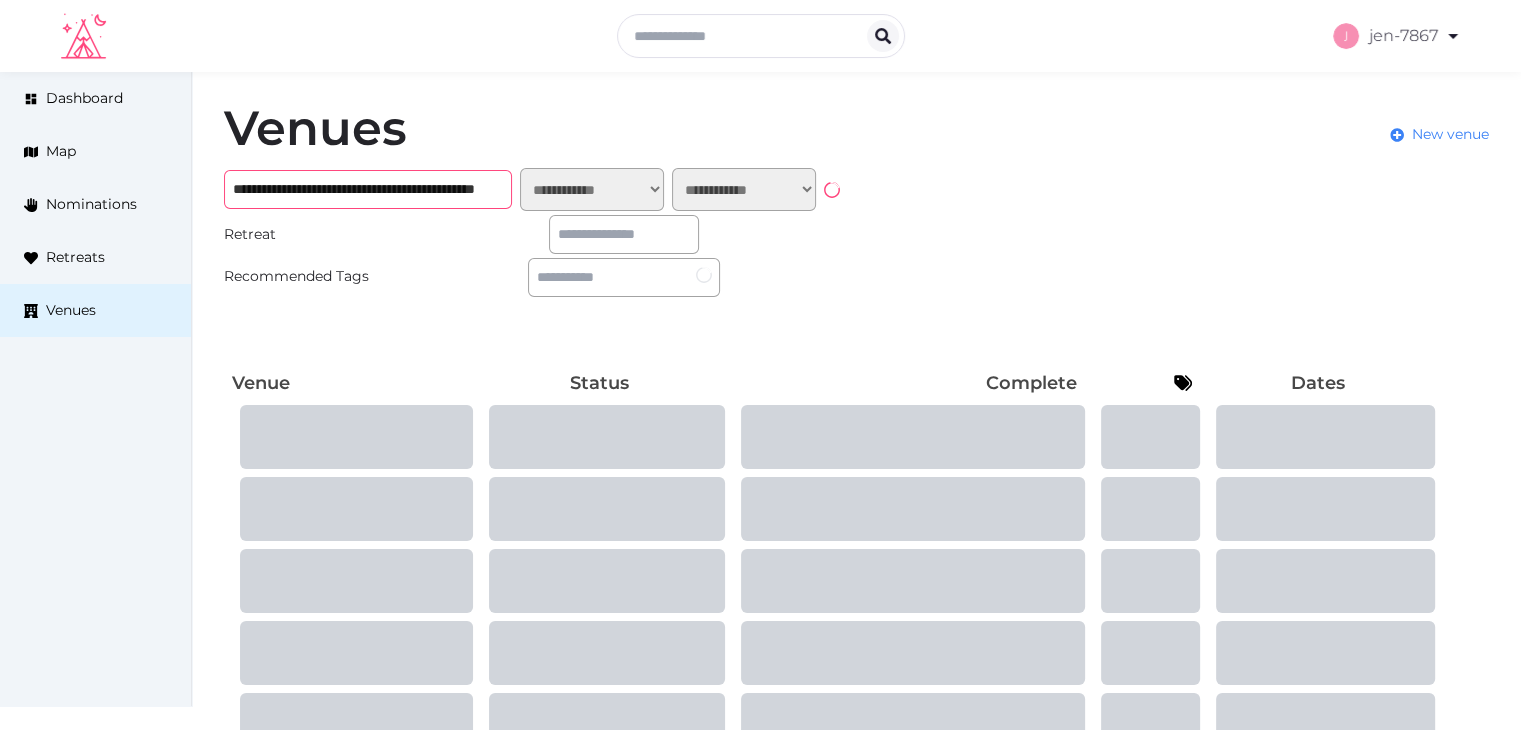 click on "**********" at bounding box center (368, 189) 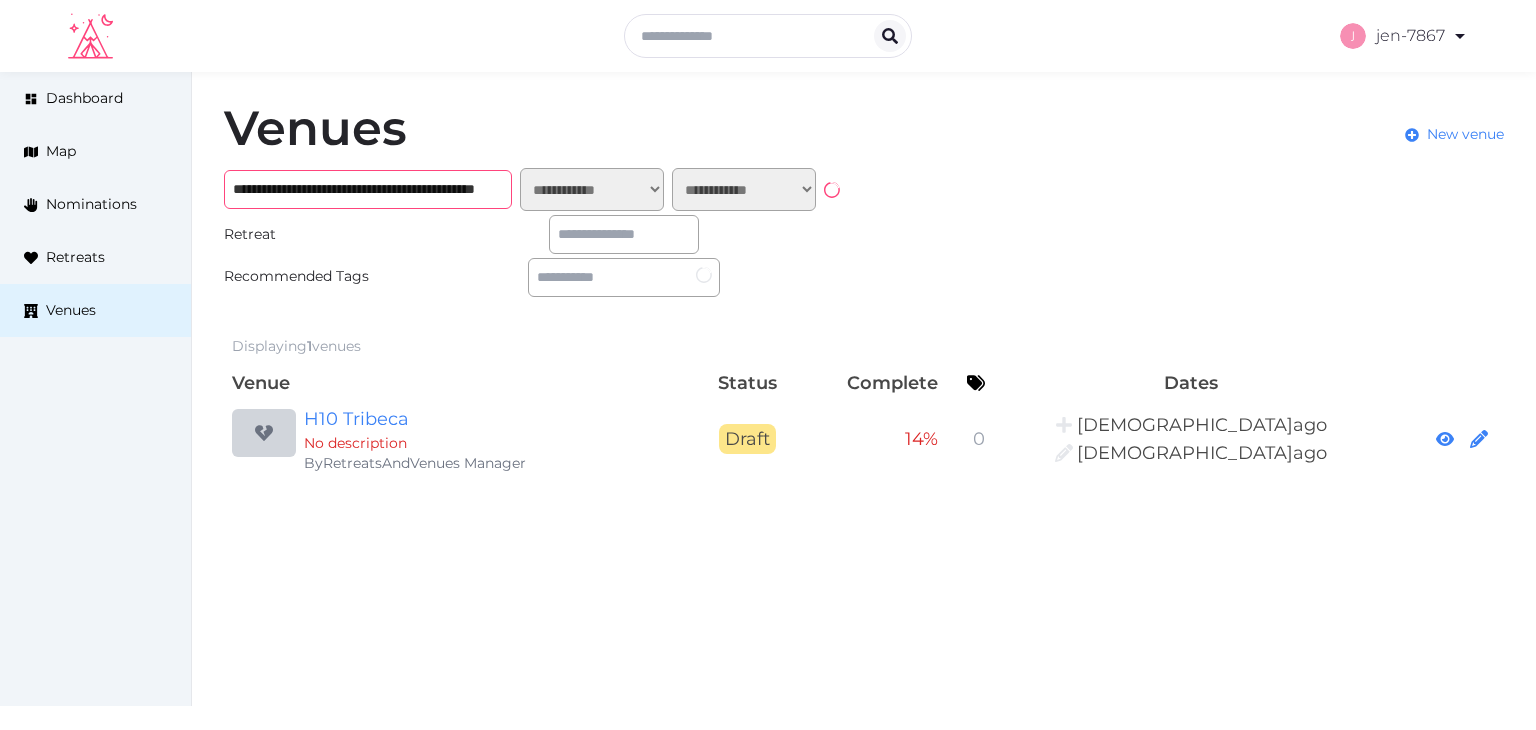 paste 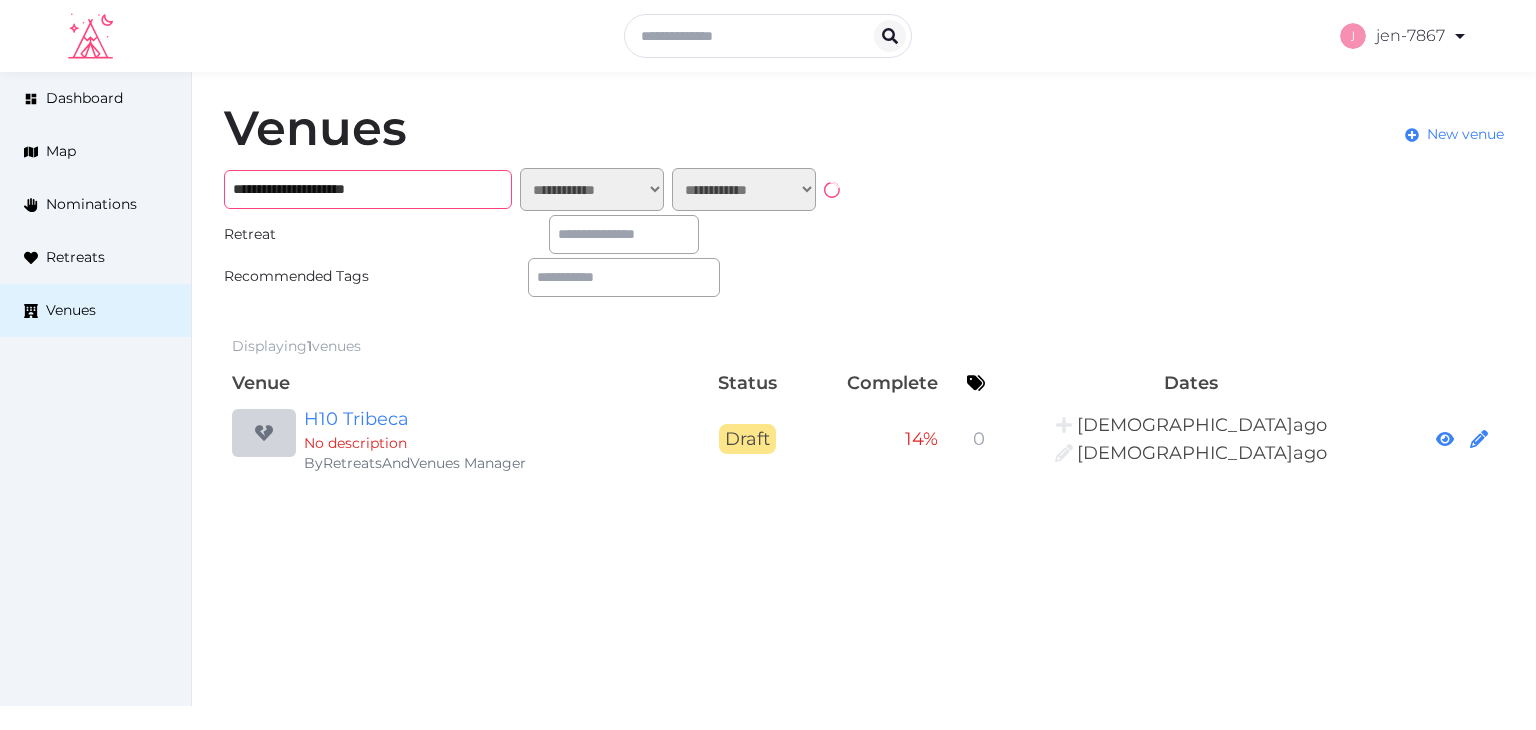 type on "**********" 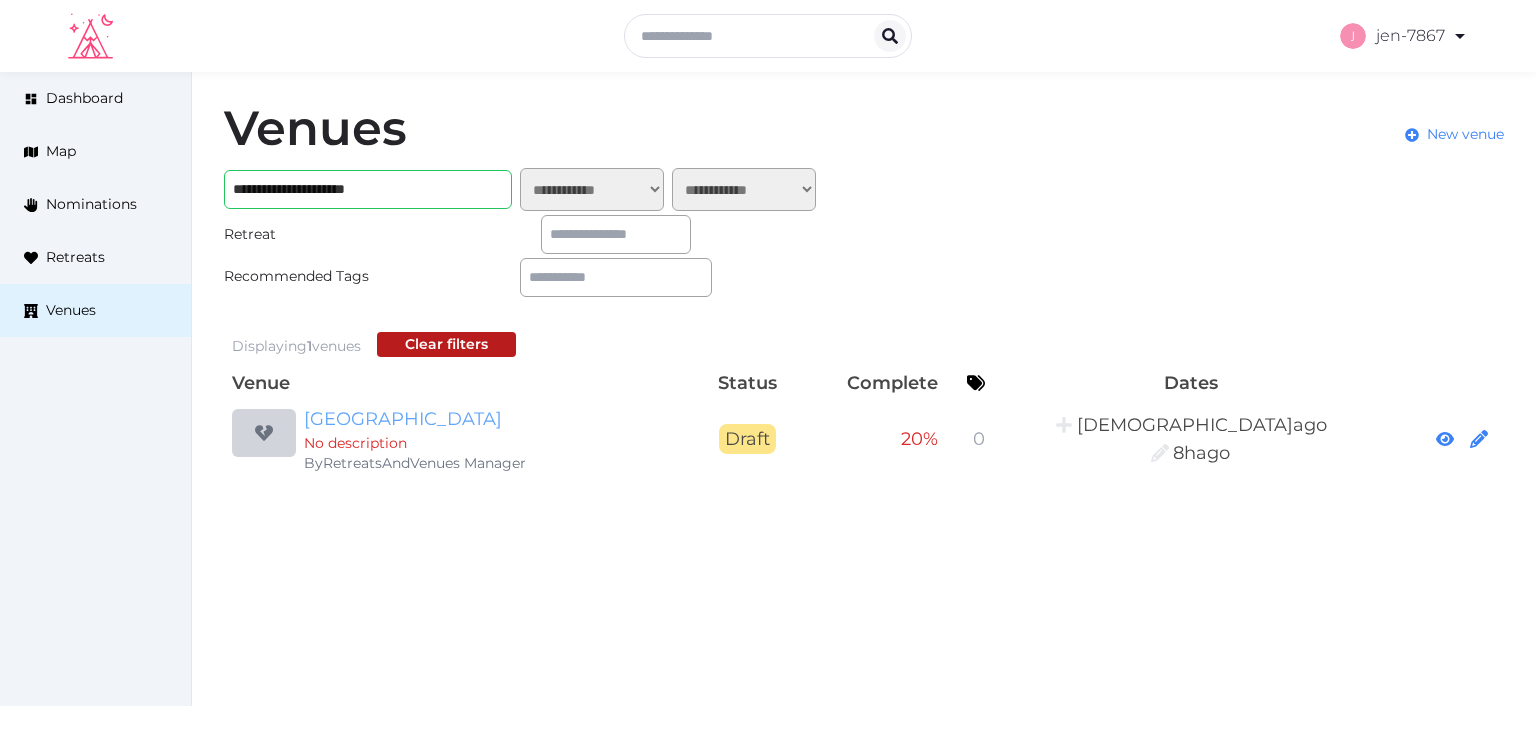 click on "[GEOGRAPHIC_DATA]" at bounding box center (496, 419) 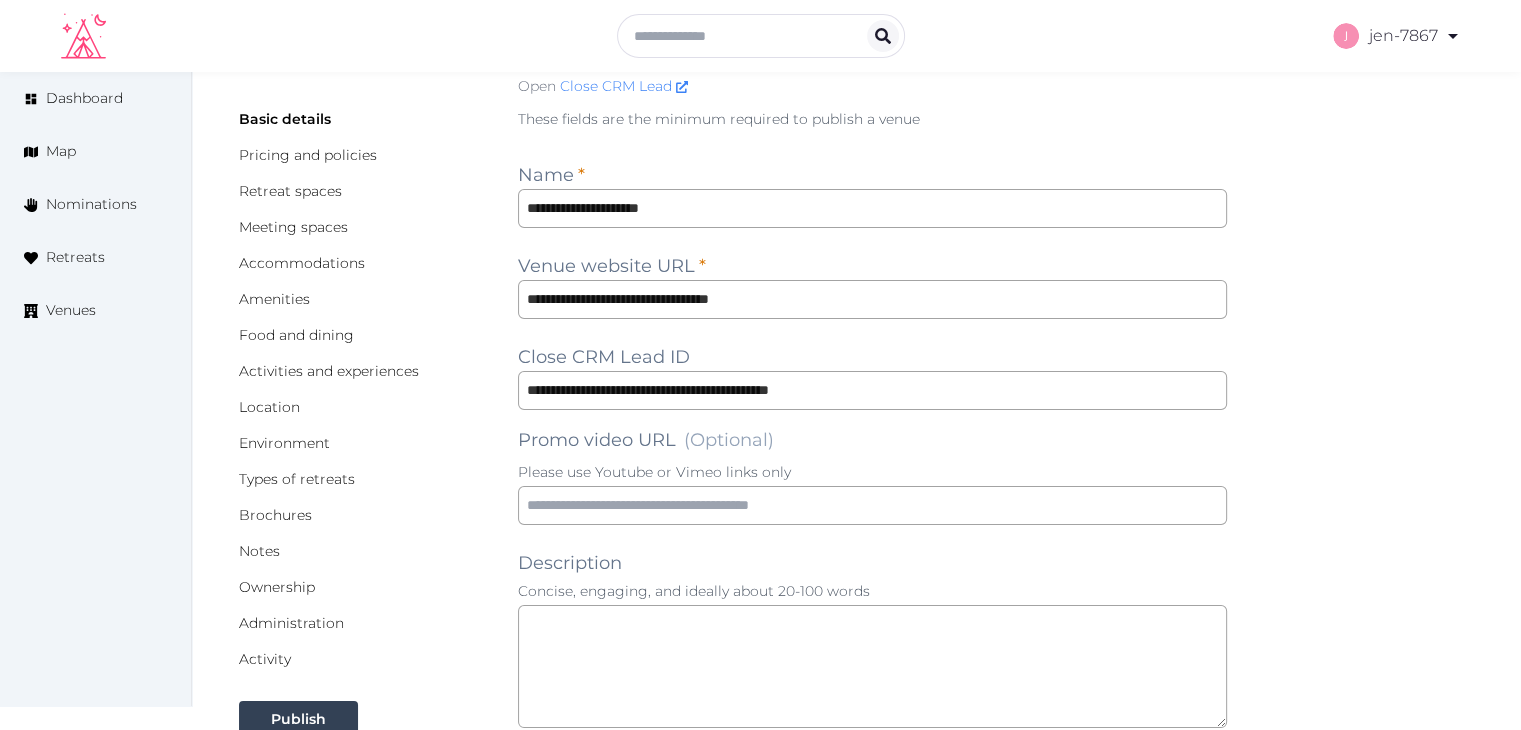scroll, scrollTop: 100, scrollLeft: 0, axis: vertical 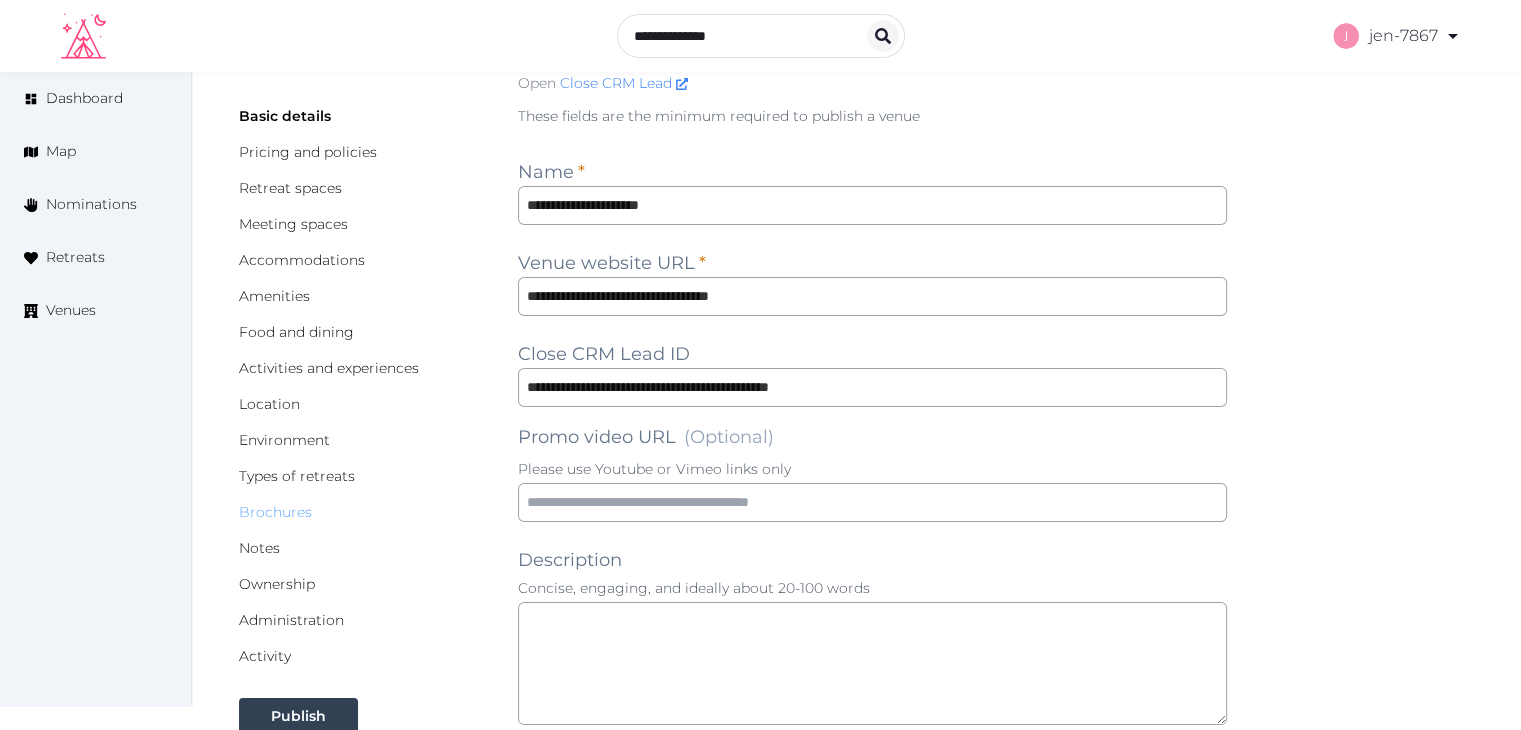 click on "Brochures" at bounding box center [275, 512] 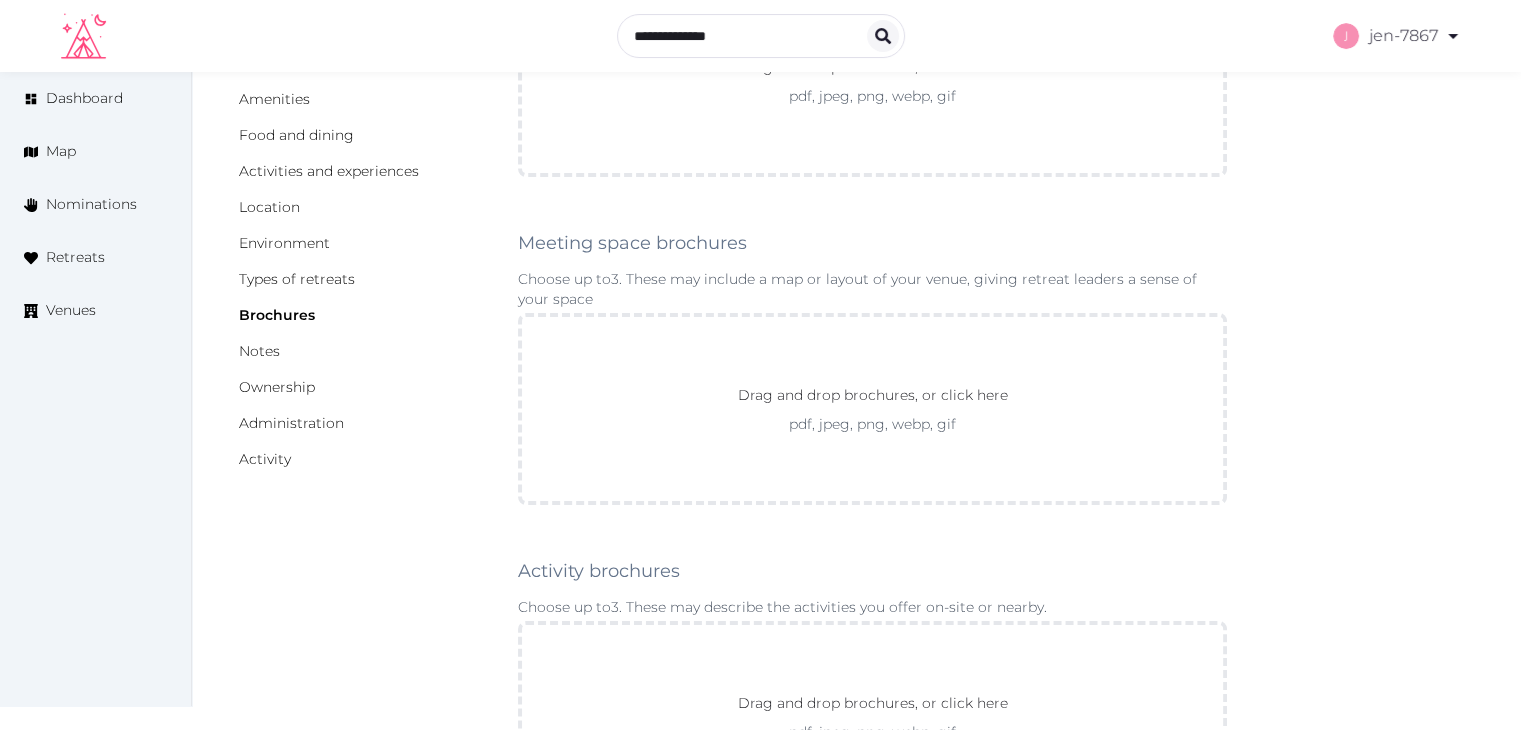 scroll, scrollTop: 300, scrollLeft: 0, axis: vertical 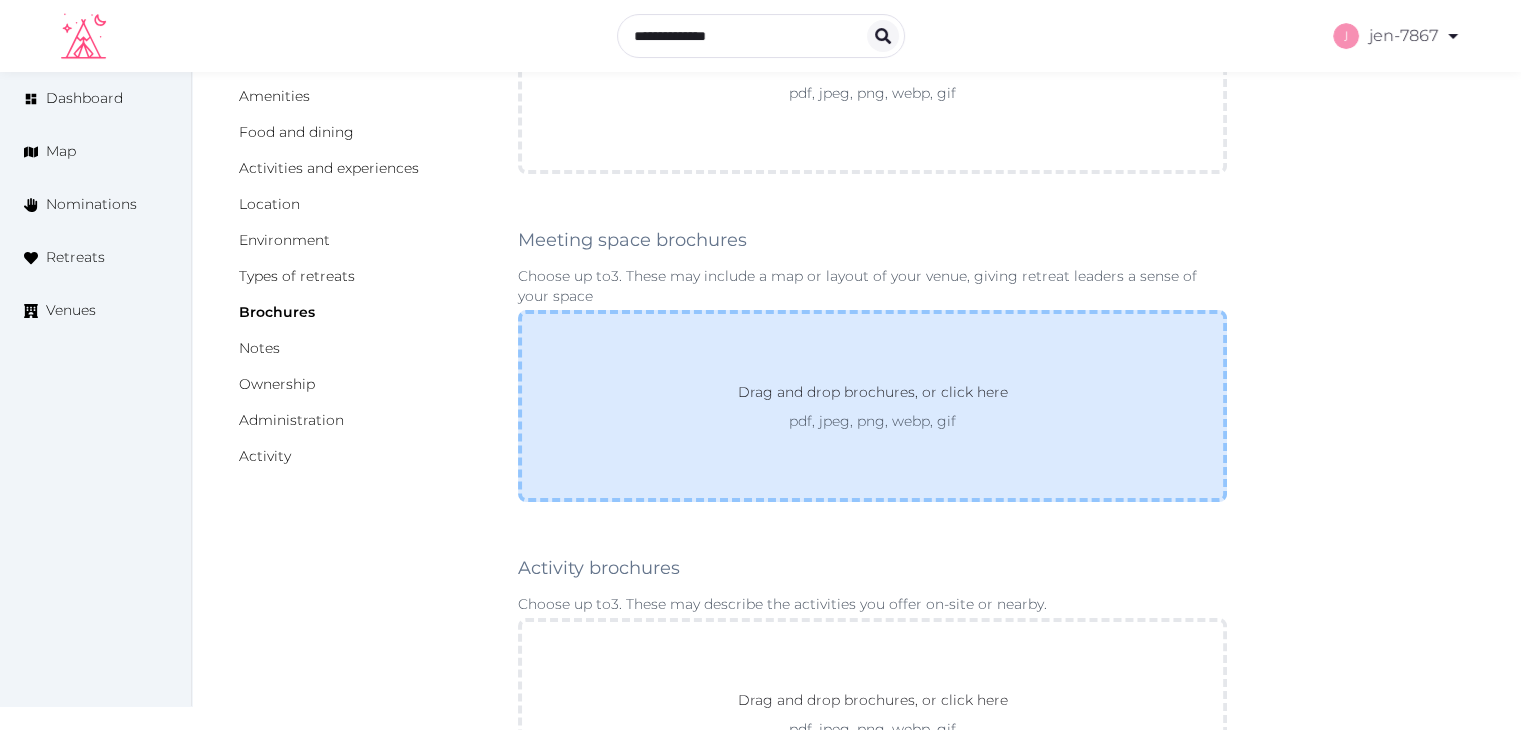 click on "Drag and drop brochures, or click here" at bounding box center [873, 396] 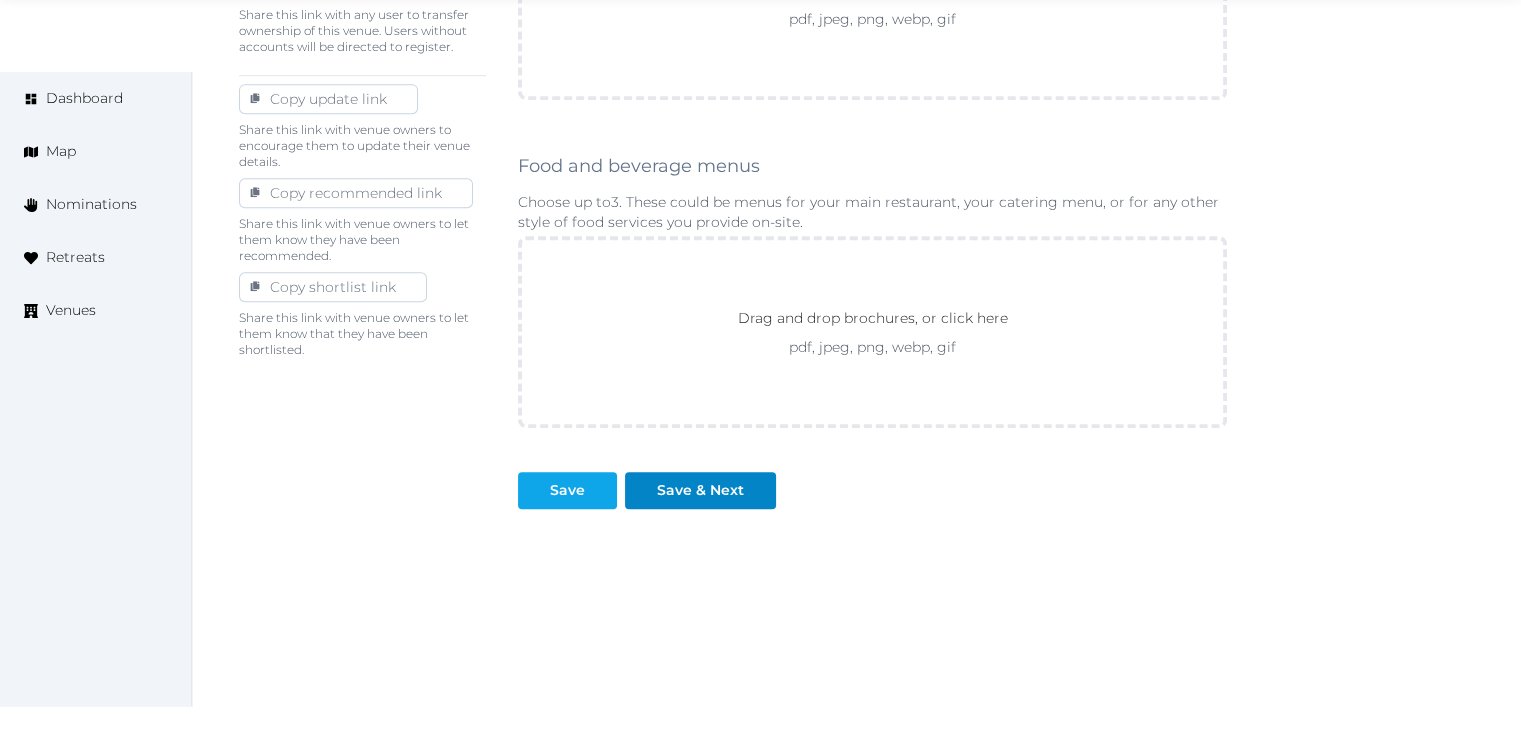 scroll, scrollTop: 1111, scrollLeft: 0, axis: vertical 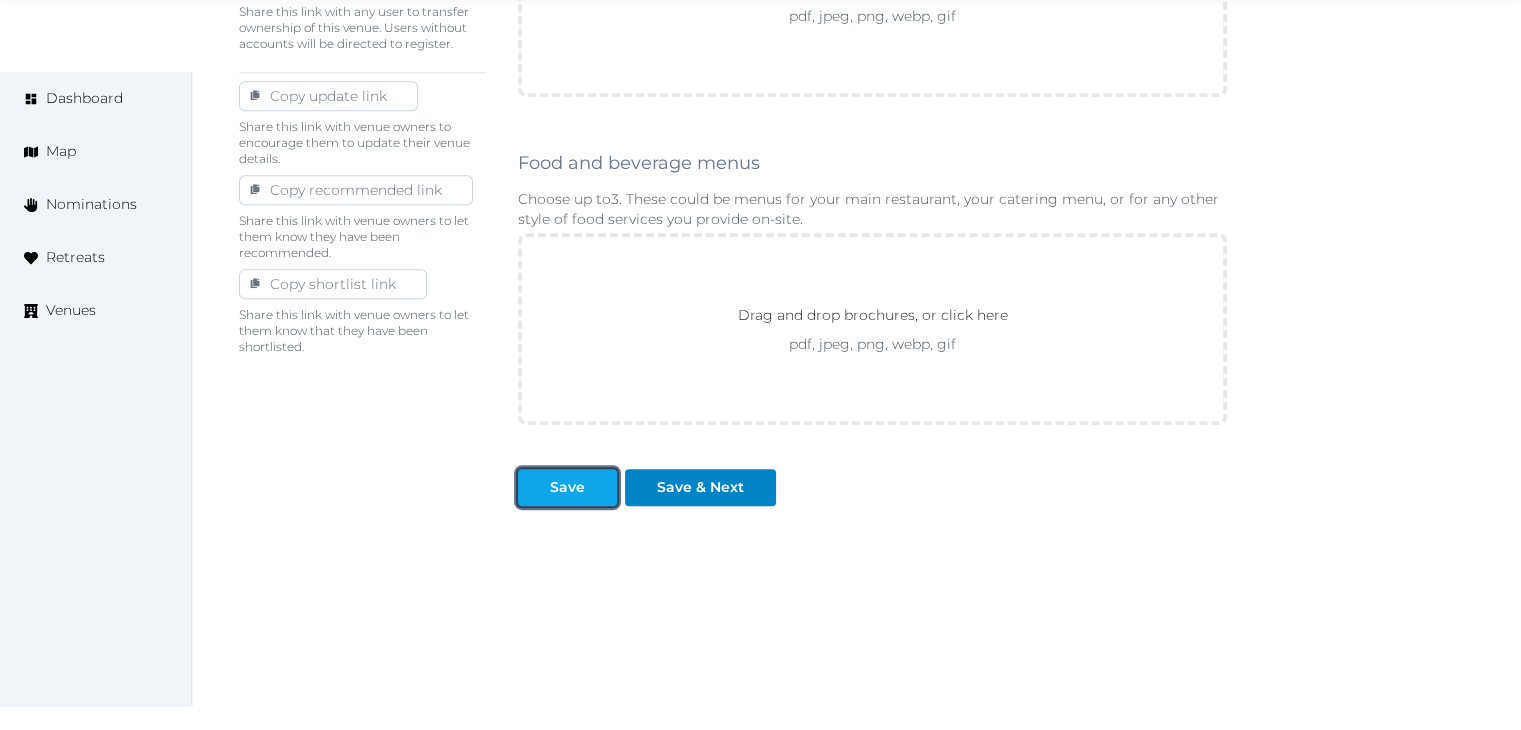 click on "Save" at bounding box center [567, 487] 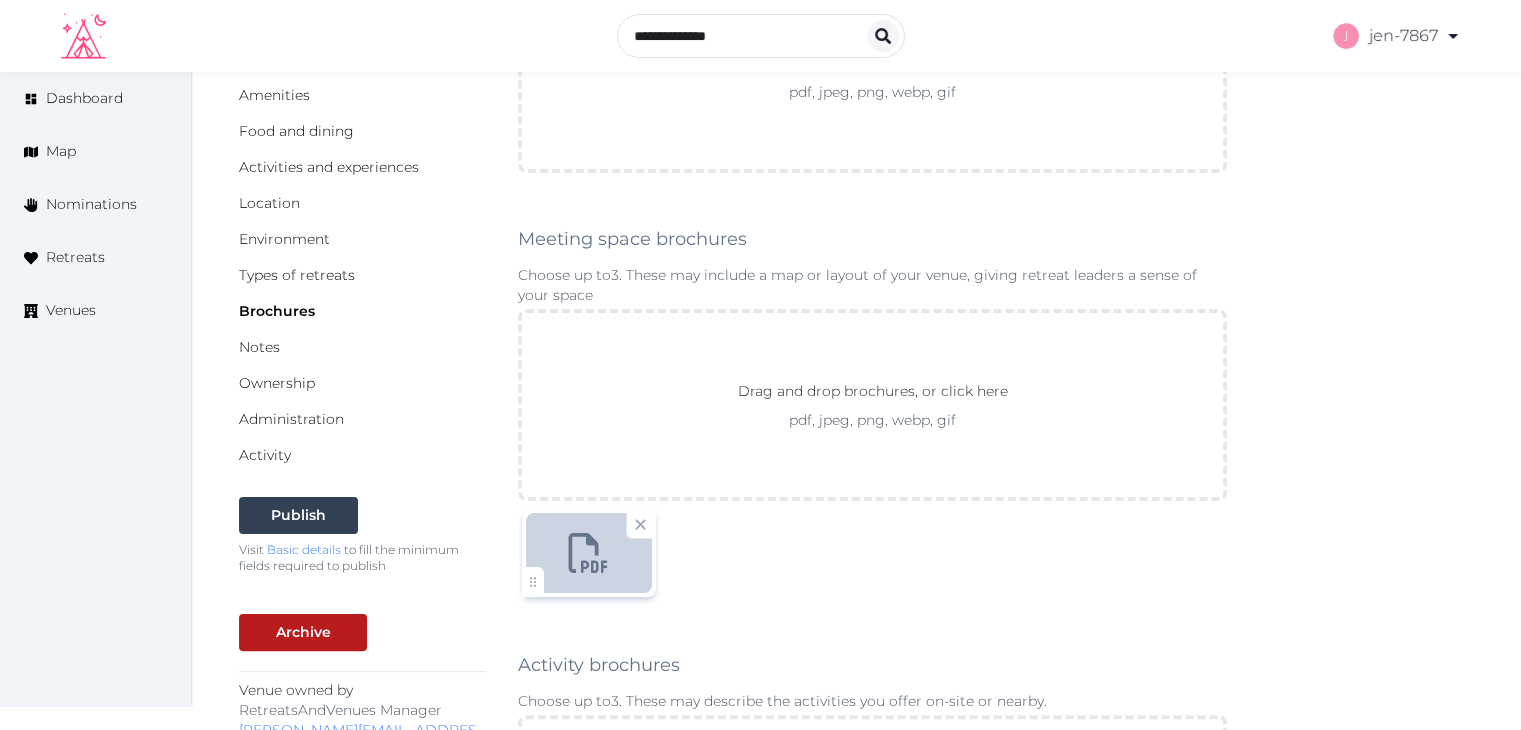 scroll, scrollTop: 11, scrollLeft: 0, axis: vertical 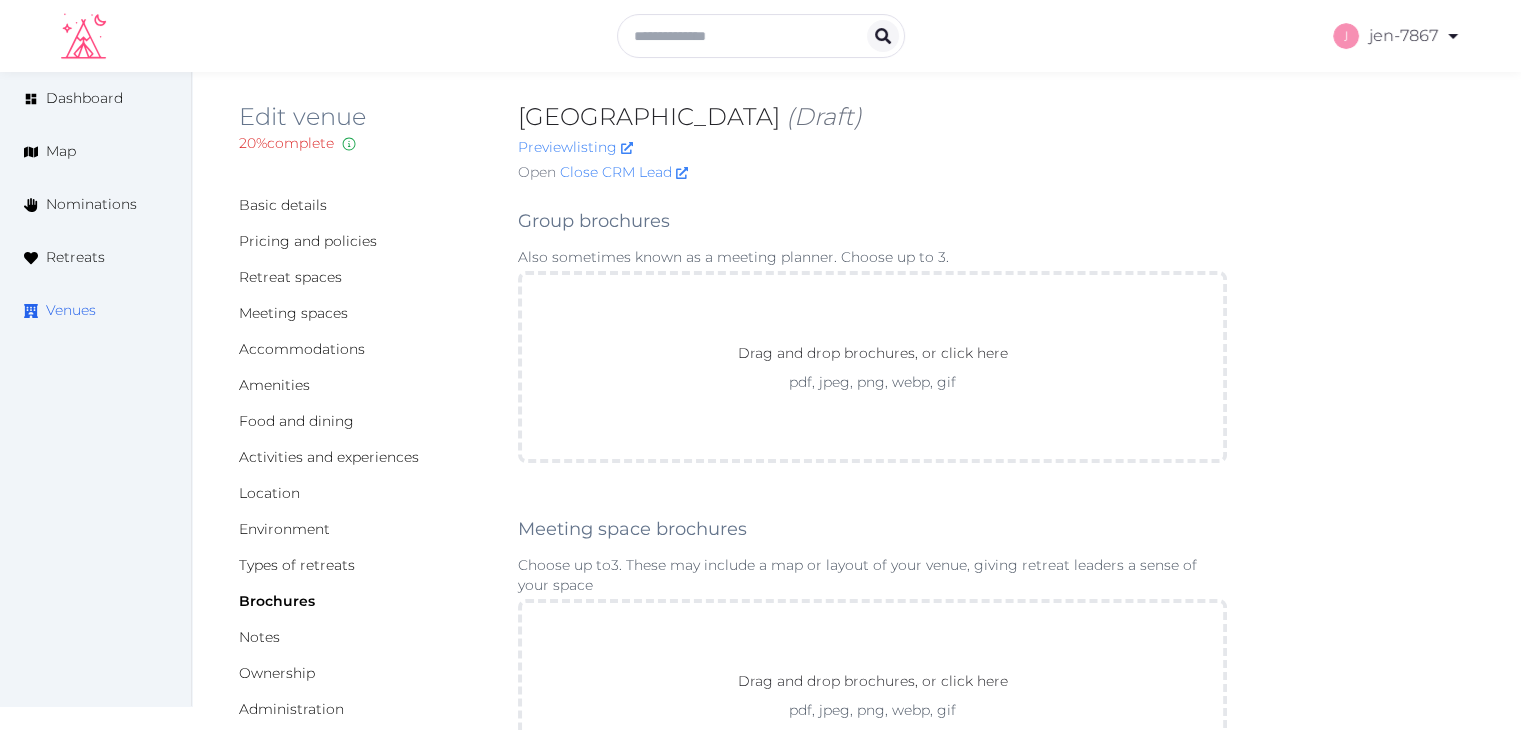 click on "Venues" at bounding box center [71, 310] 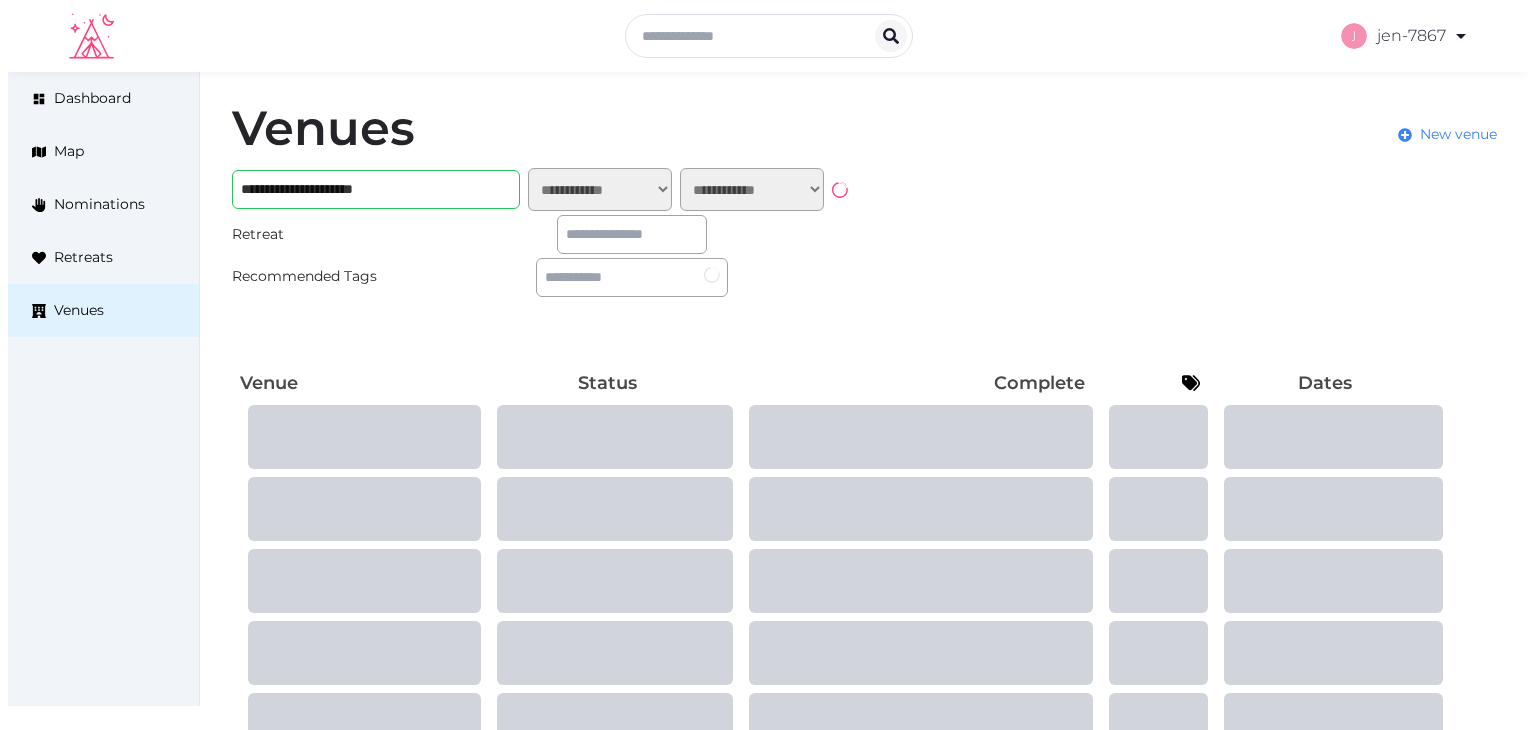 scroll, scrollTop: 0, scrollLeft: 0, axis: both 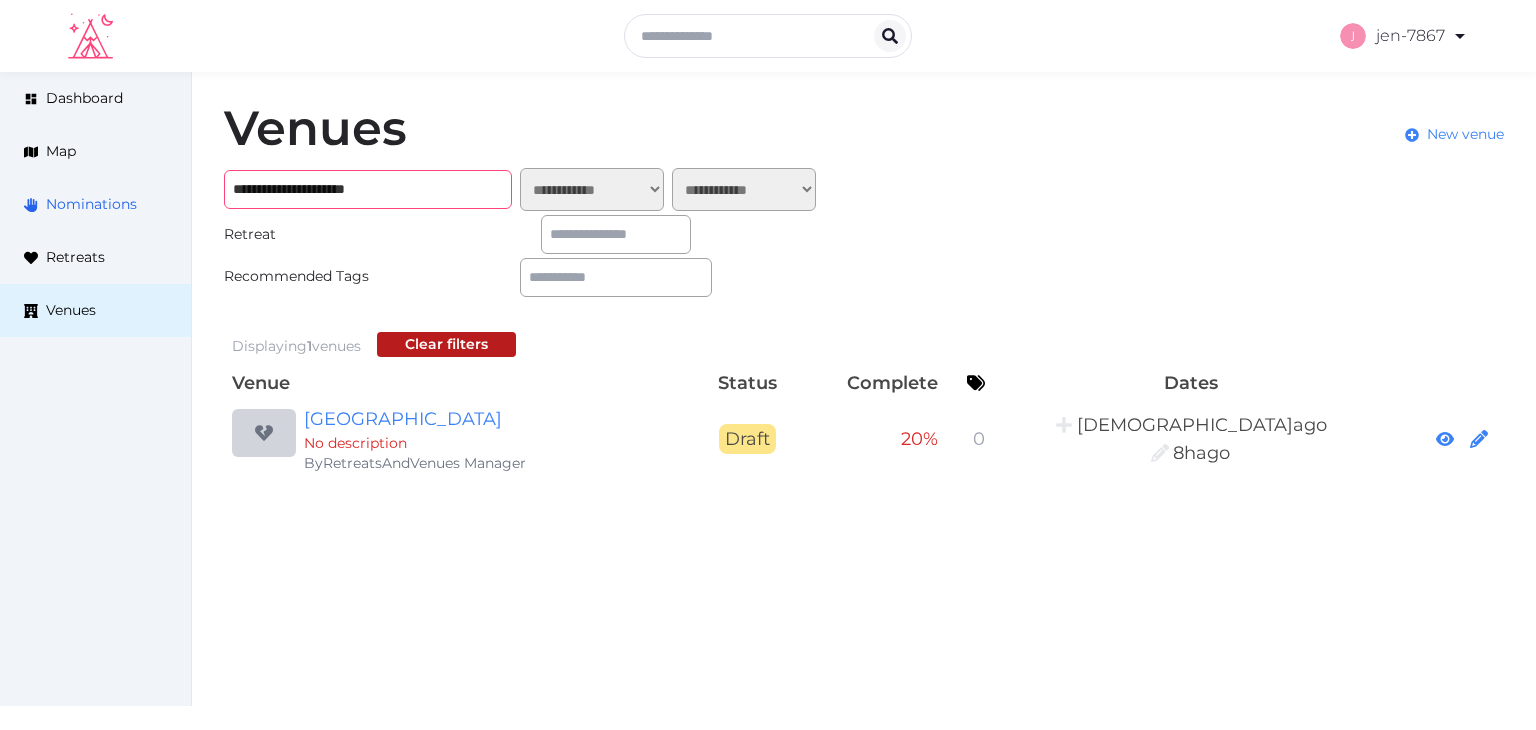 drag, startPoint x: 405, startPoint y: 188, endPoint x: 146, endPoint y: 191, distance: 259.01736 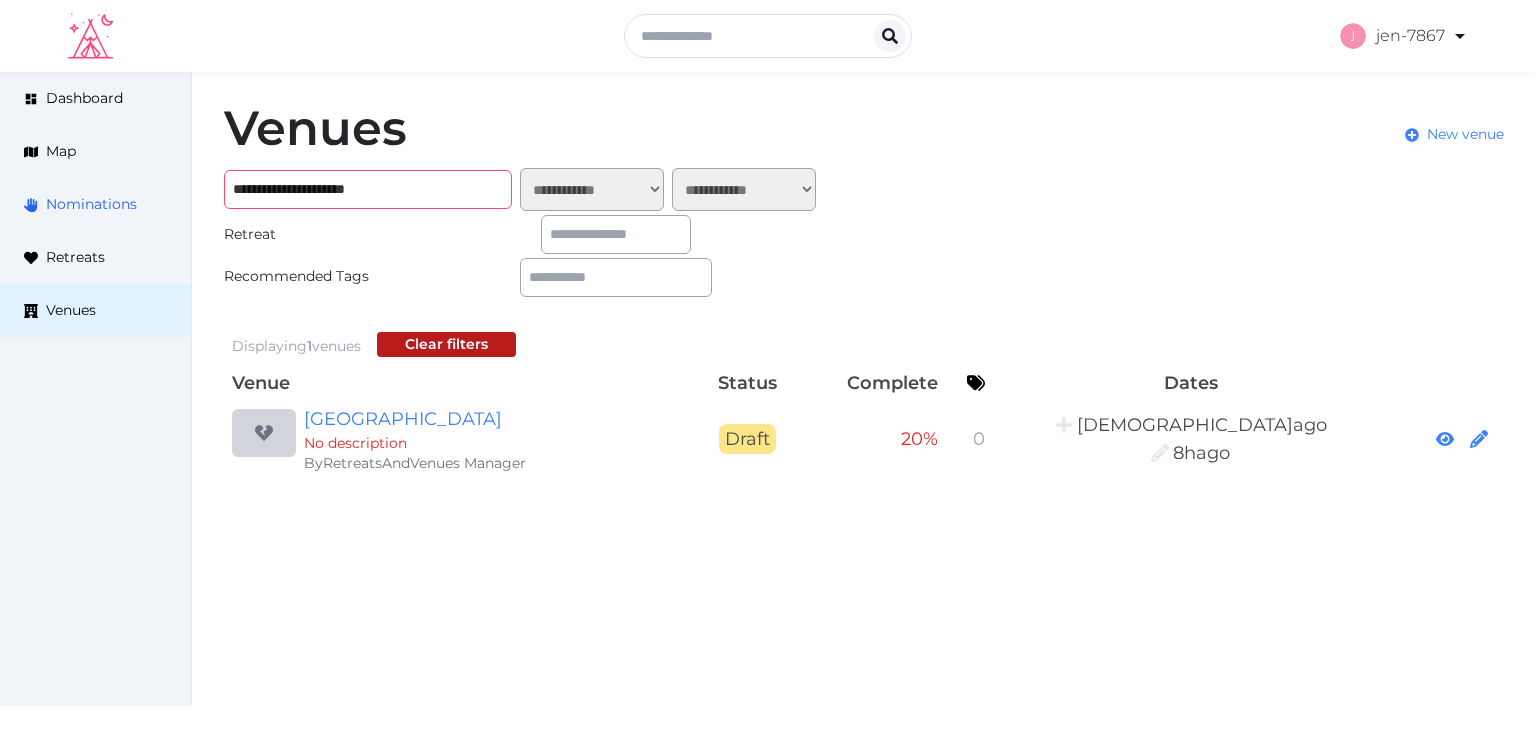 click on "**********" at bounding box center (768, 290) 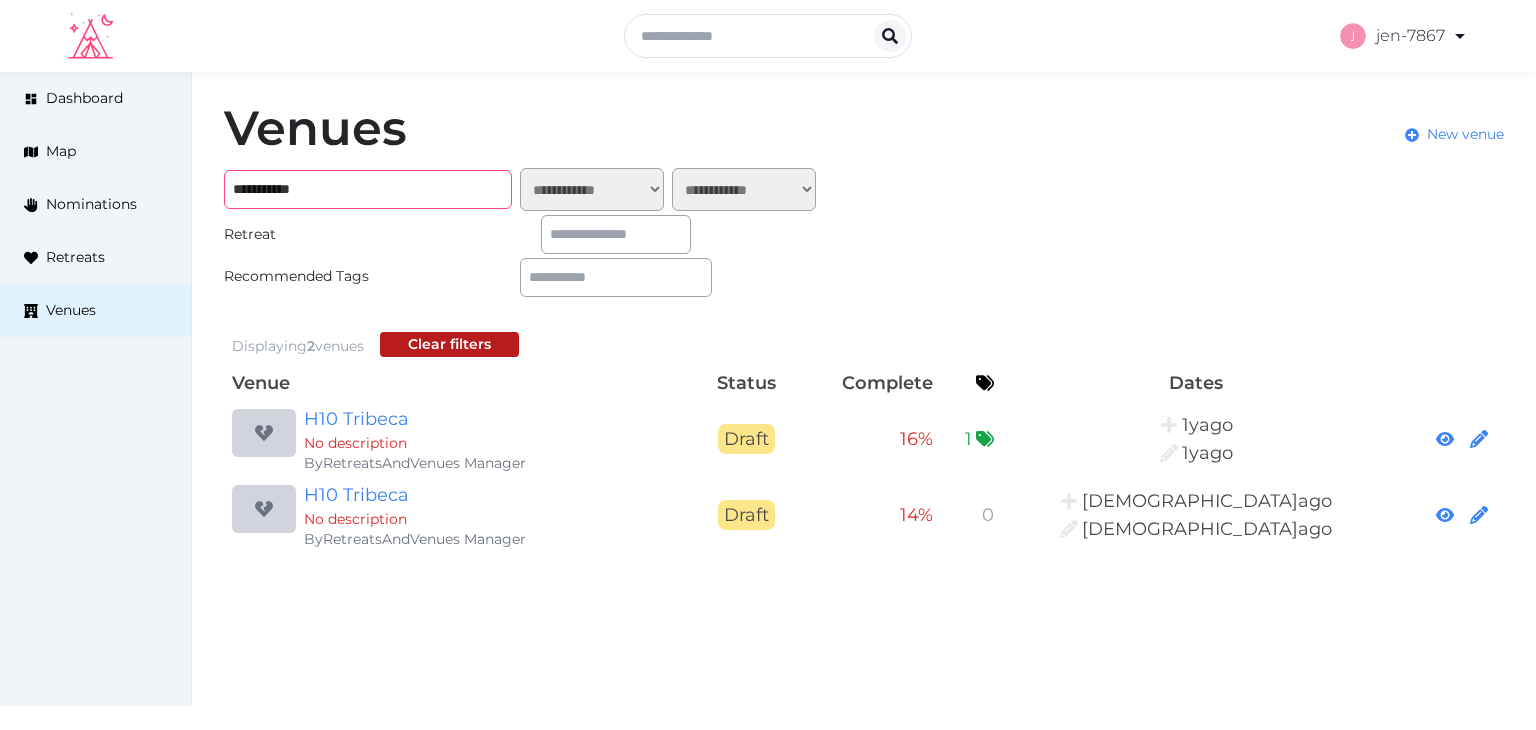 drag, startPoint x: 272, startPoint y: 189, endPoint x: 247, endPoint y: 189, distance: 25 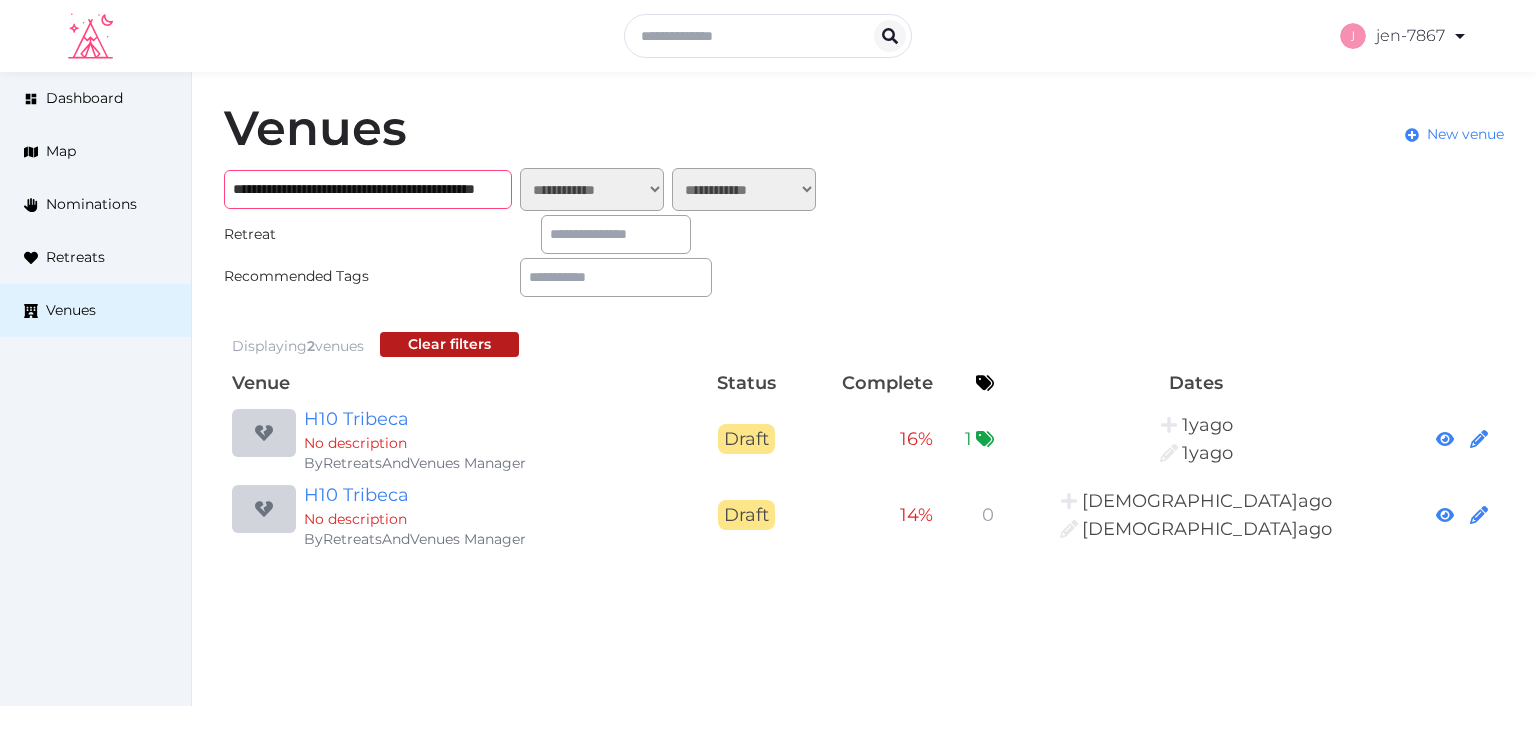 scroll, scrollTop: 0, scrollLeft: 148, axis: horizontal 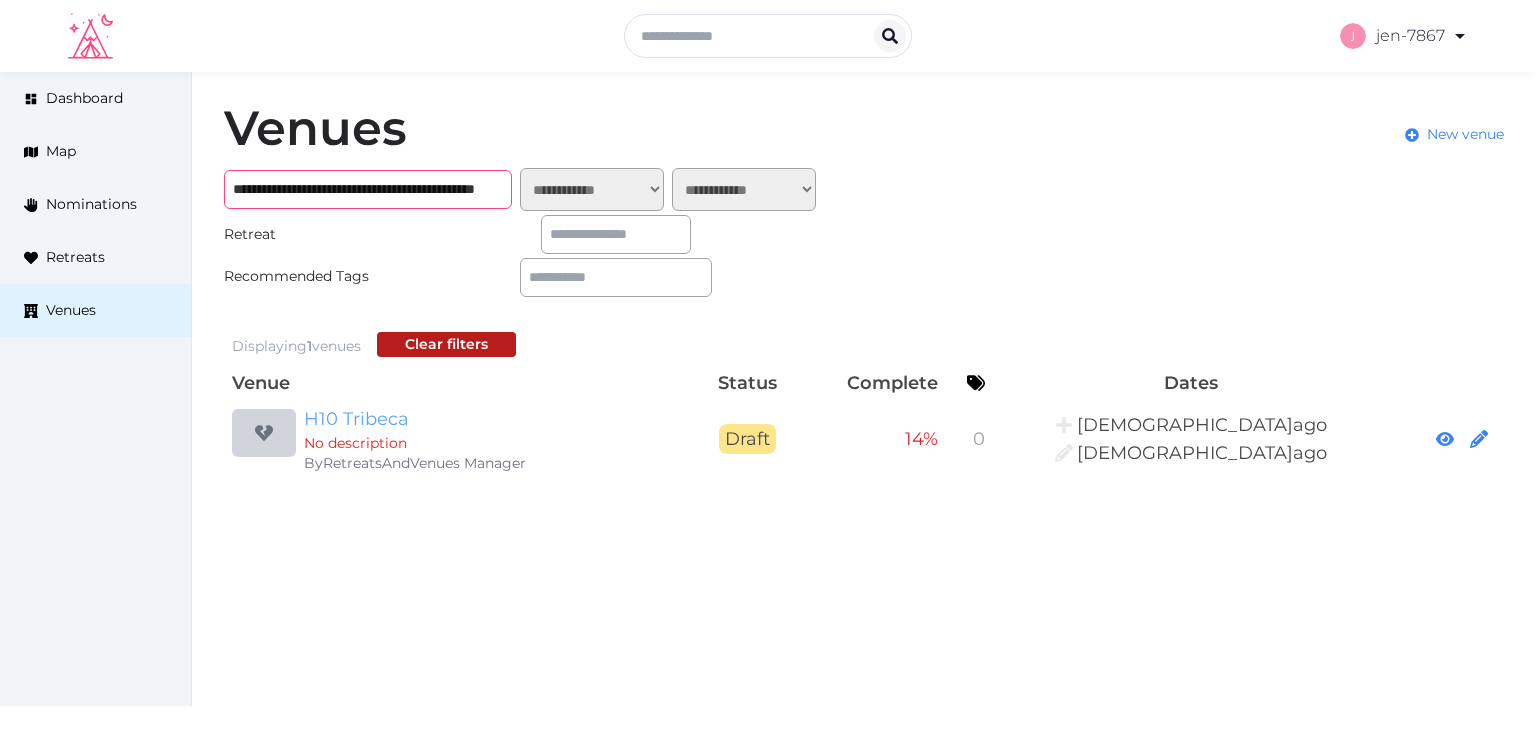 type on "**********" 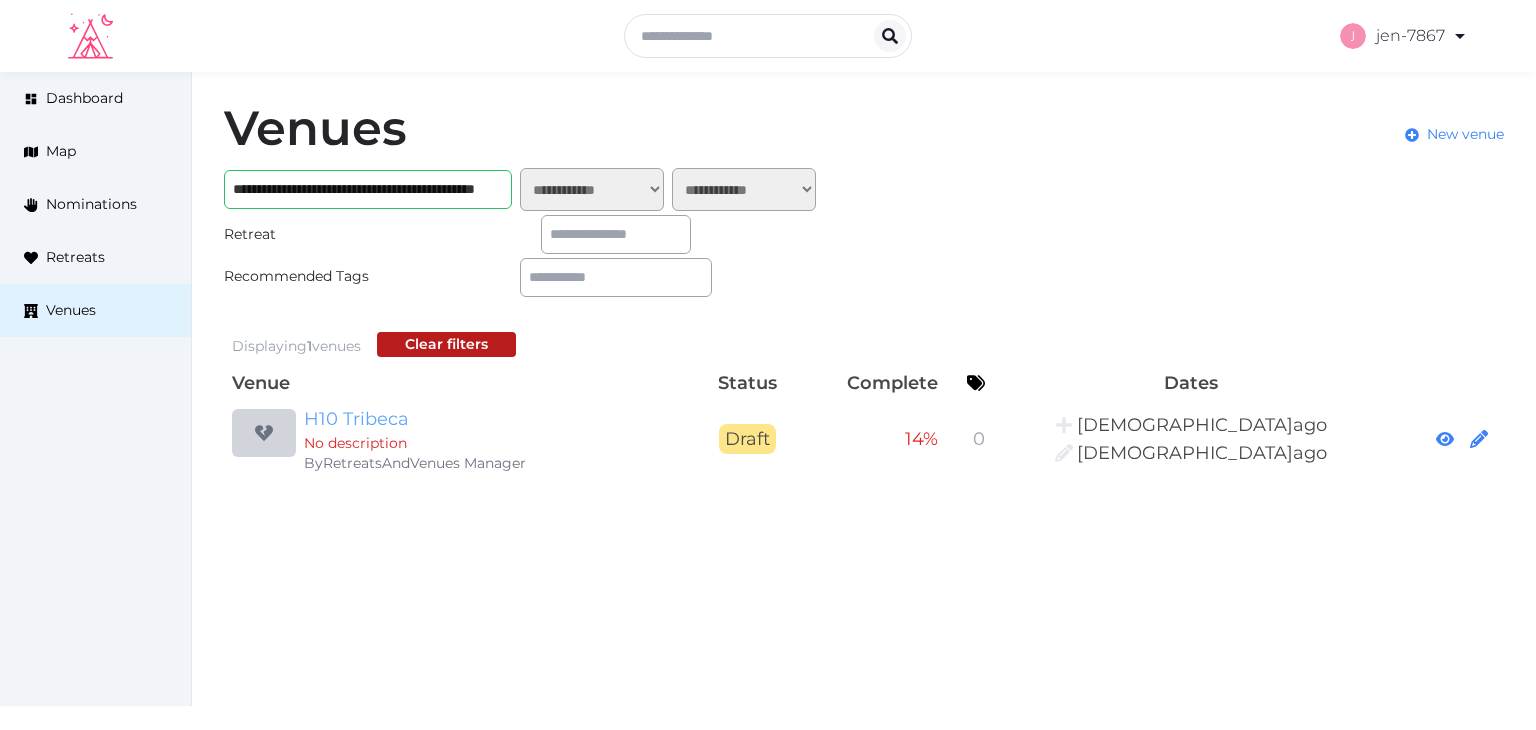 scroll, scrollTop: 0, scrollLeft: 0, axis: both 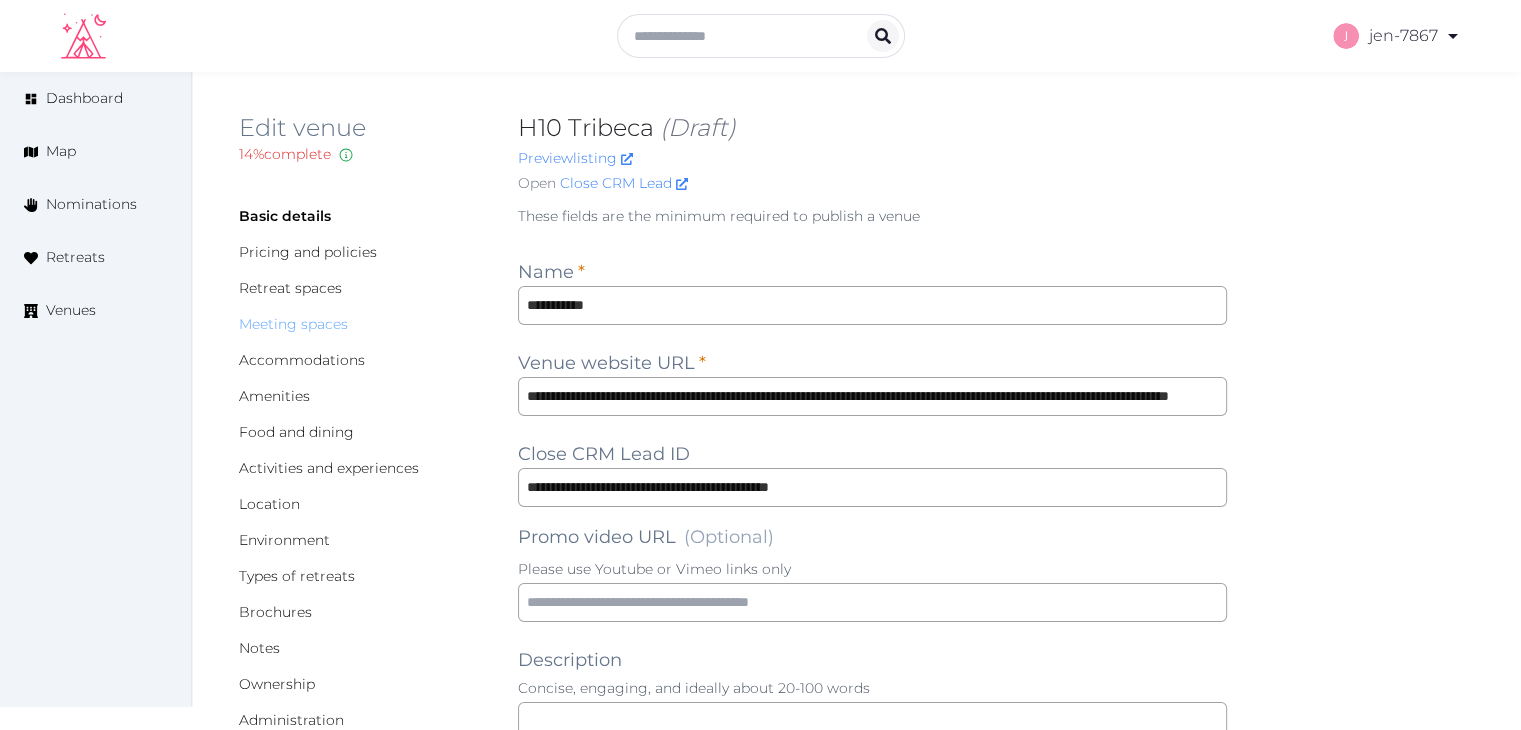 click on "Meeting spaces" at bounding box center [293, 324] 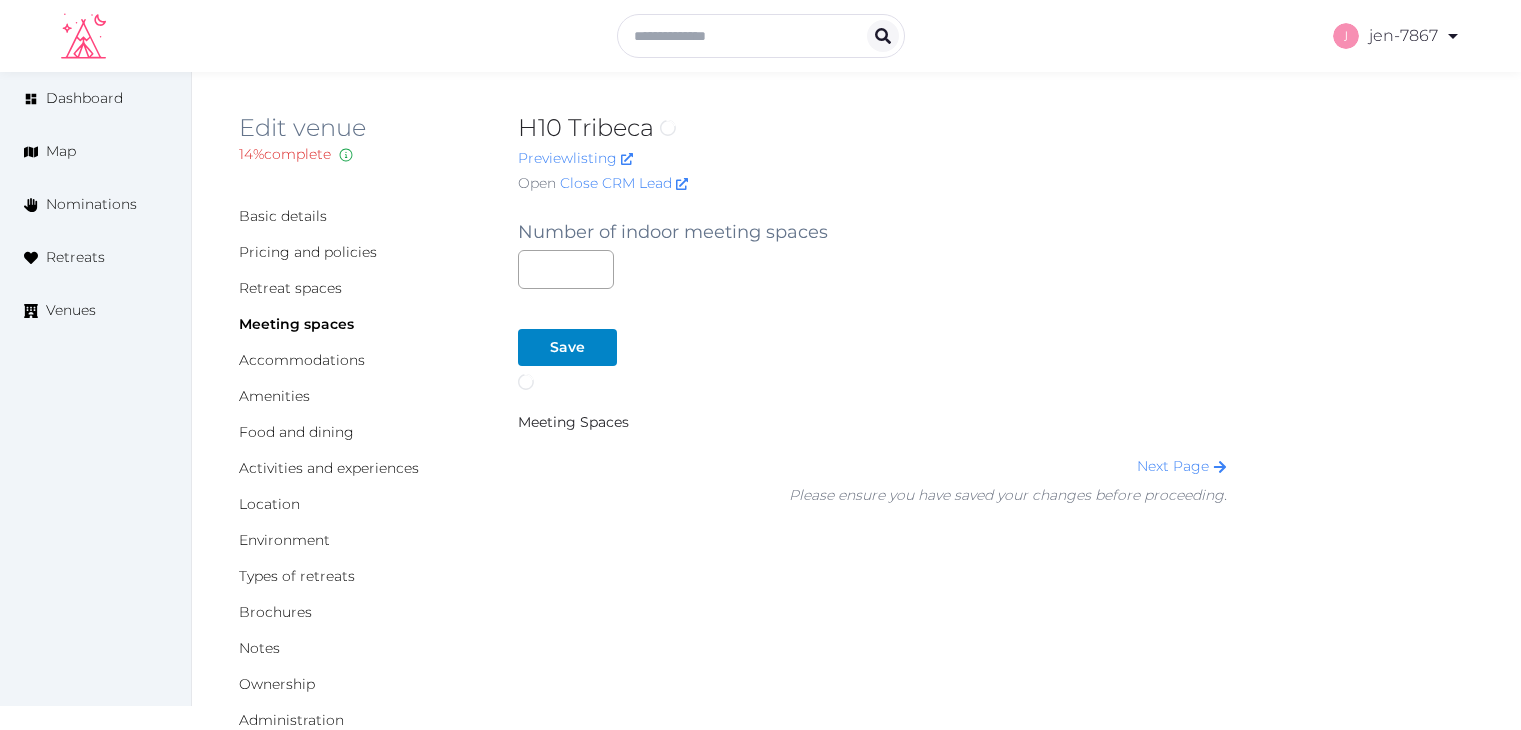 scroll, scrollTop: 0, scrollLeft: 0, axis: both 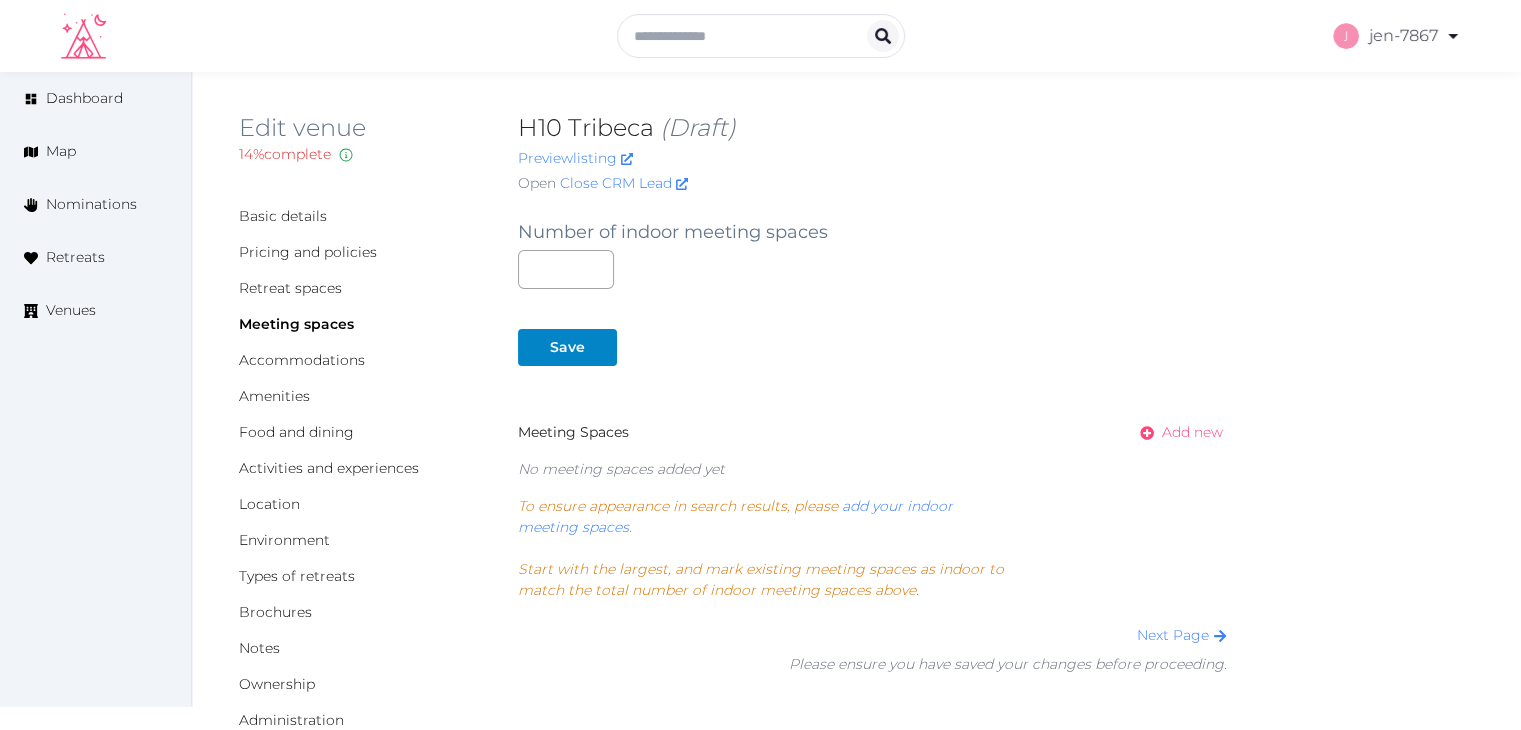 click on "Add new" at bounding box center [1192, 432] 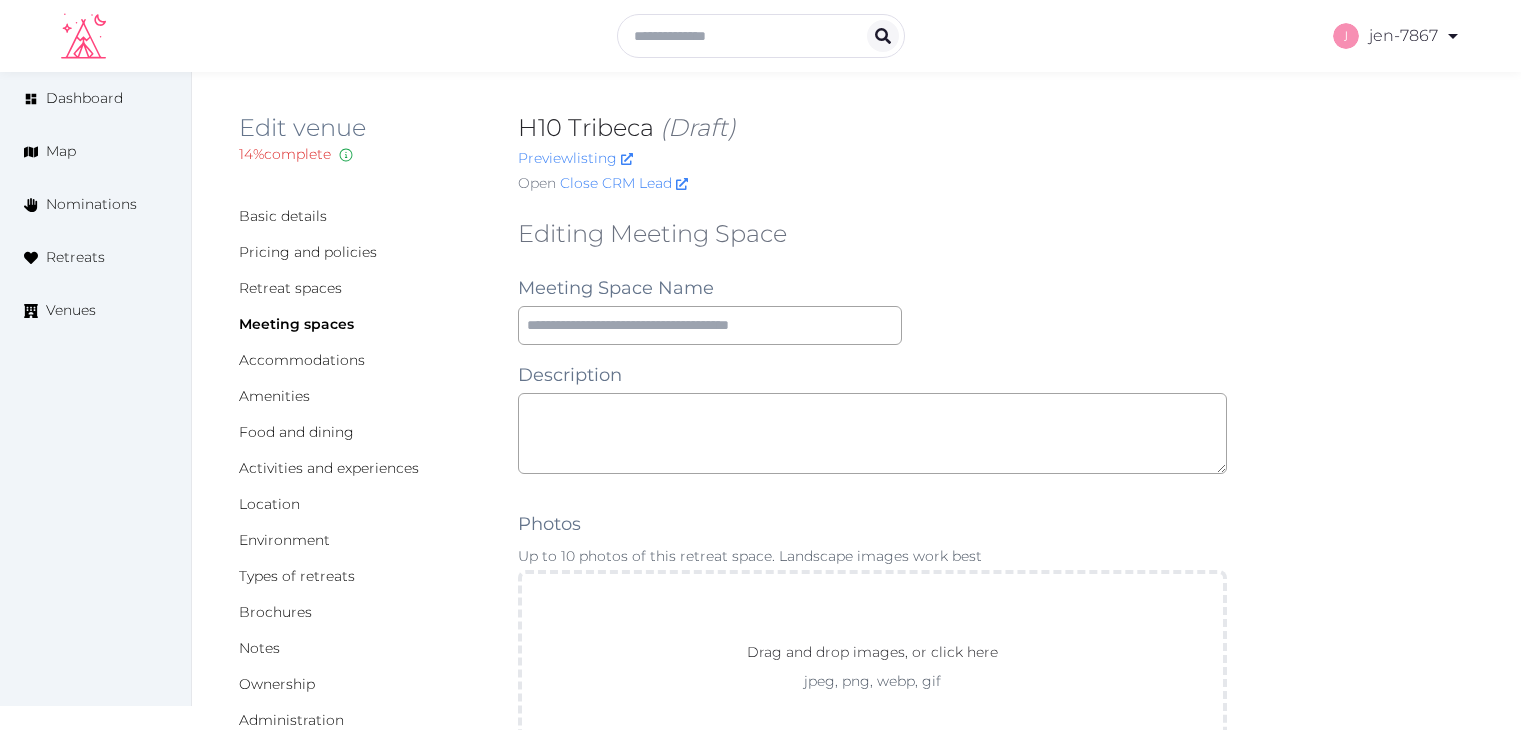 scroll, scrollTop: 0, scrollLeft: 0, axis: both 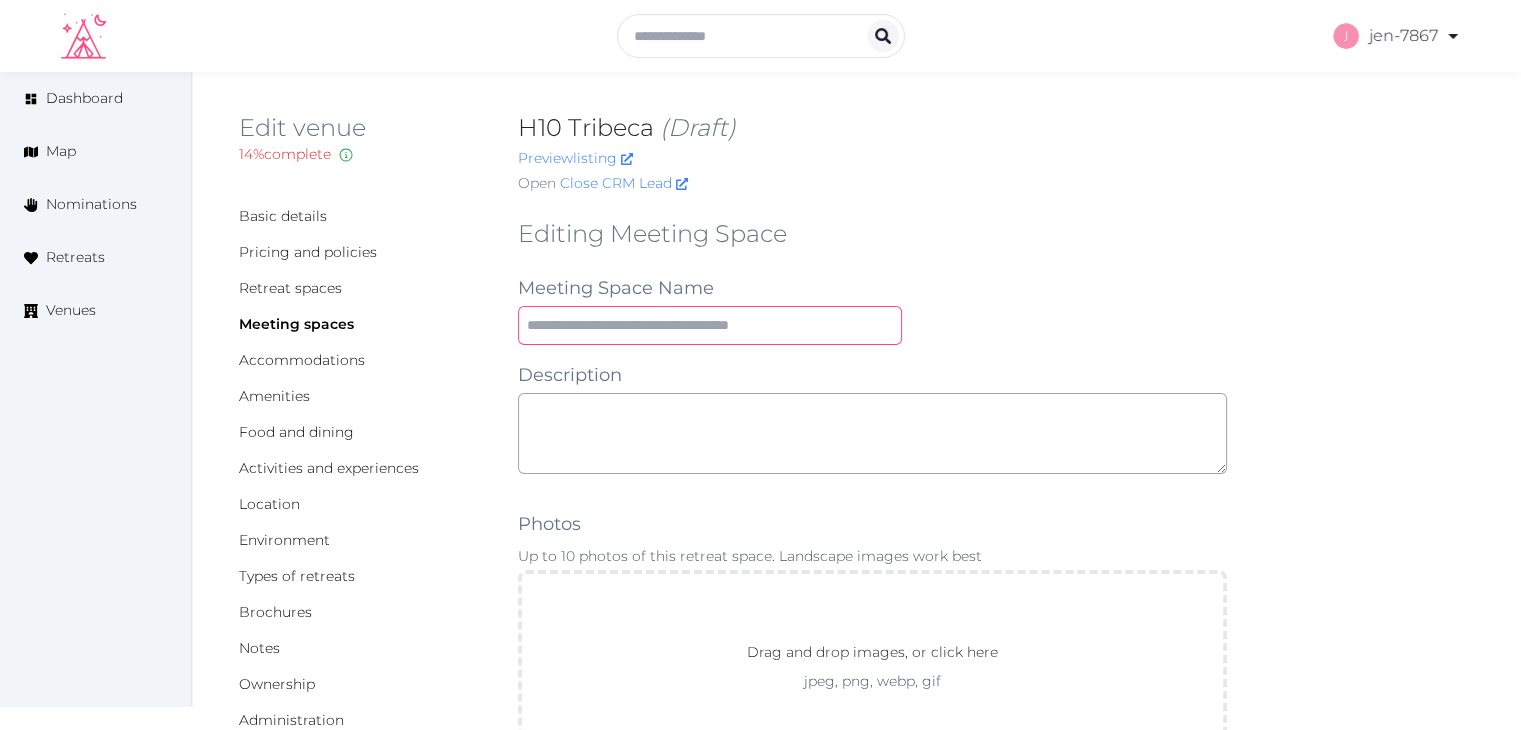 click at bounding box center (710, 325) 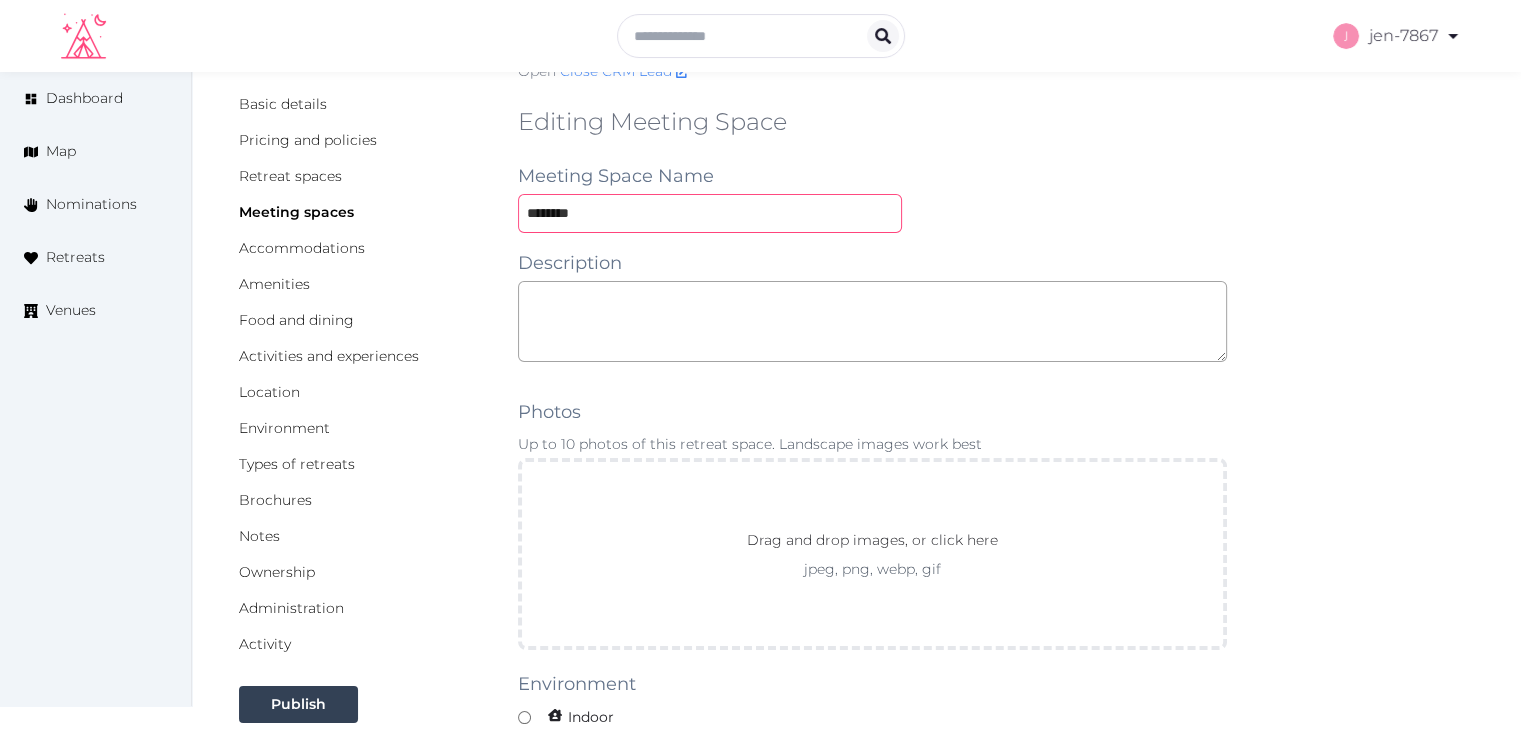 scroll, scrollTop: 500, scrollLeft: 0, axis: vertical 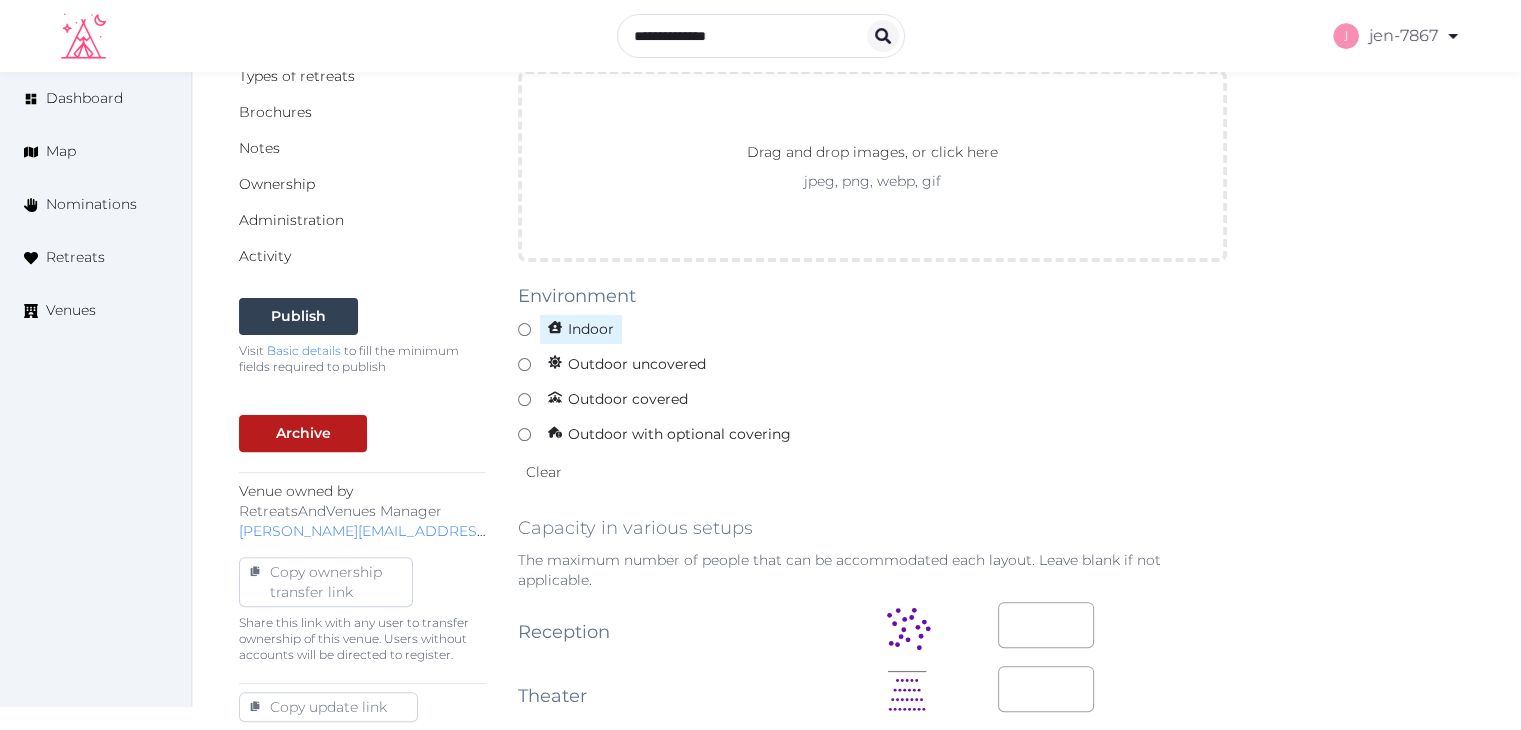 type on "********" 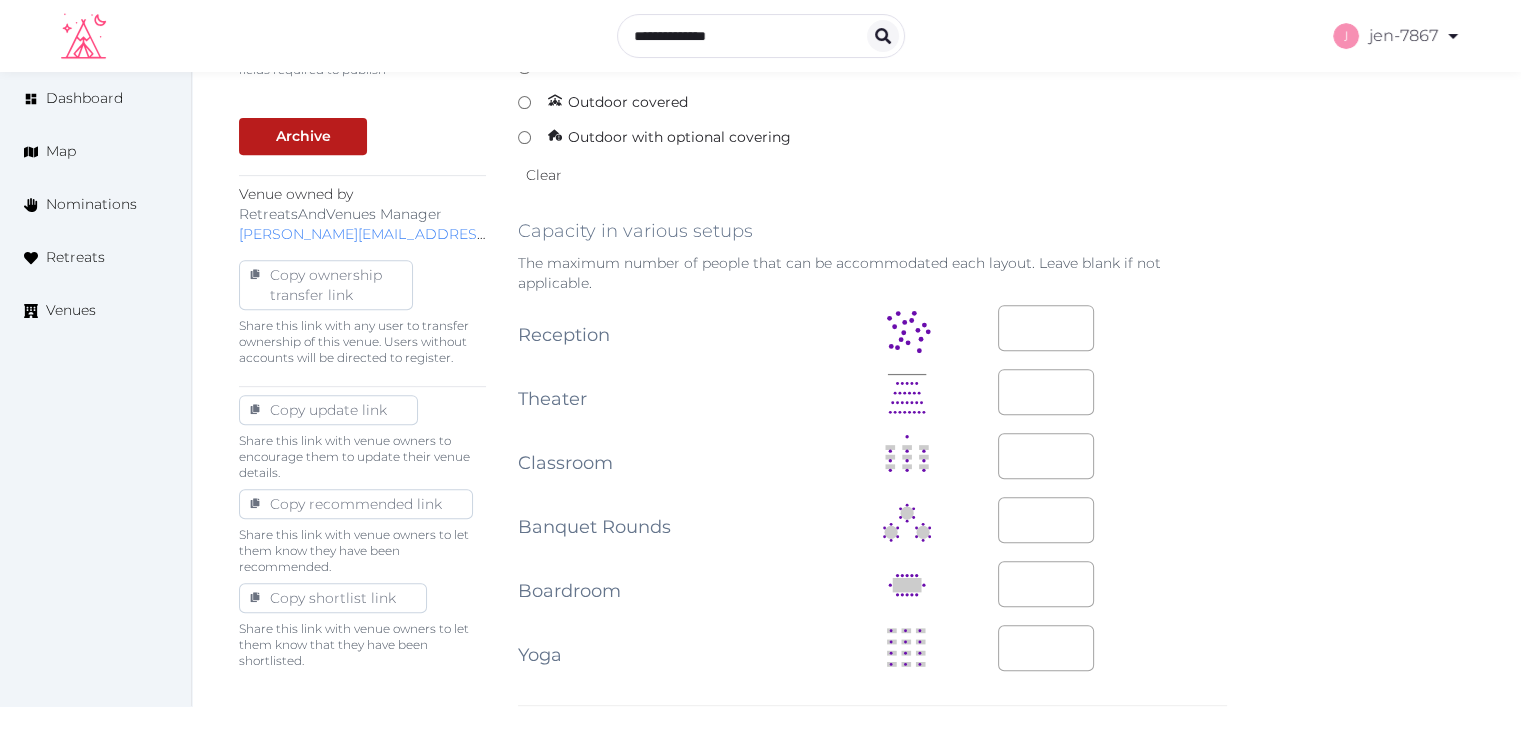 scroll, scrollTop: 800, scrollLeft: 0, axis: vertical 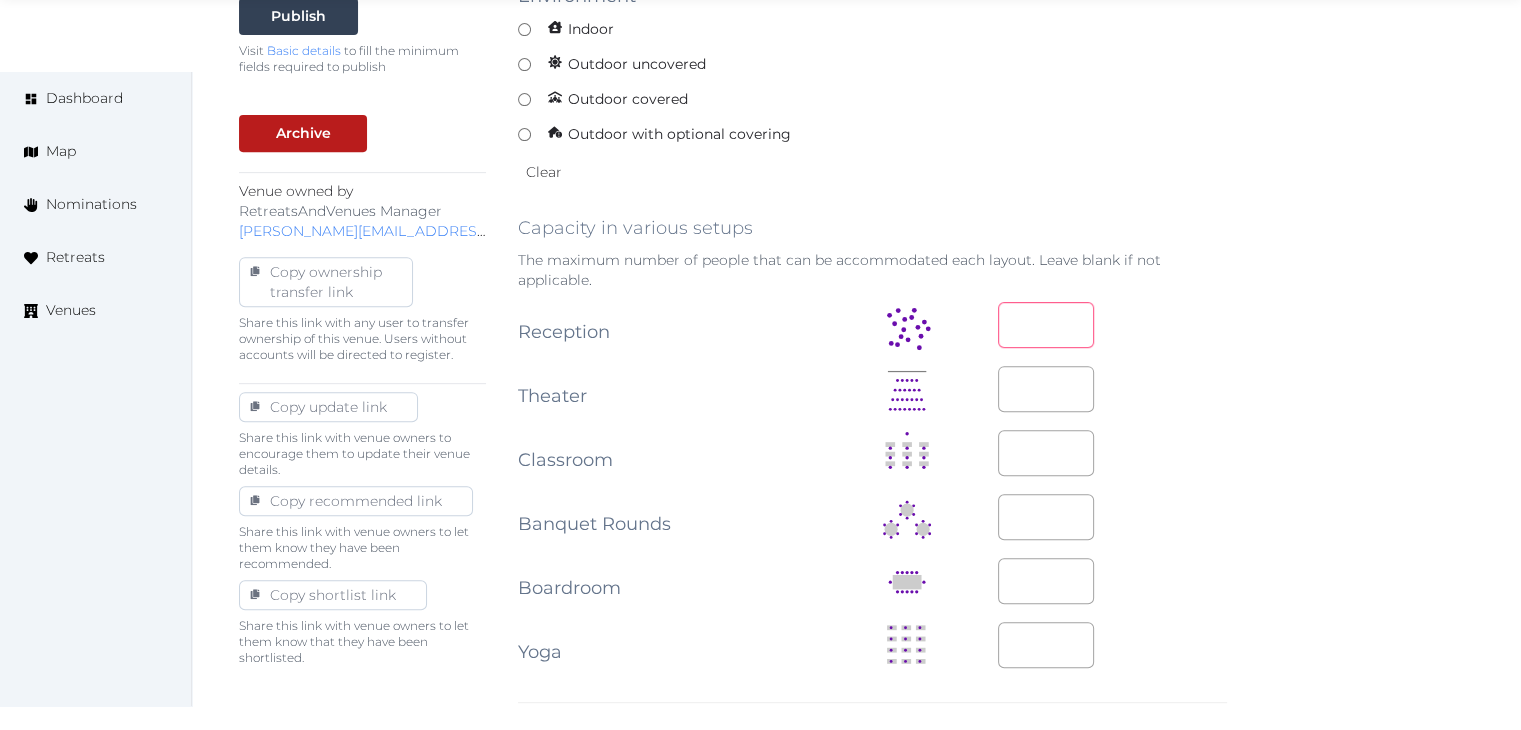 click at bounding box center (1046, 325) 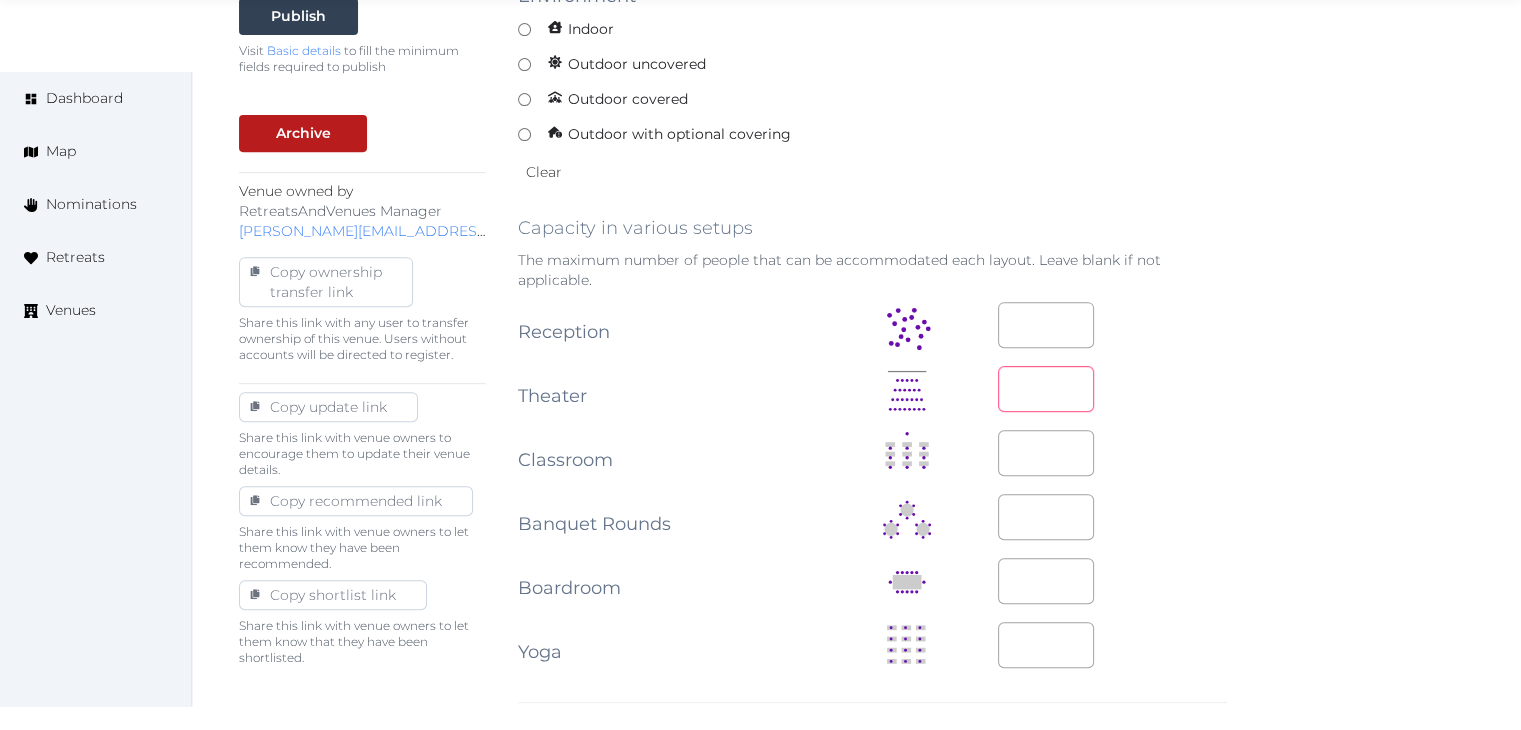type on "**" 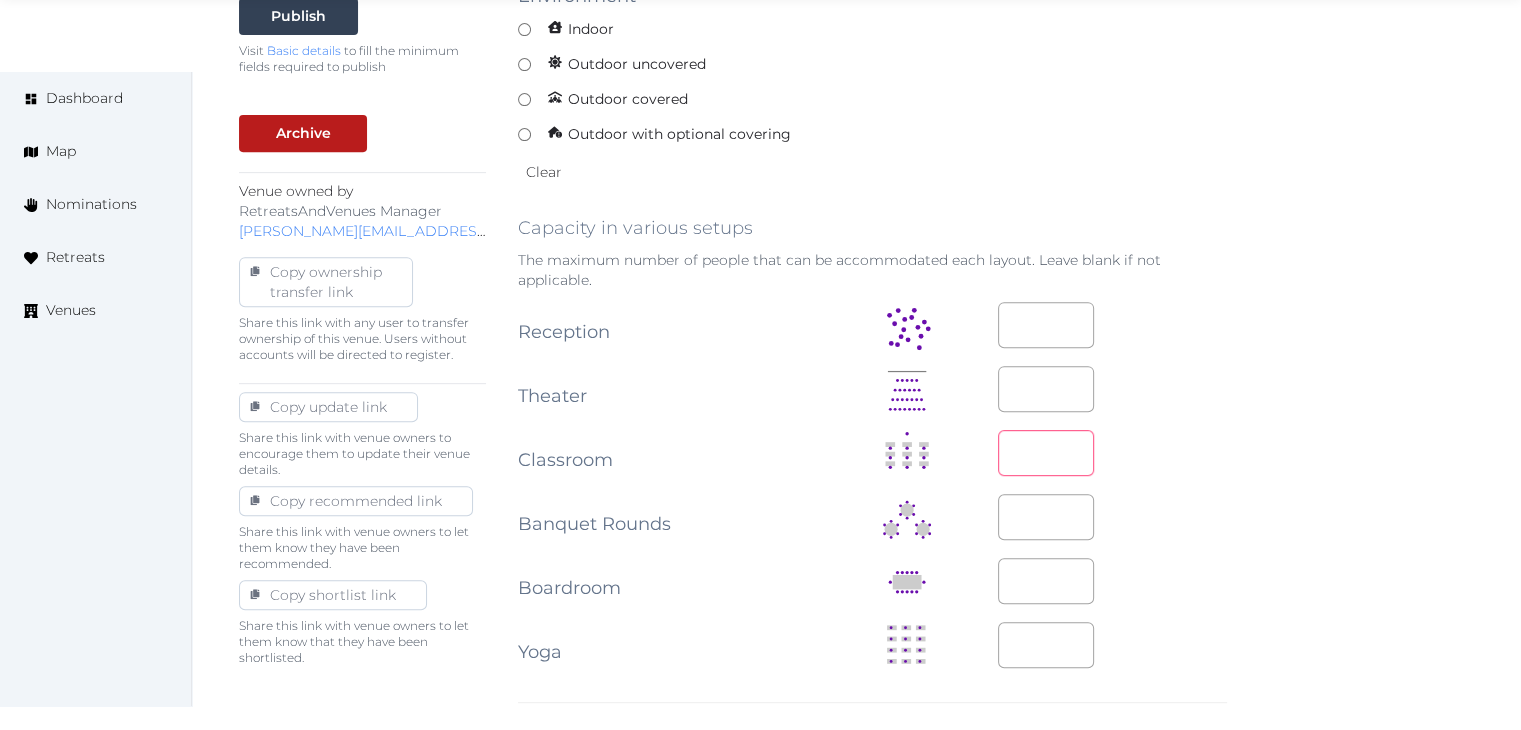 type on "**" 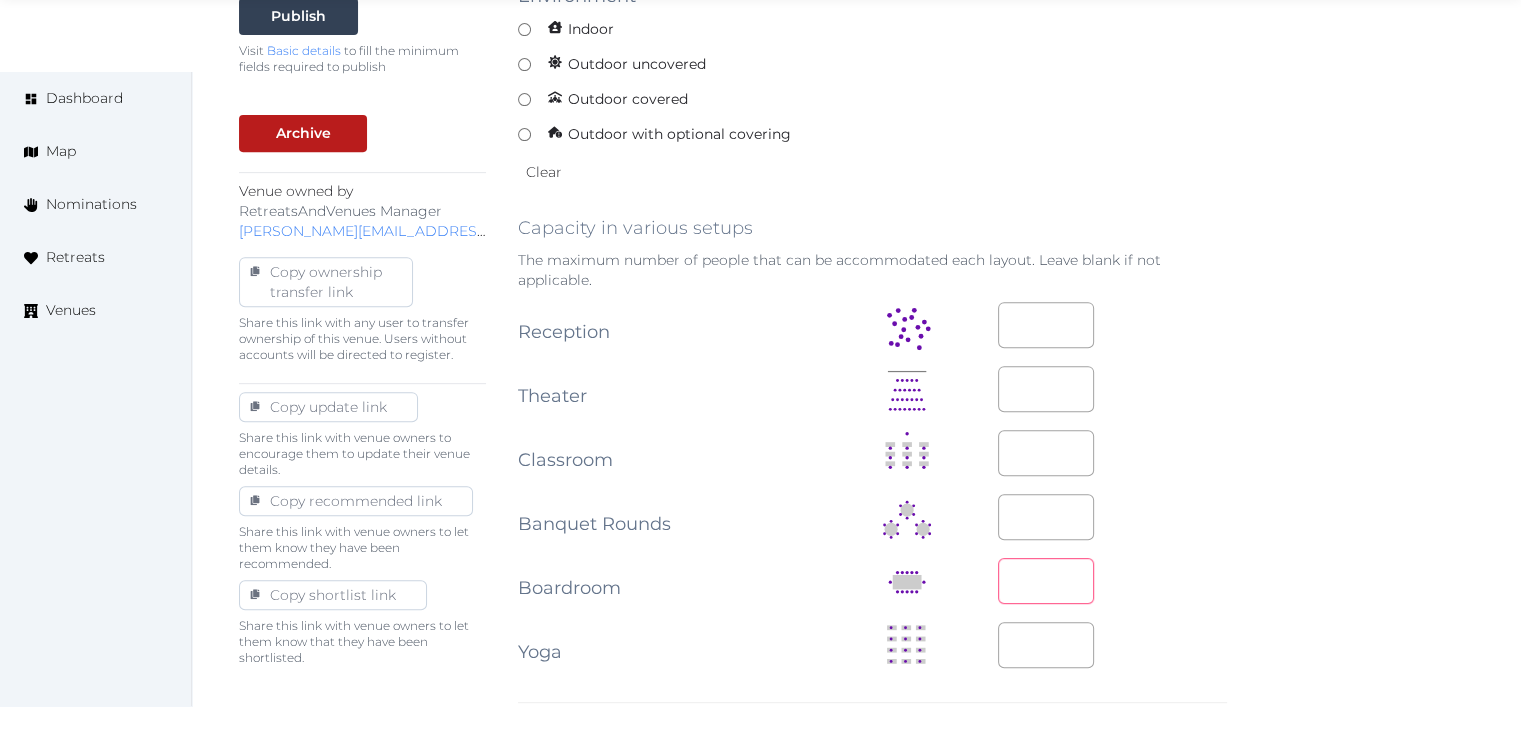 click at bounding box center (1046, 581) 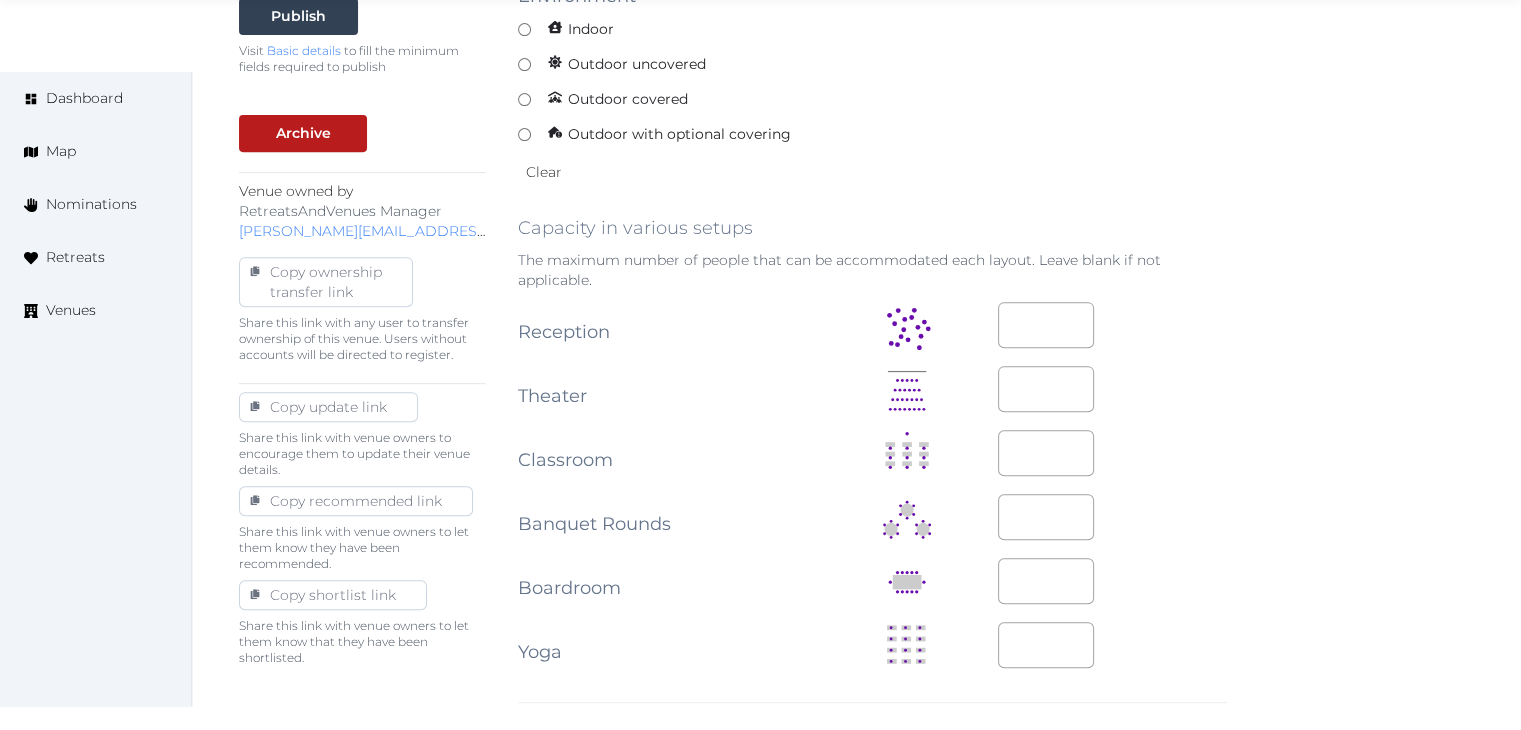 scroll, scrollTop: 1227, scrollLeft: 0, axis: vertical 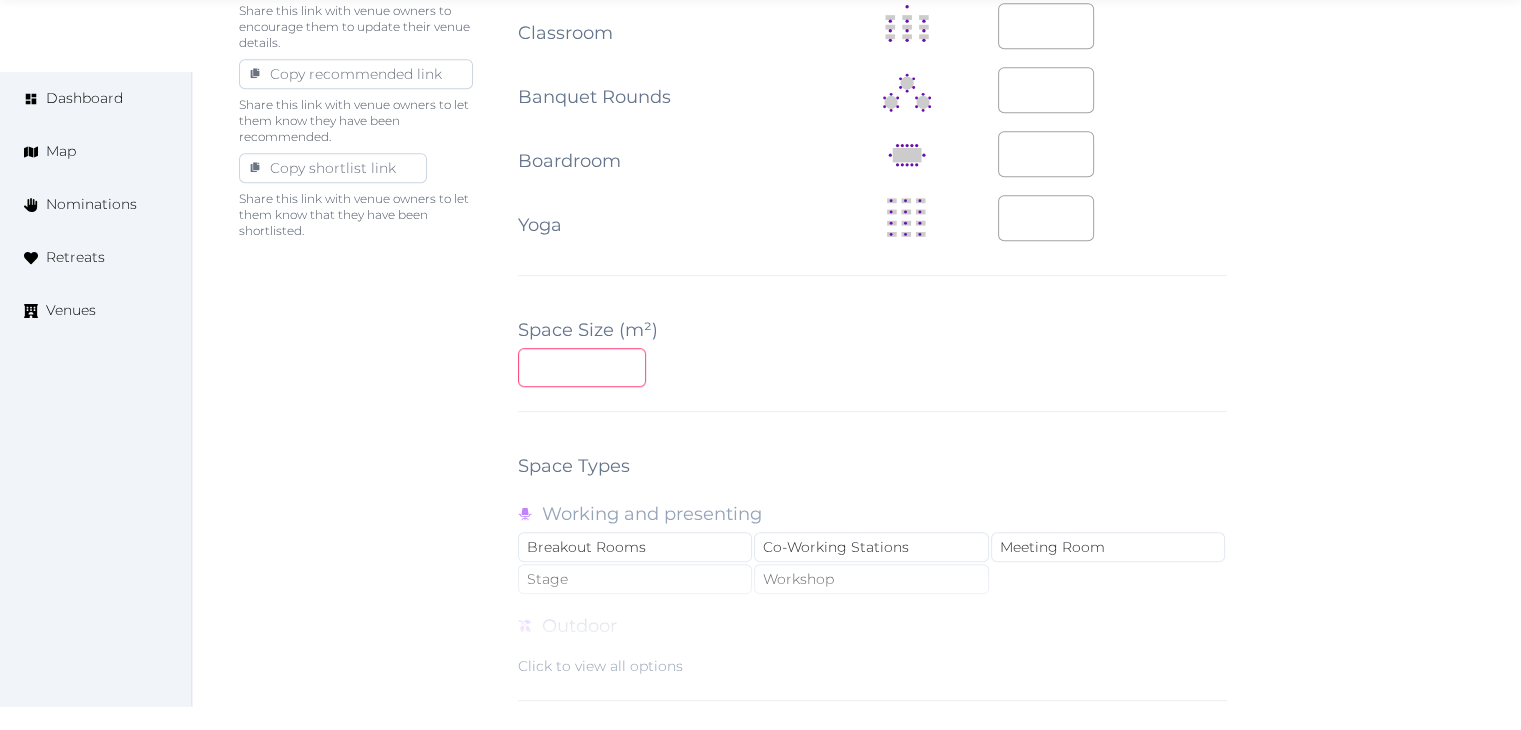 type on "**" 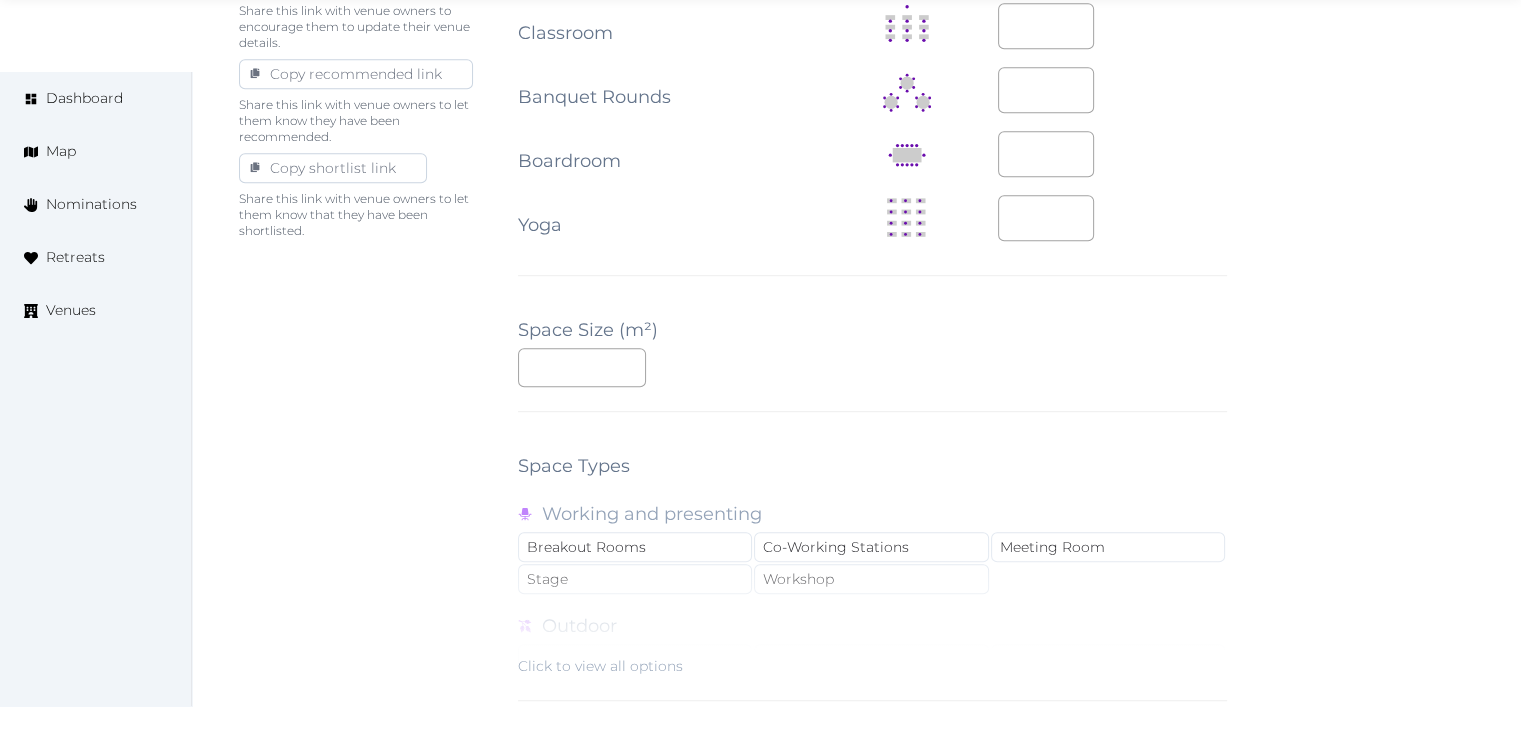 click on "Basic details Pricing and policies Retreat spaces Meeting spaces Accommodations Amenities Food and dining Activities and experiences Location Environment Types of retreats Brochures Notes Ownership Administration Activity Publish Visit   Basic details   to fill the minimum fields required to   publish Archive Venue owned by RetreatsAndVenues Manager c.o.r.e.y.sanford@retreatsandvenues.com Copy ownership transfer link Share this link with any user to transfer ownership of this venue. Users without accounts will be directed to register. Copy update link Share this link with venue owners to encourage them to update their venue details. Copy recommended link Share this link with venue owners to let them know they have been recommended. Copy shortlist link Share this link with venue owners to let them know that they have been shortlisted." at bounding box center (362, 119) 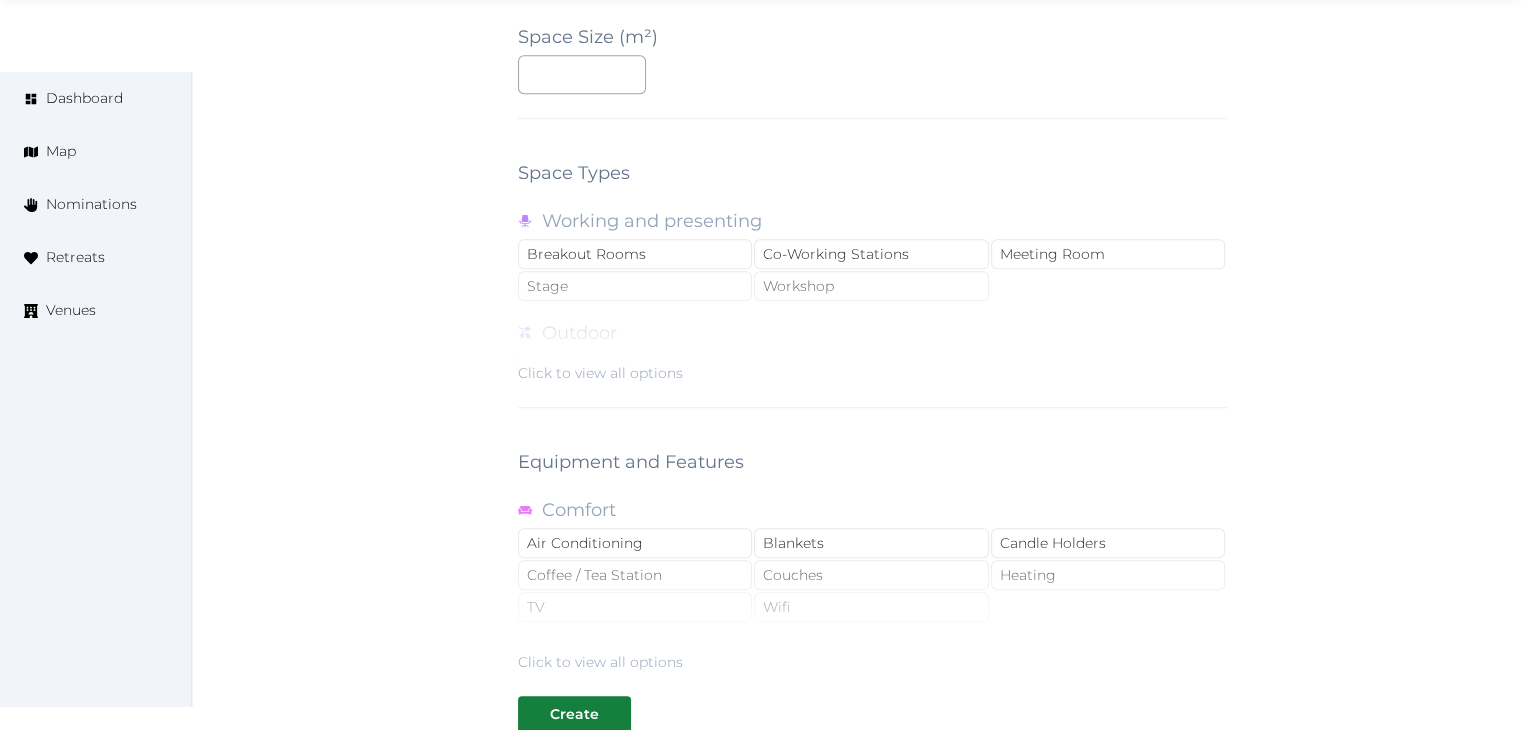 scroll, scrollTop: 1788, scrollLeft: 0, axis: vertical 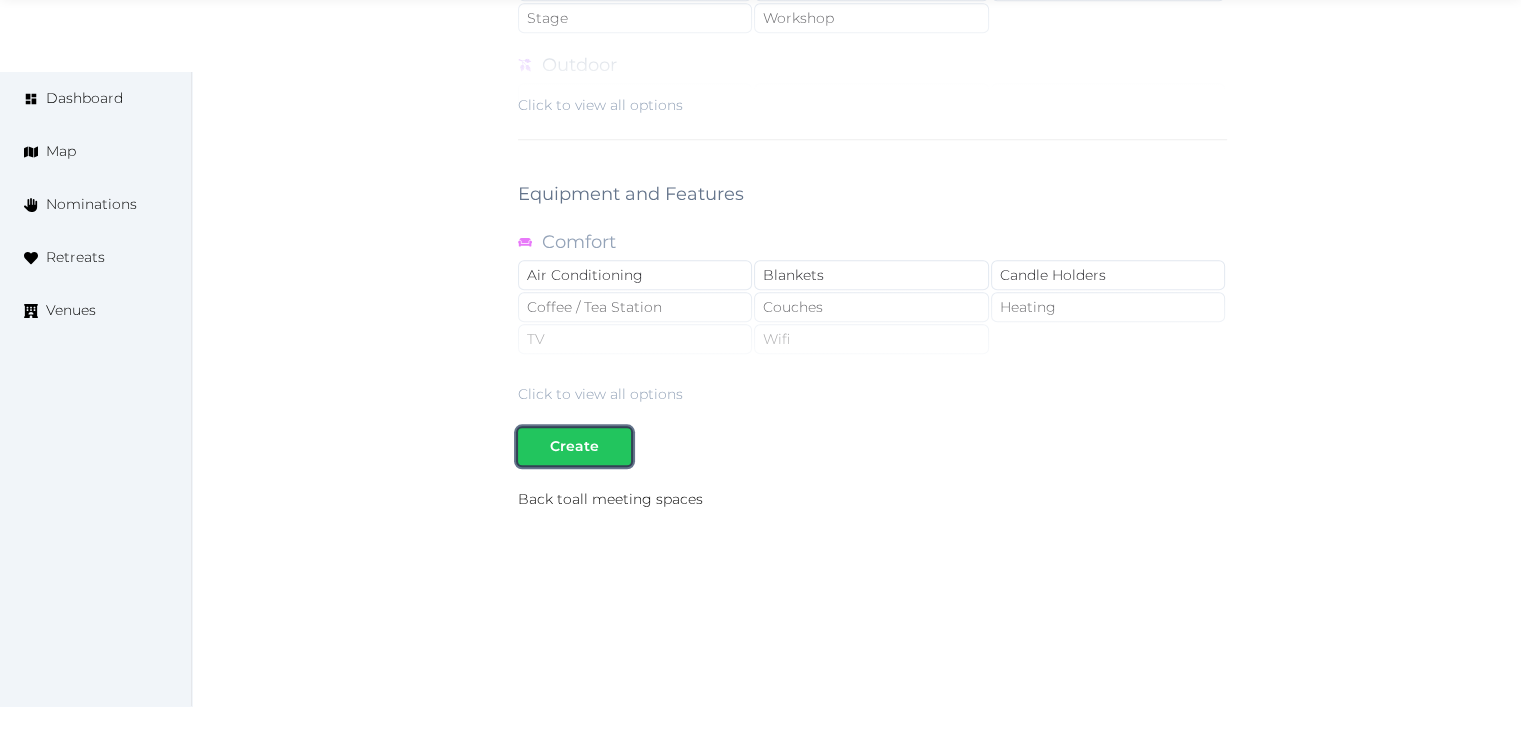 click on "Create" at bounding box center [574, 446] 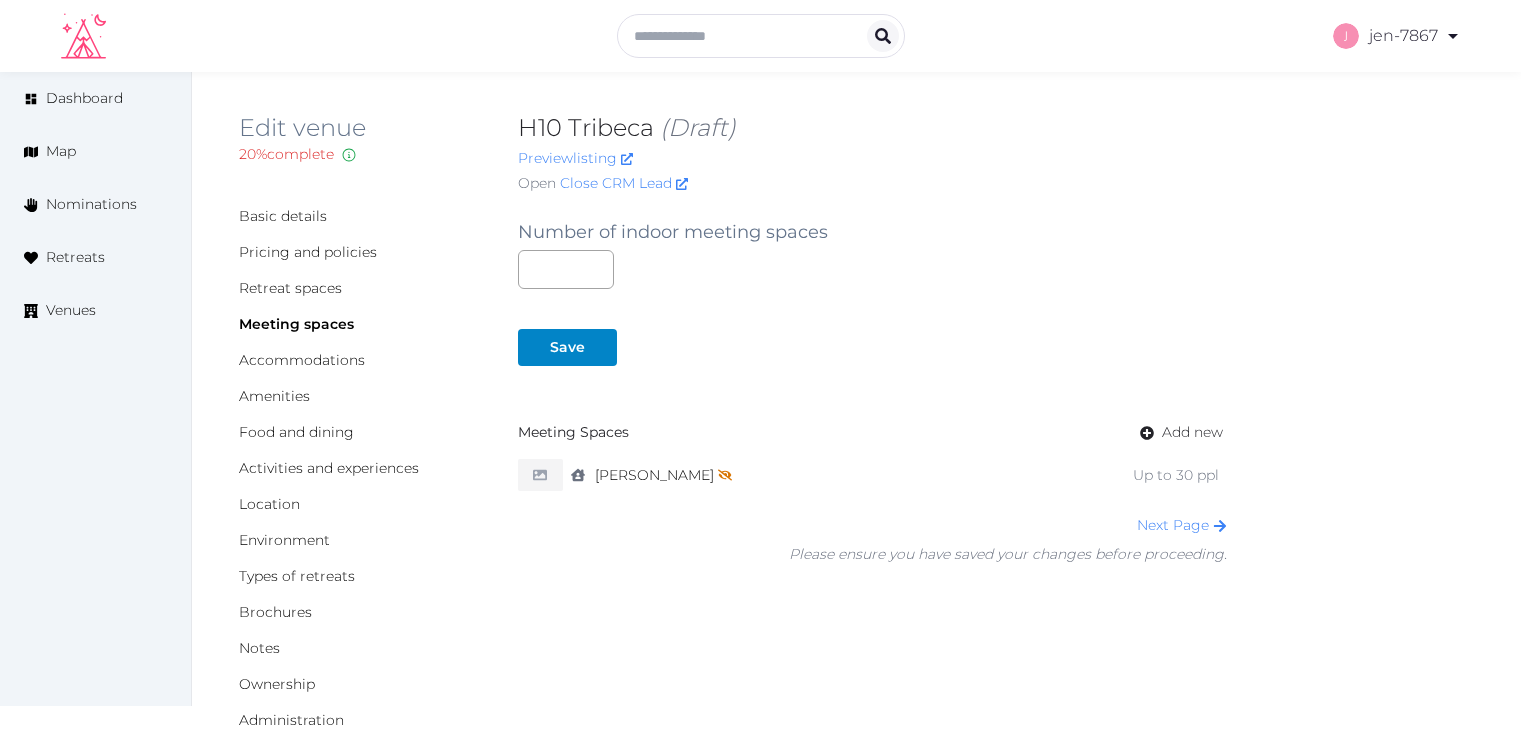 scroll, scrollTop: 0, scrollLeft: 0, axis: both 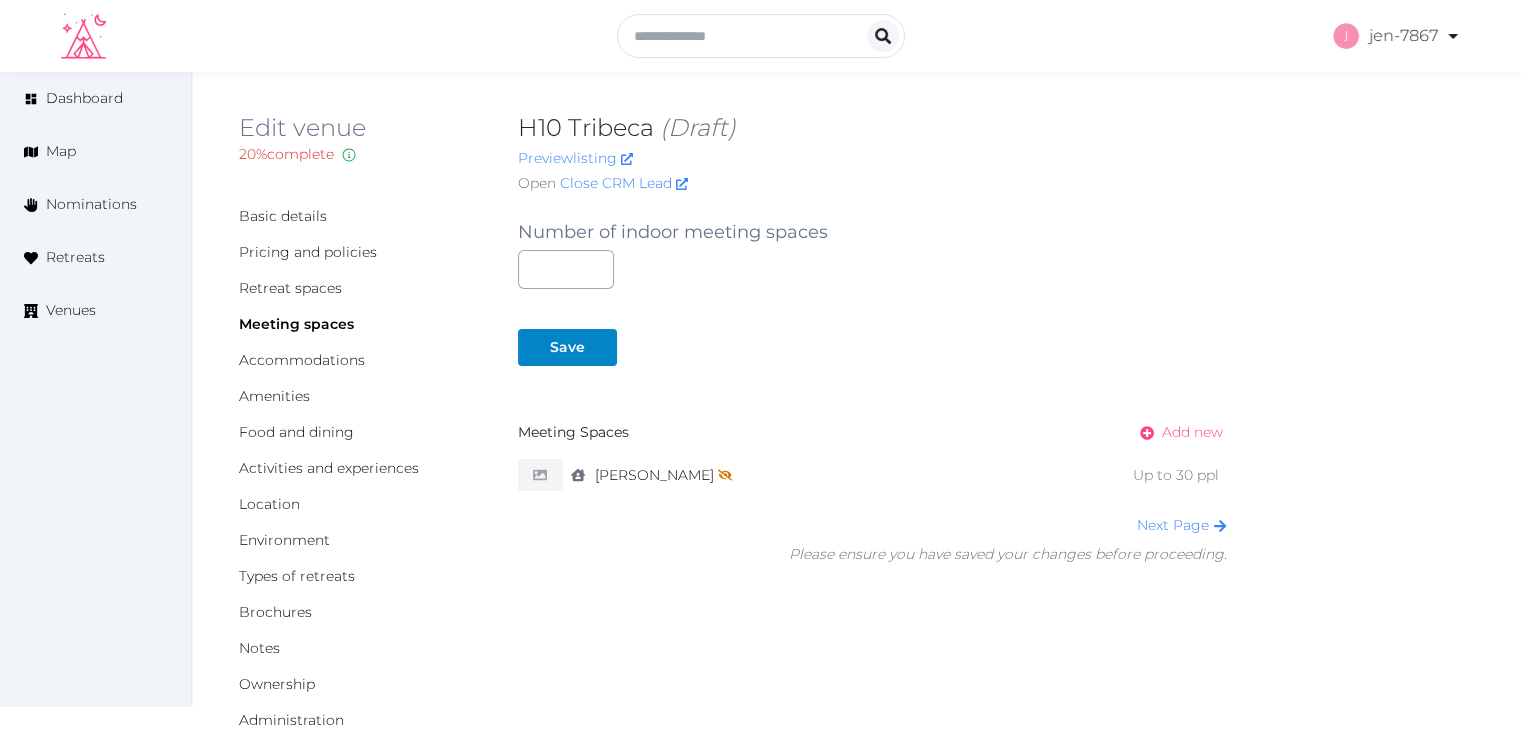 click on "Add new" at bounding box center [1175, 432] 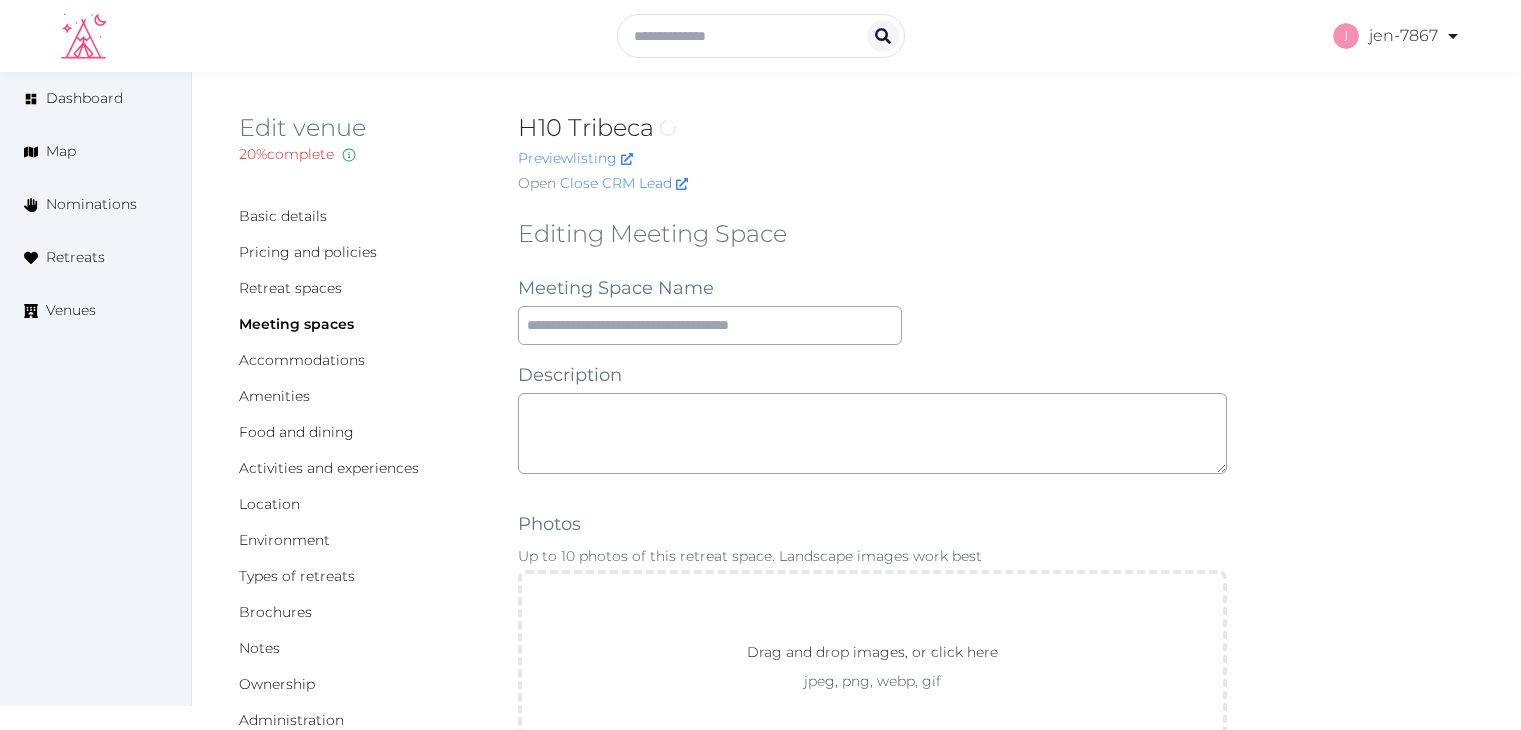 scroll, scrollTop: 0, scrollLeft: 0, axis: both 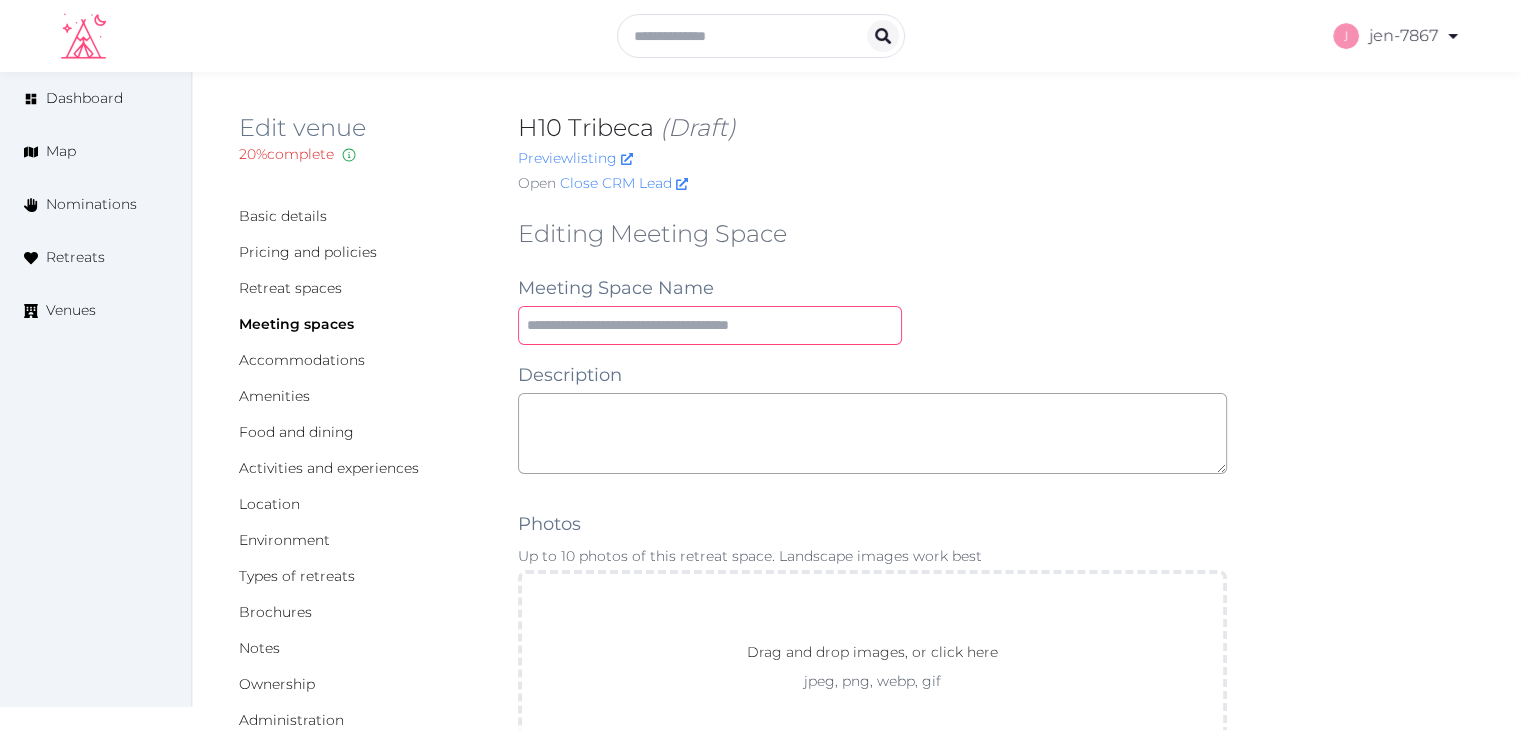 click at bounding box center [710, 325] 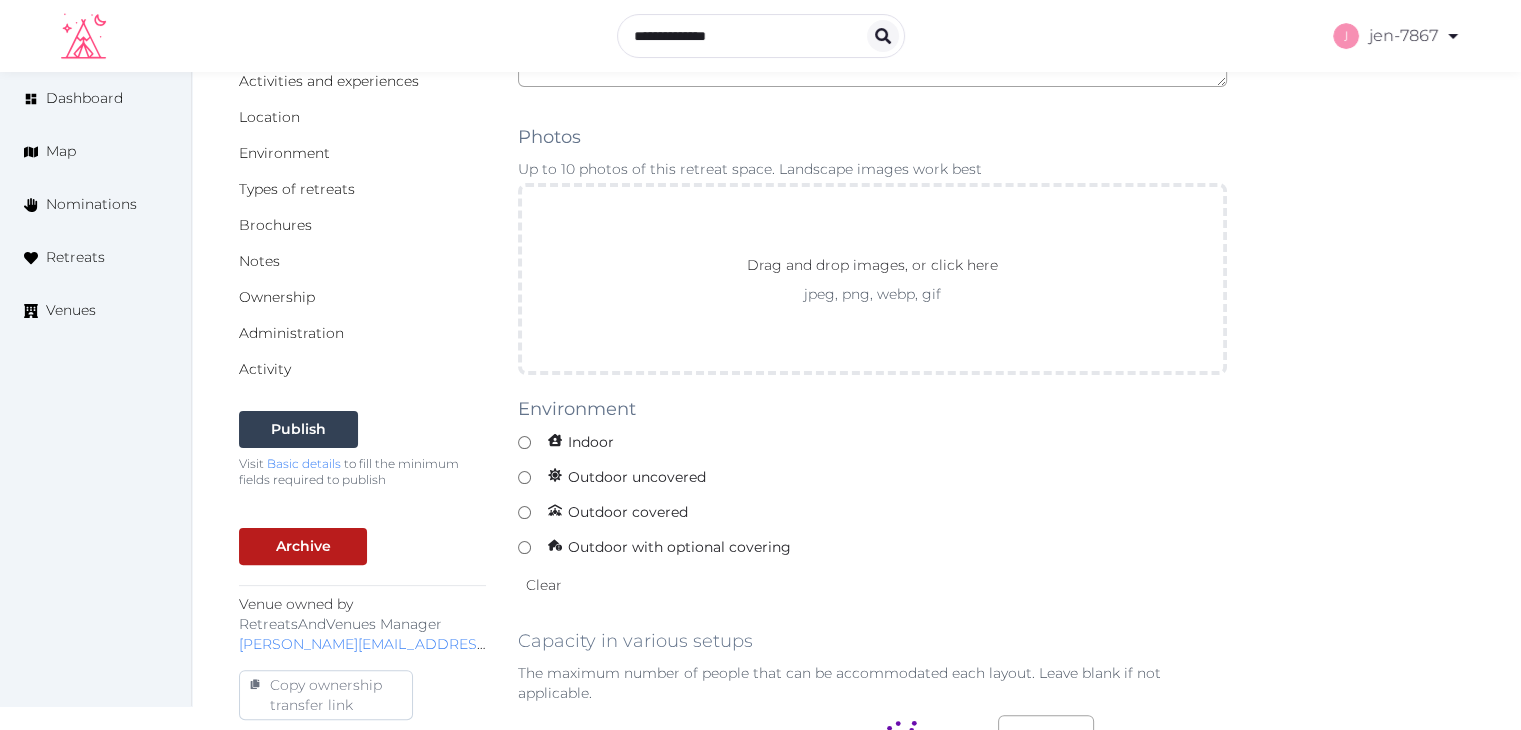 scroll, scrollTop: 400, scrollLeft: 0, axis: vertical 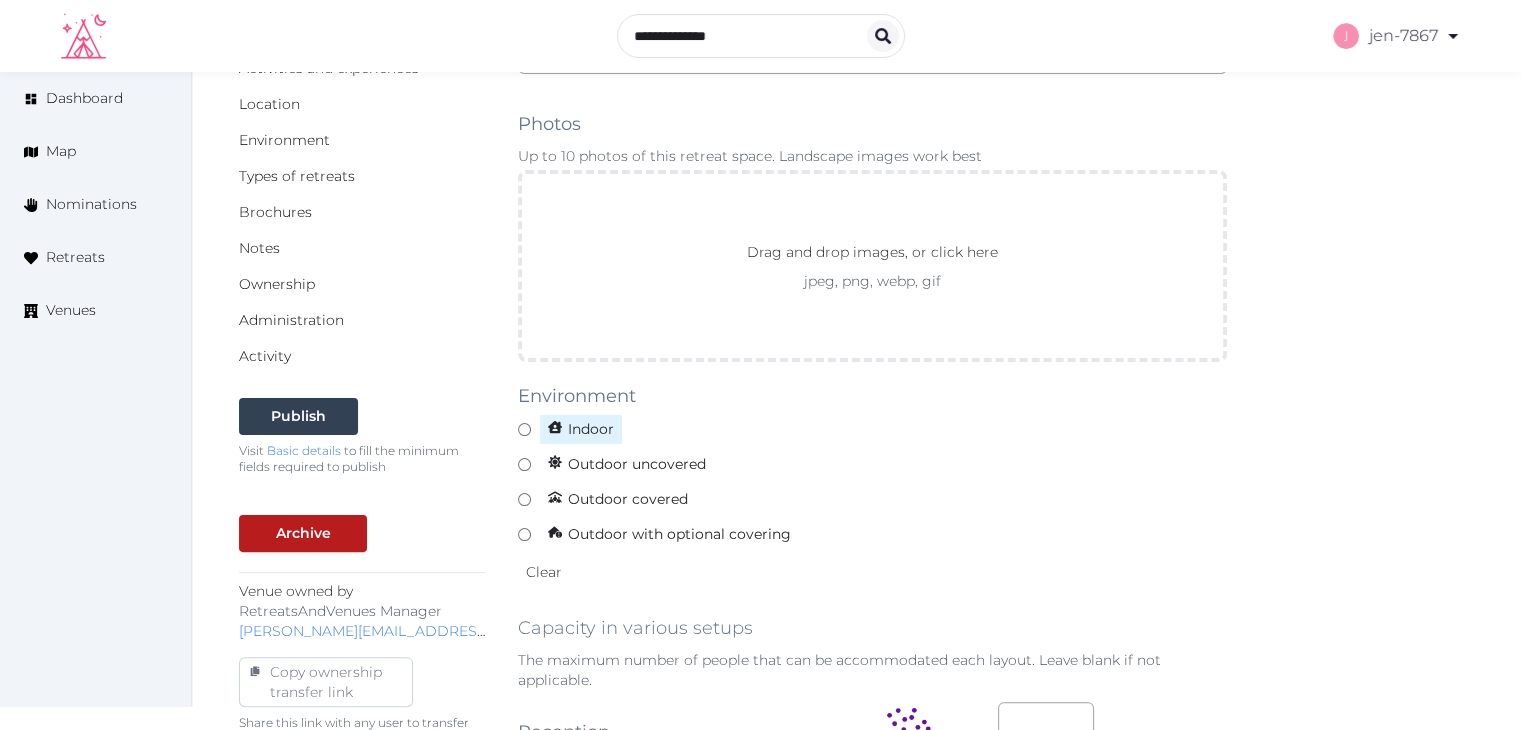 type on "****" 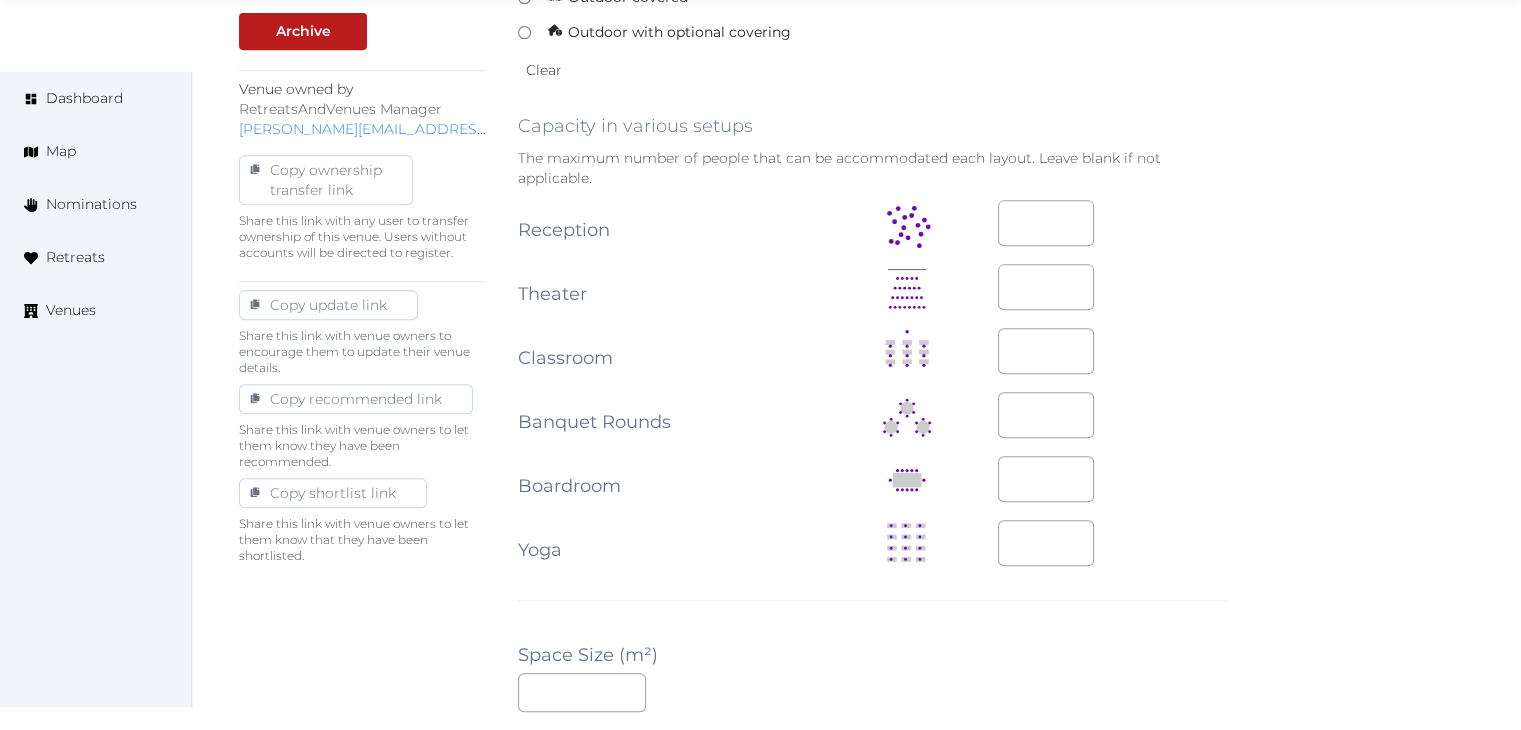 scroll, scrollTop: 900, scrollLeft: 0, axis: vertical 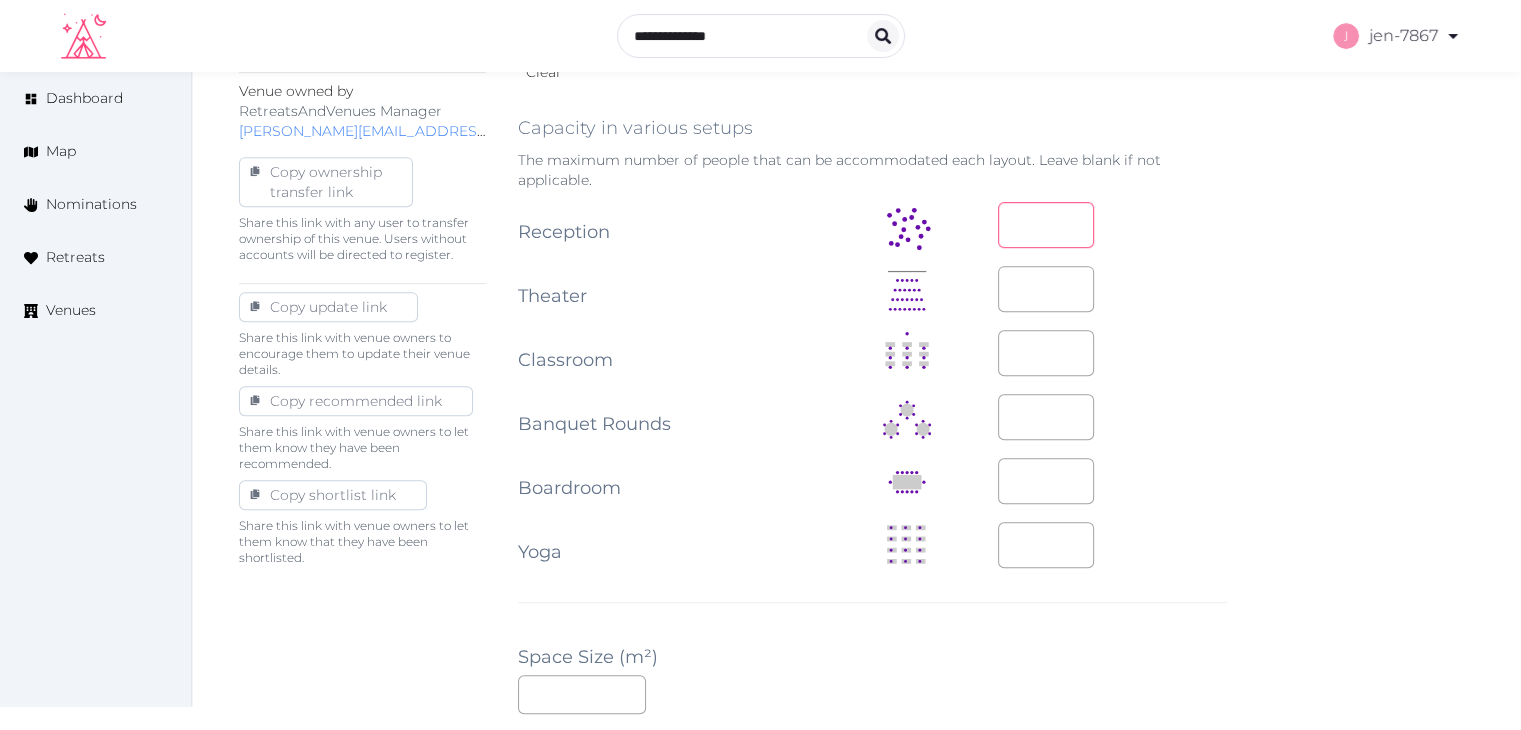 click at bounding box center (1046, 225) 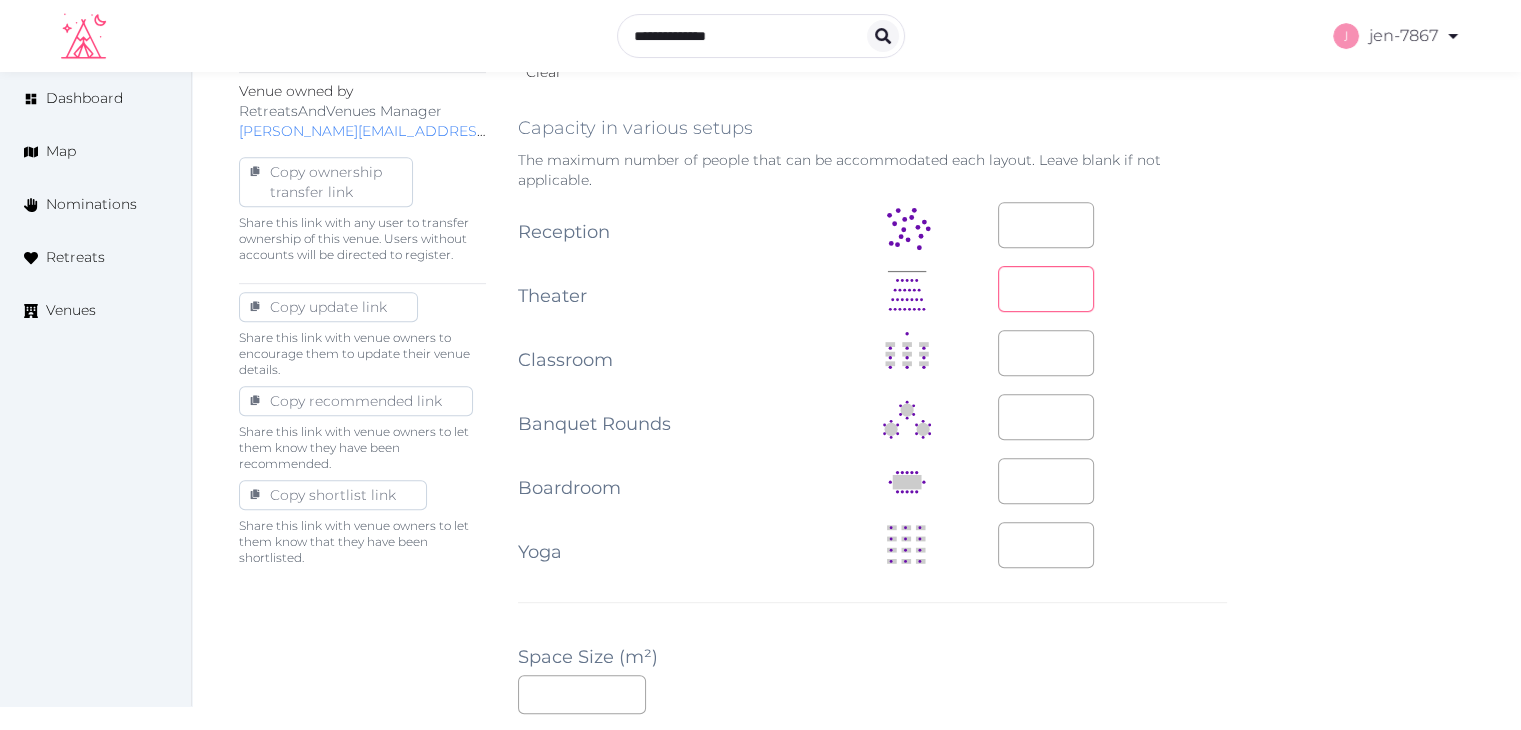 type on "**" 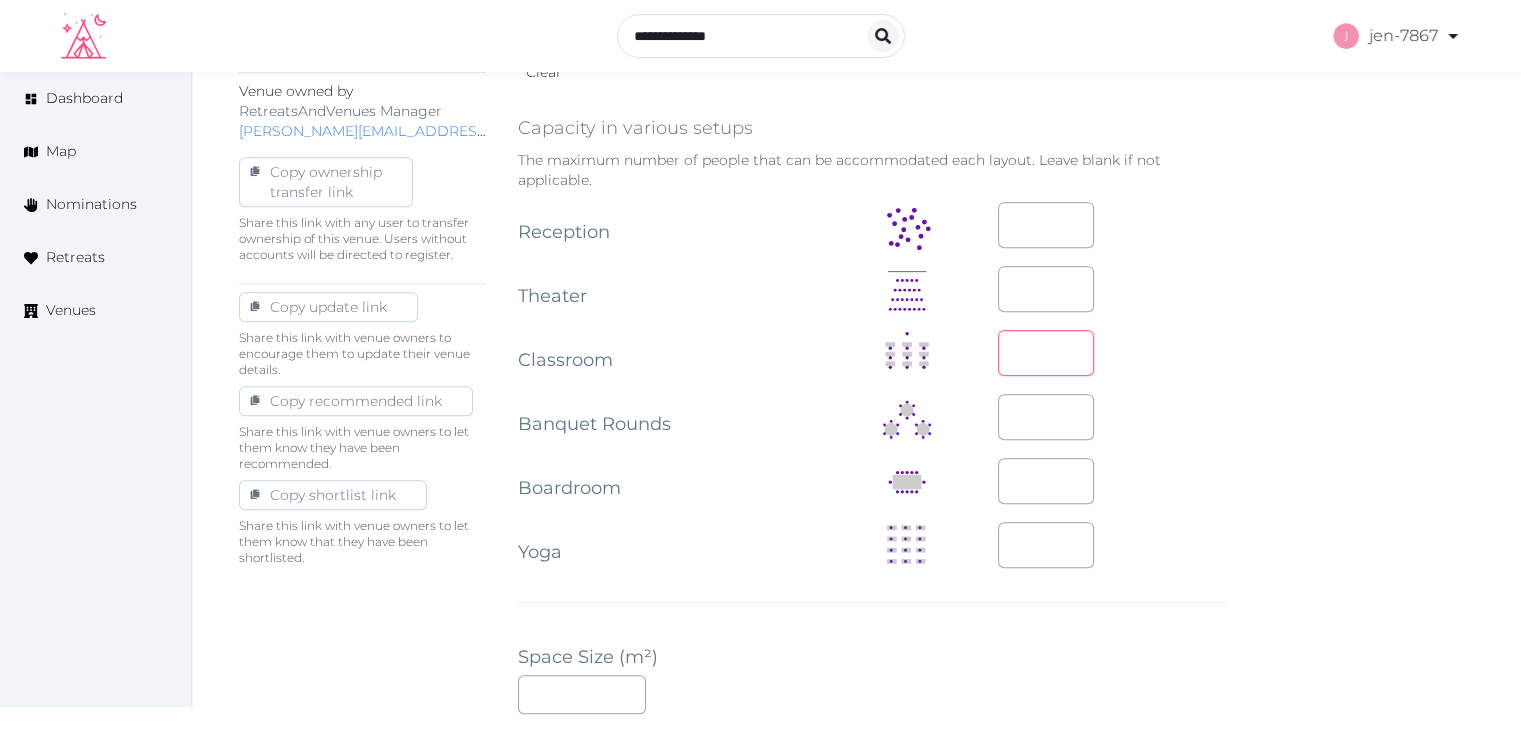 type on "**" 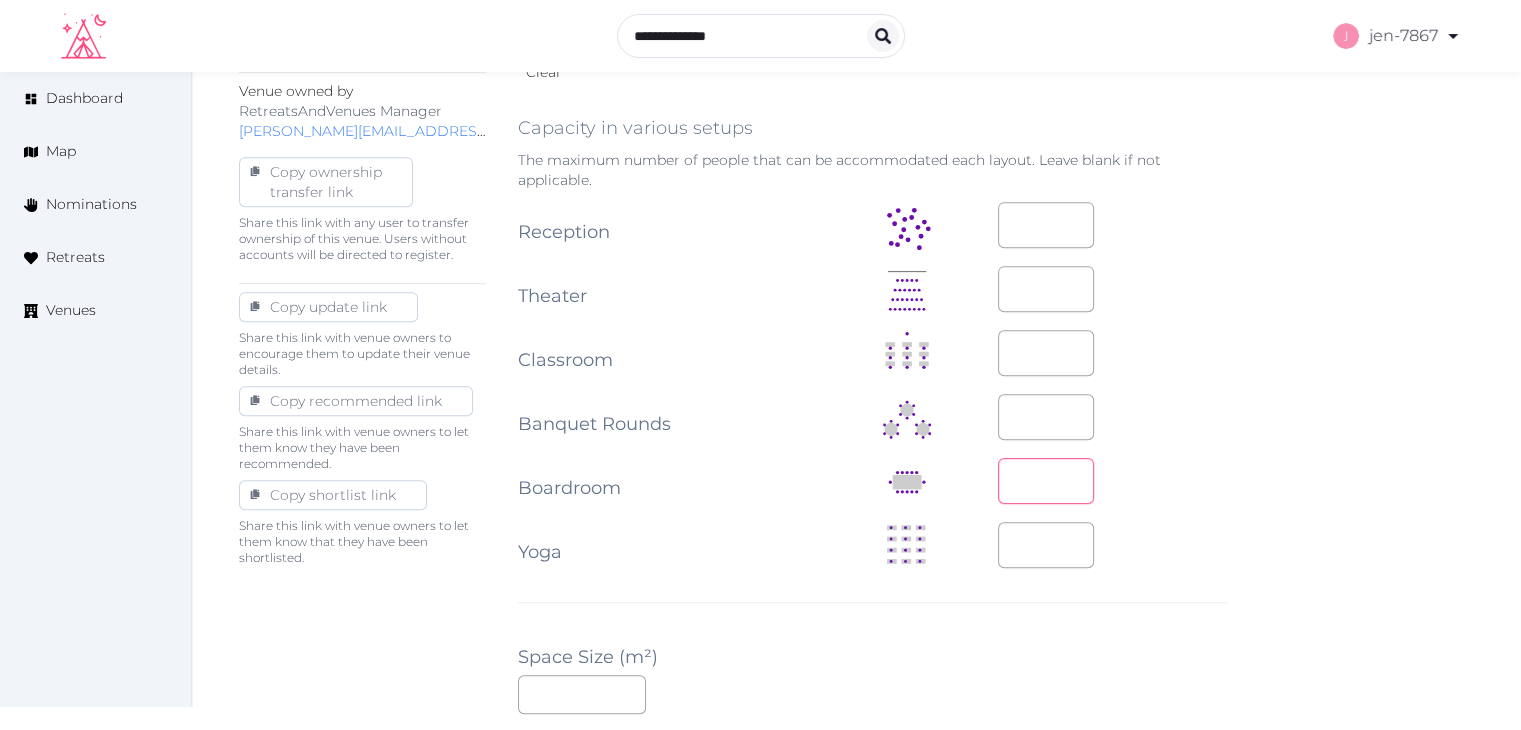type on "**" 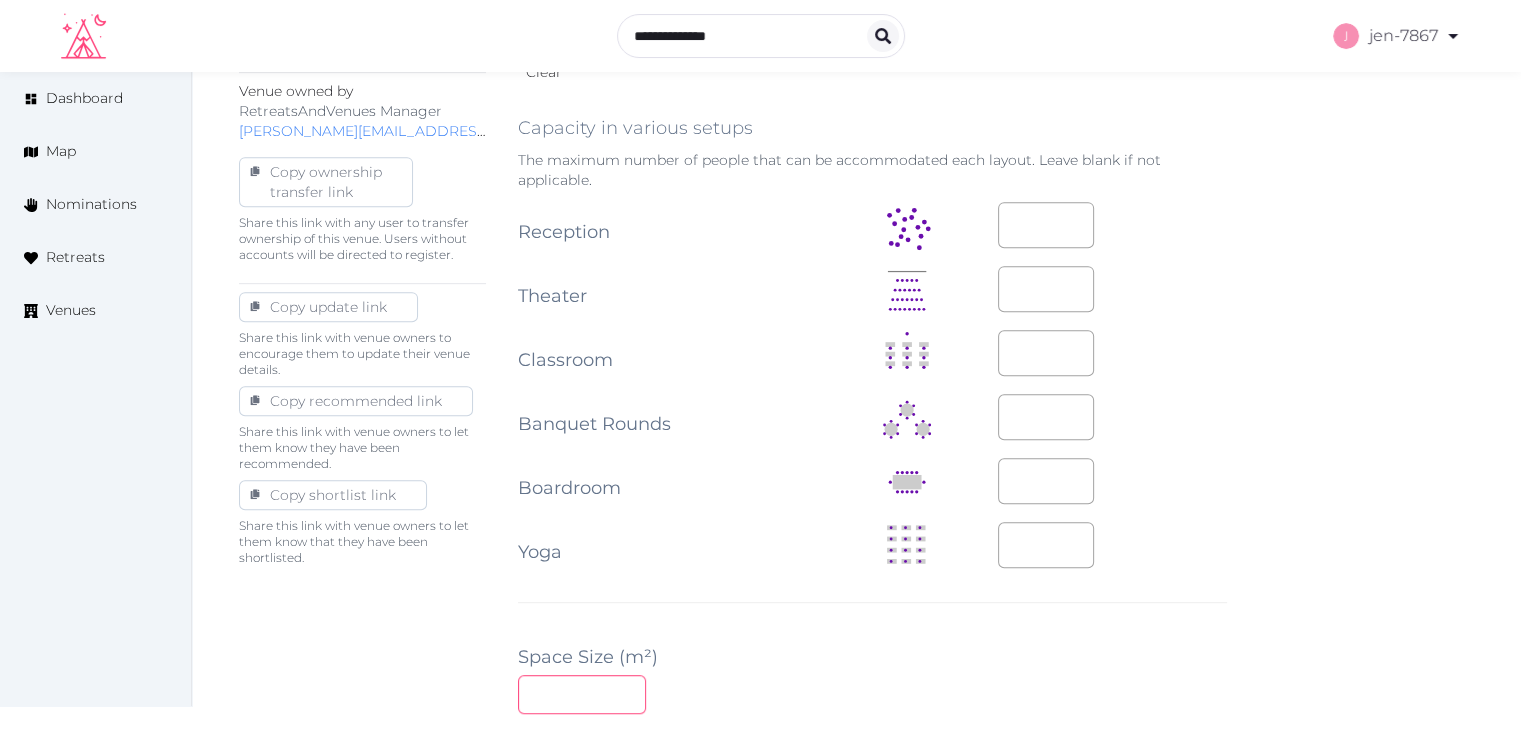 click at bounding box center (582, 694) 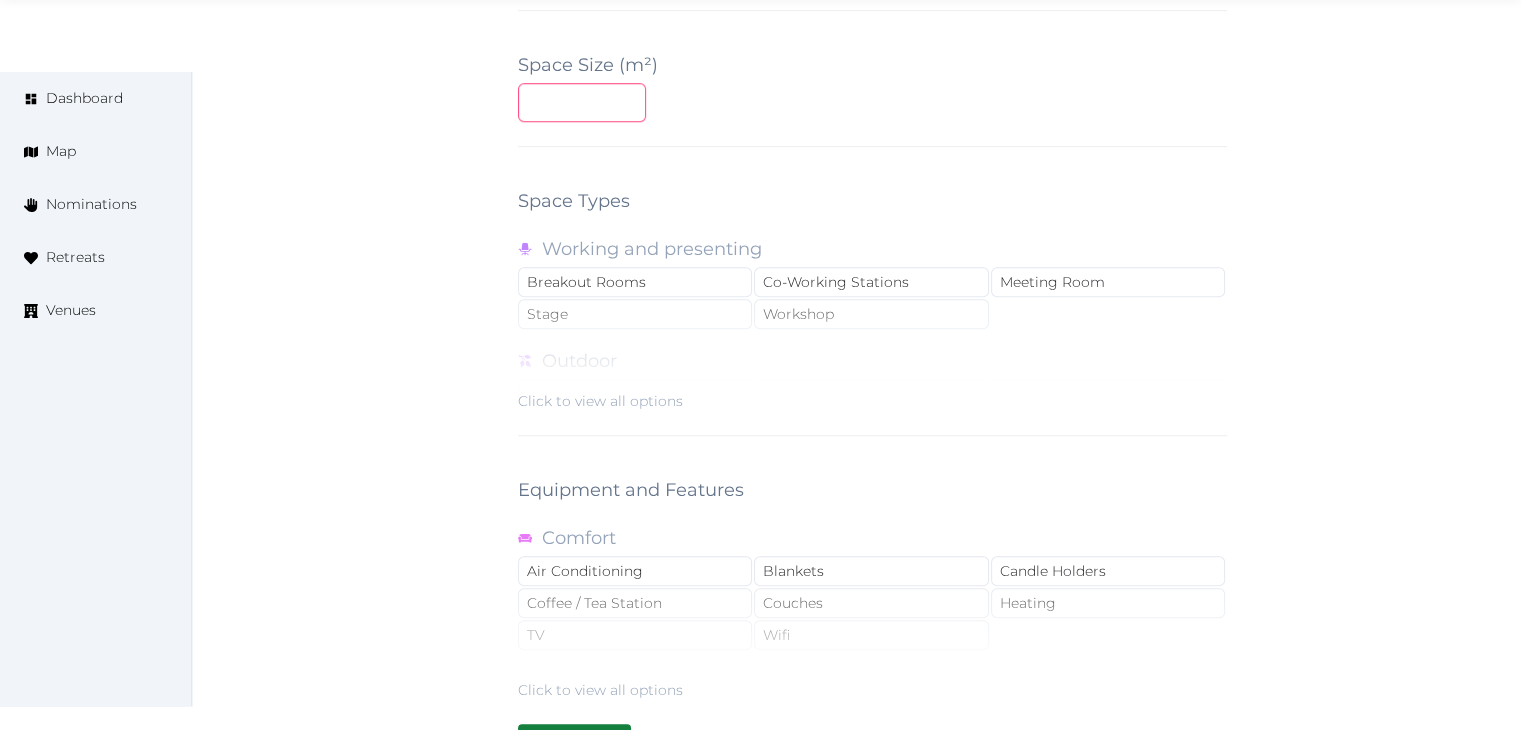 scroll, scrollTop: 1700, scrollLeft: 0, axis: vertical 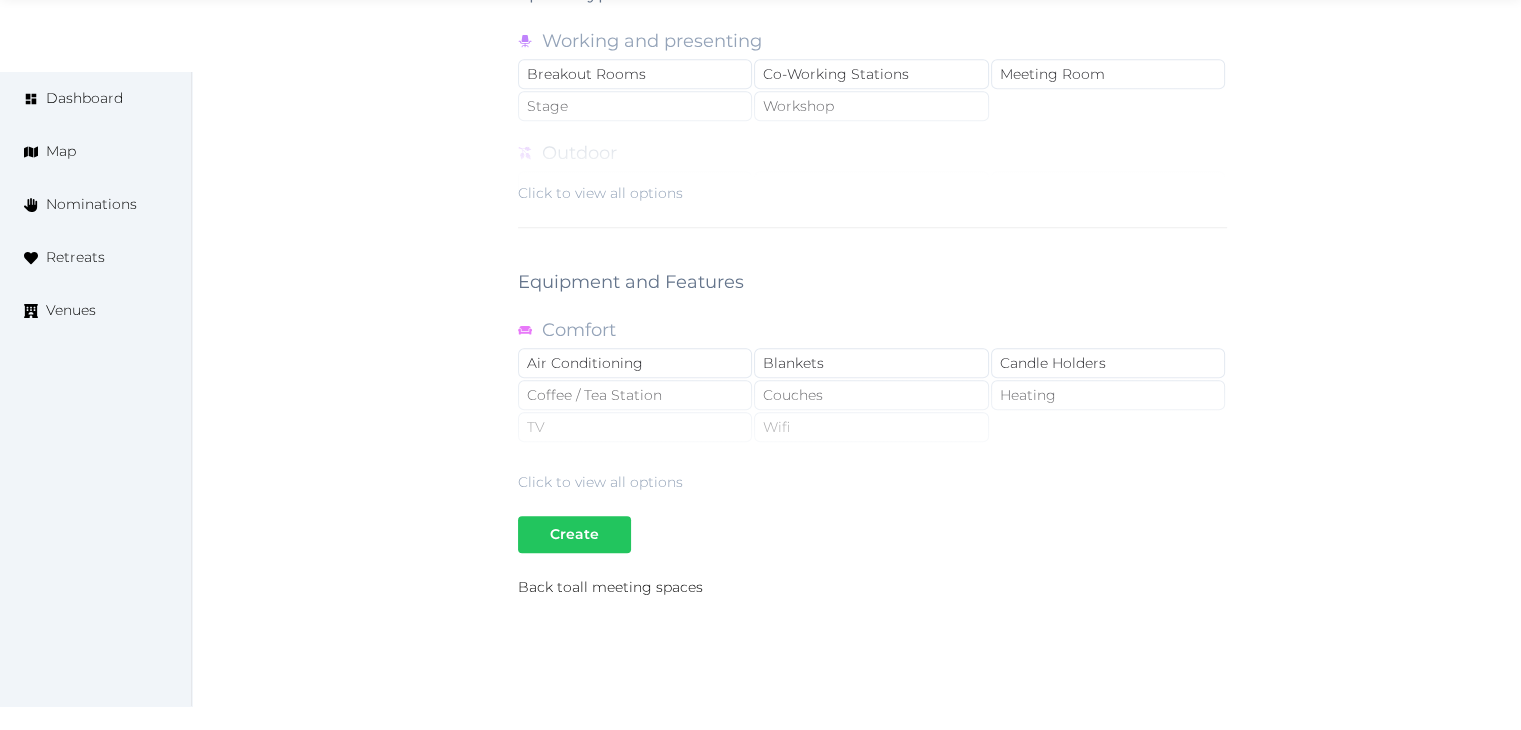 type on "**" 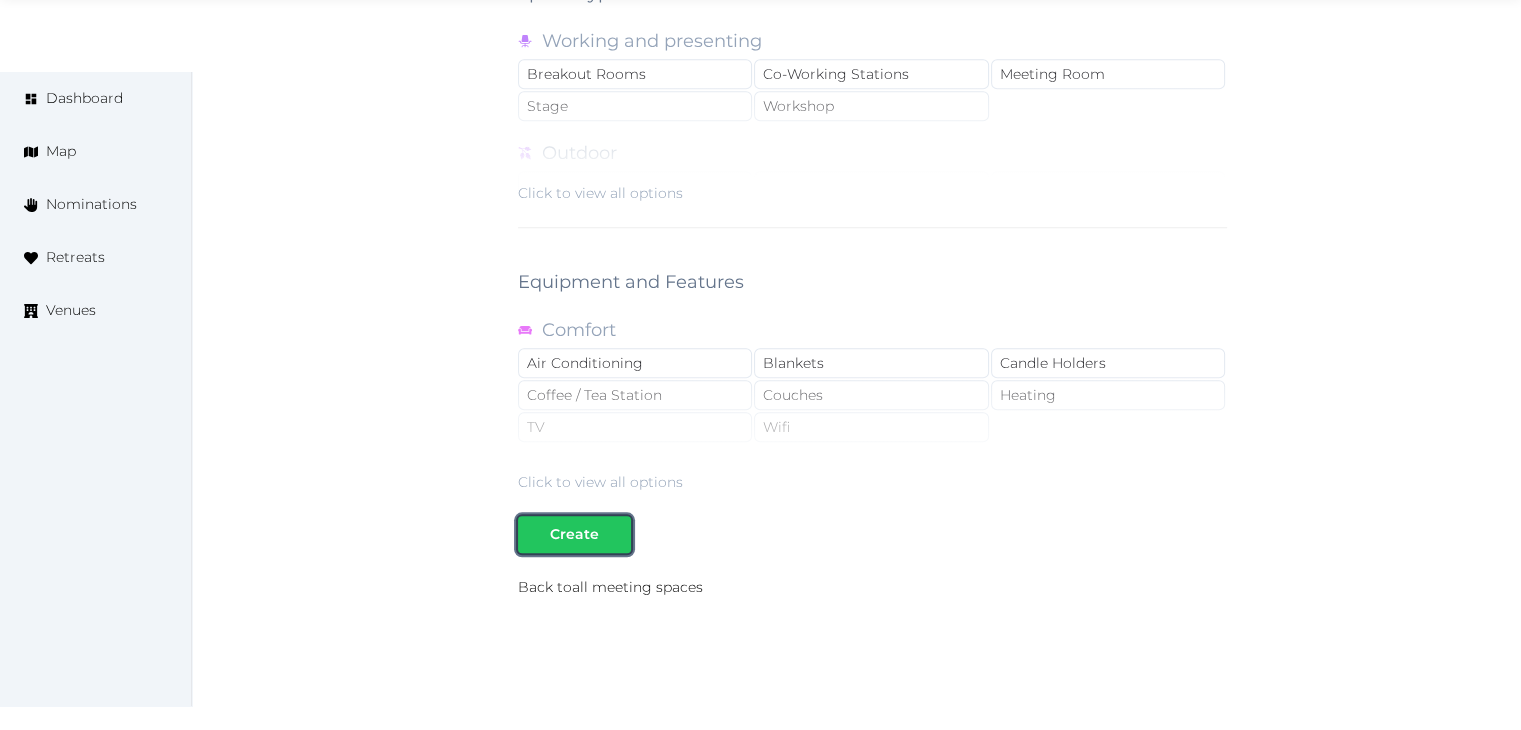 click on "Create" at bounding box center [574, 534] 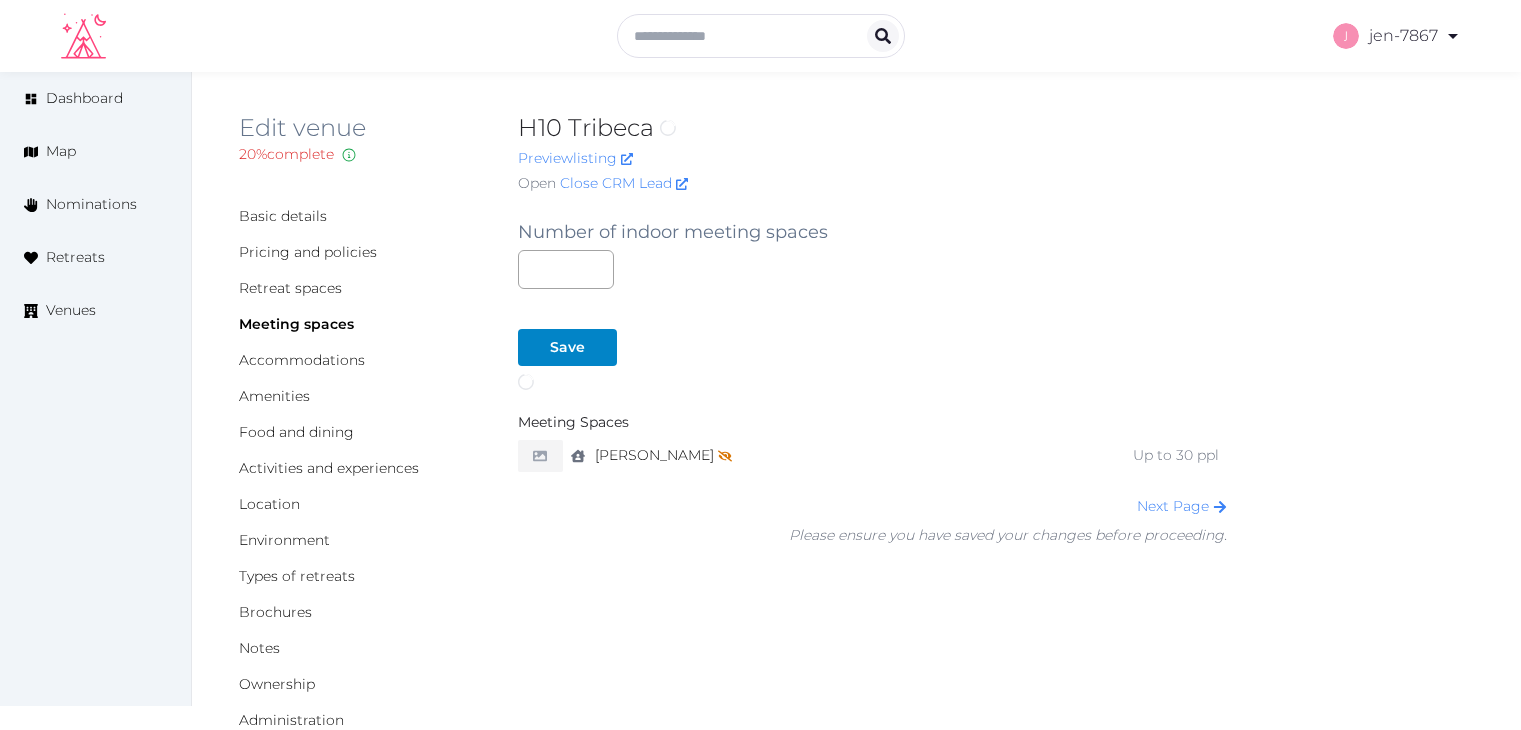 scroll, scrollTop: 0, scrollLeft: 0, axis: both 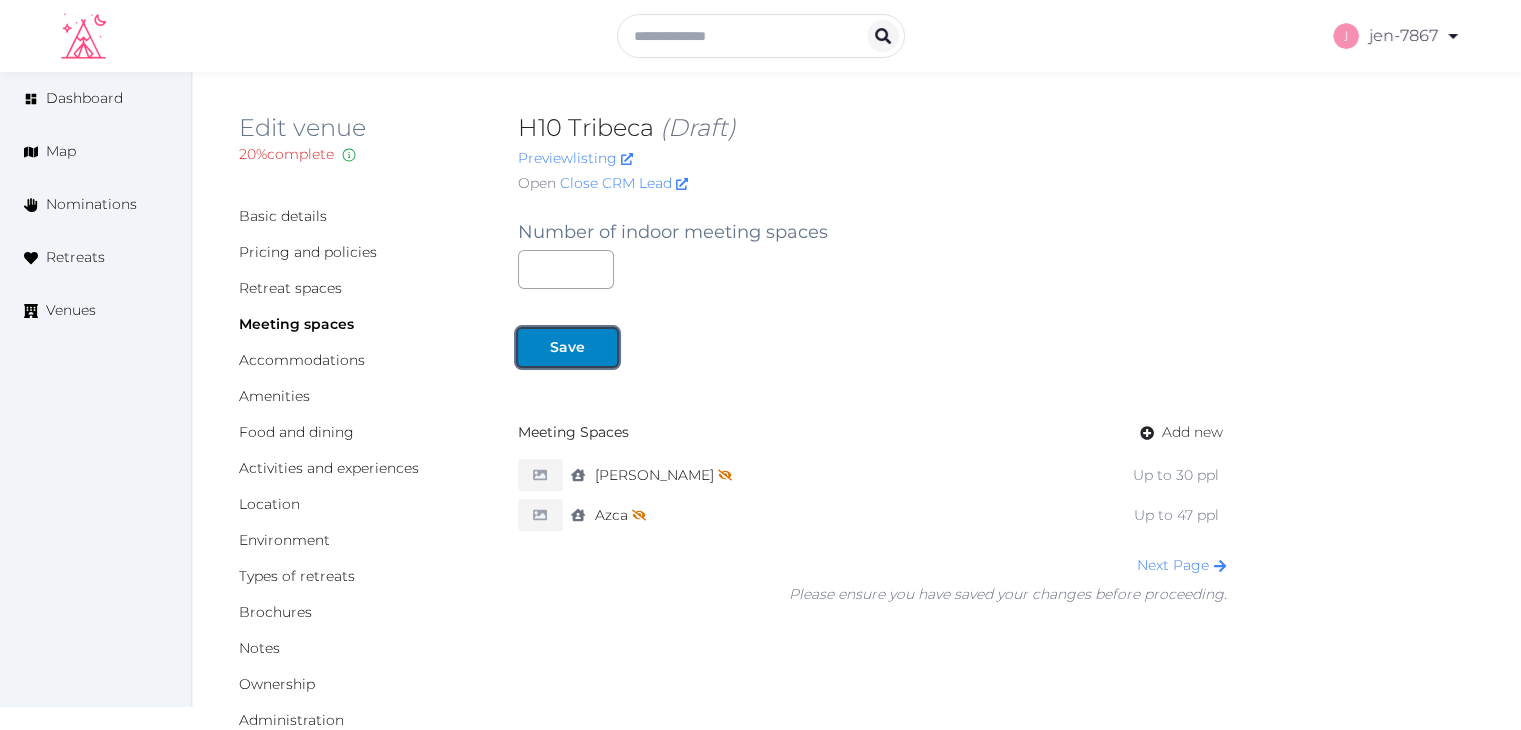 click on "Save" at bounding box center (571, 339) 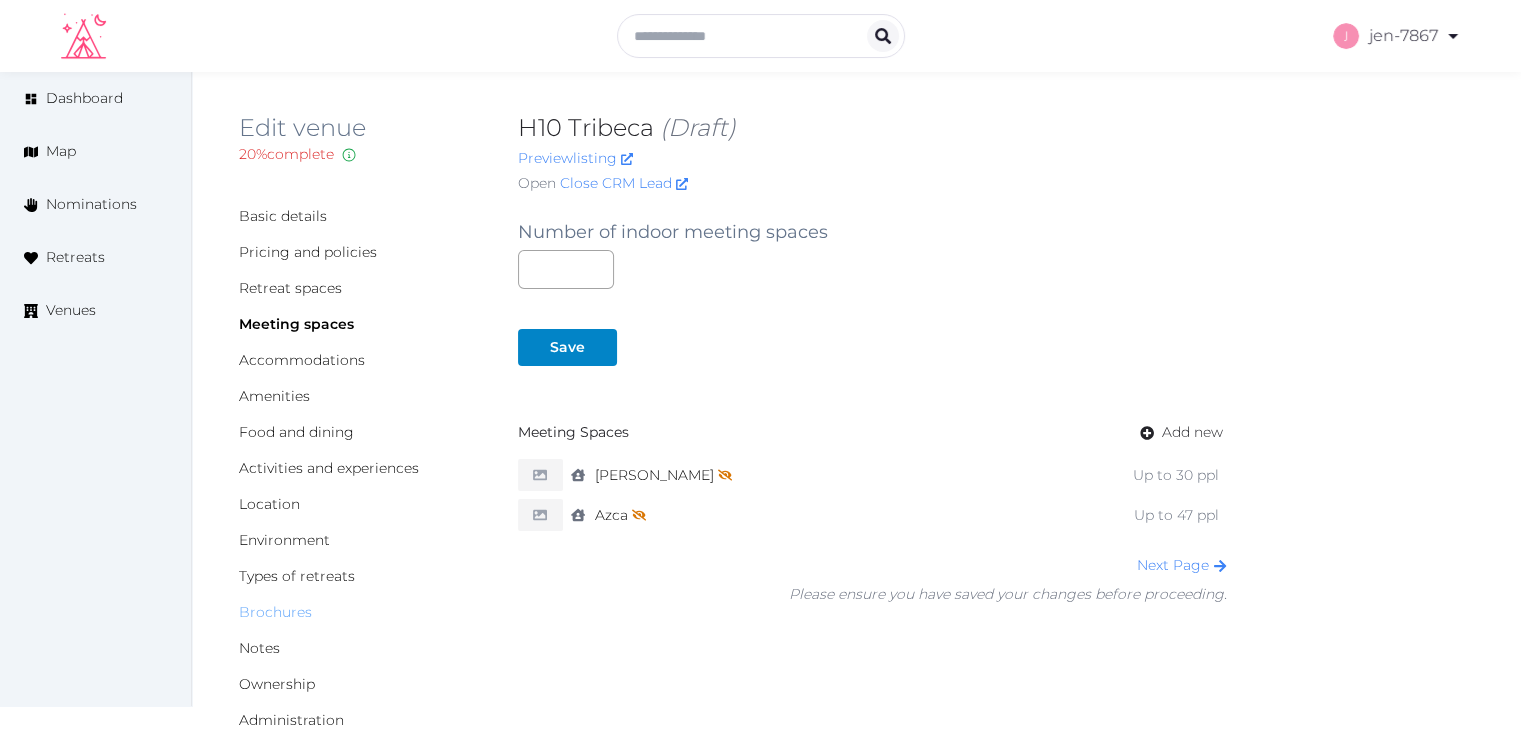 click on "Brochures" at bounding box center [275, 612] 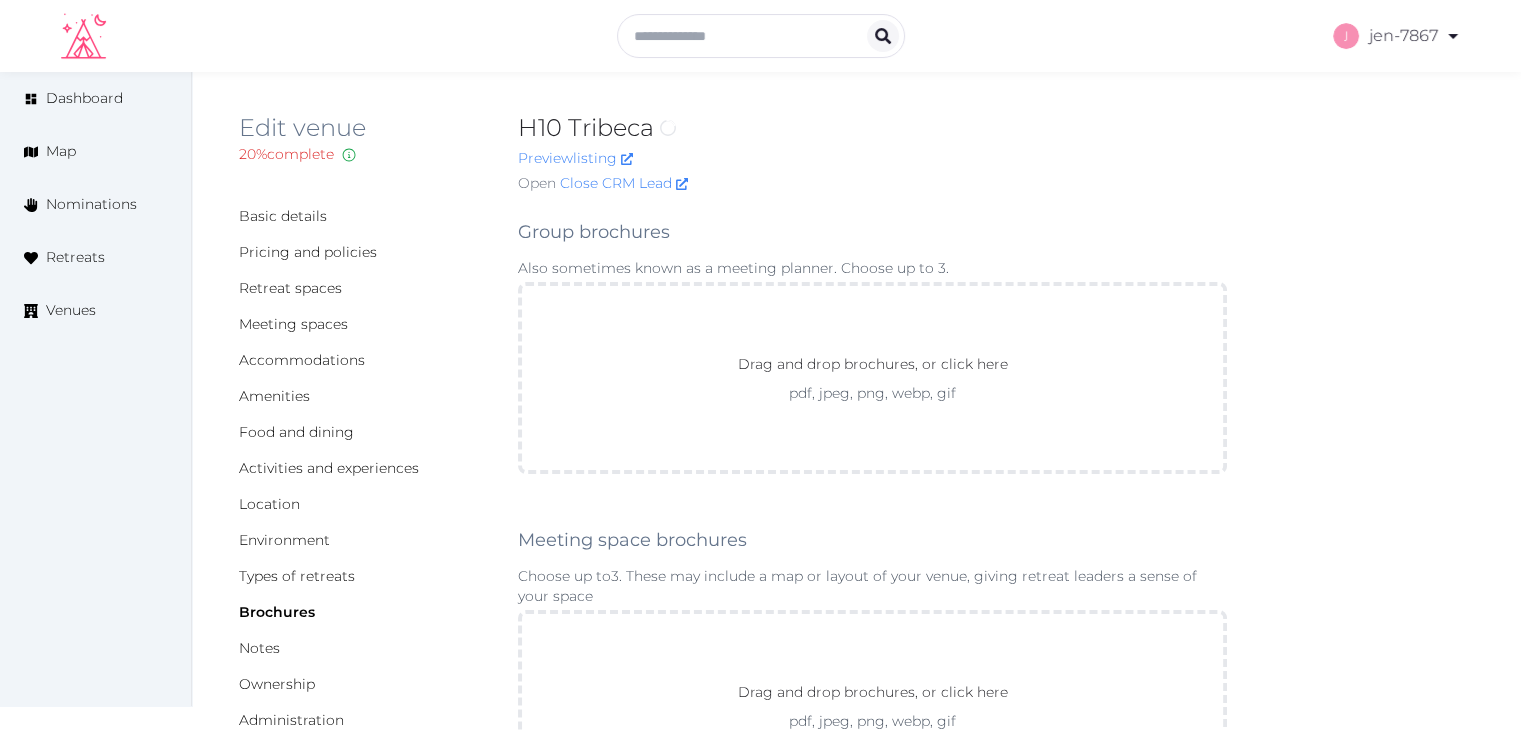 scroll, scrollTop: 400, scrollLeft: 0, axis: vertical 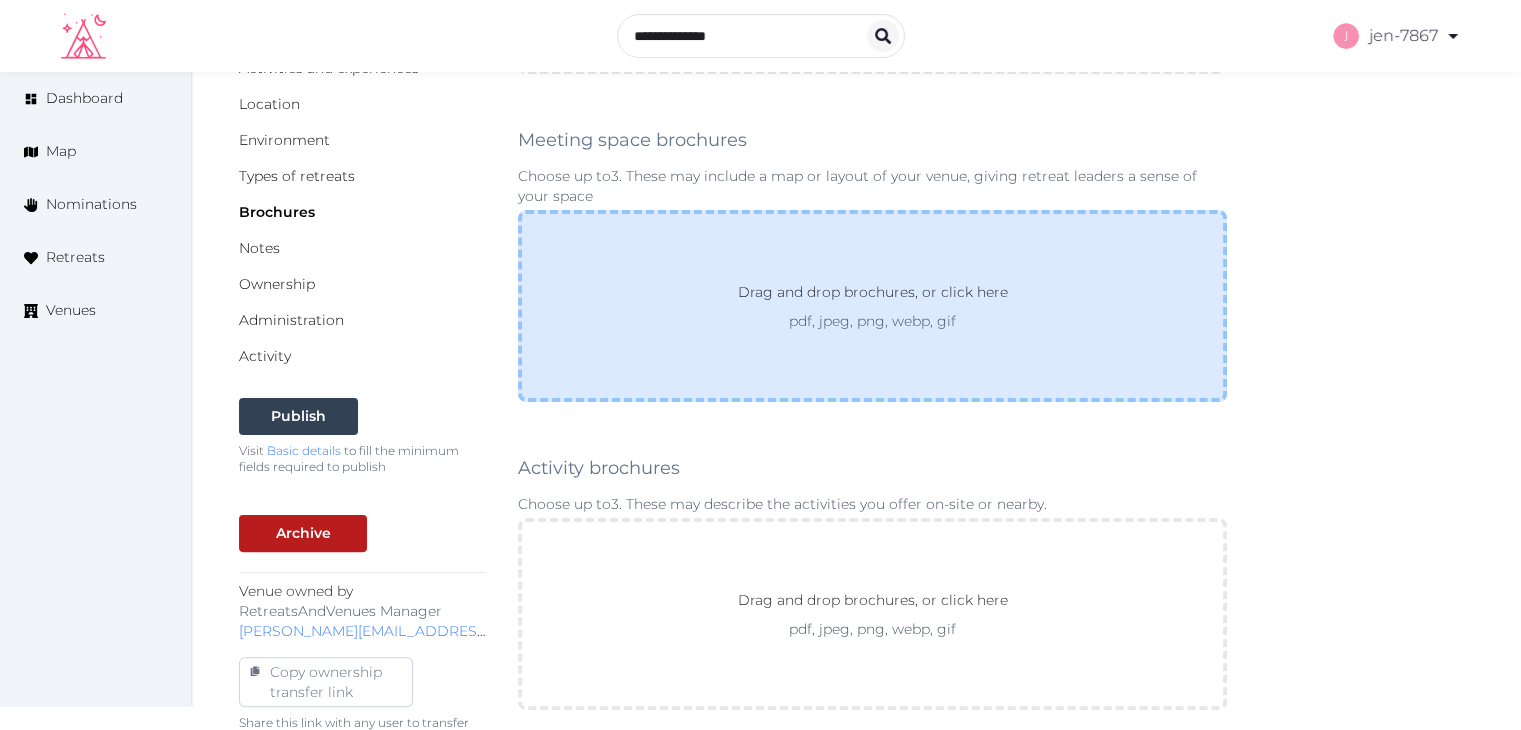 click on "Drag and drop brochures, or click here" at bounding box center [873, 296] 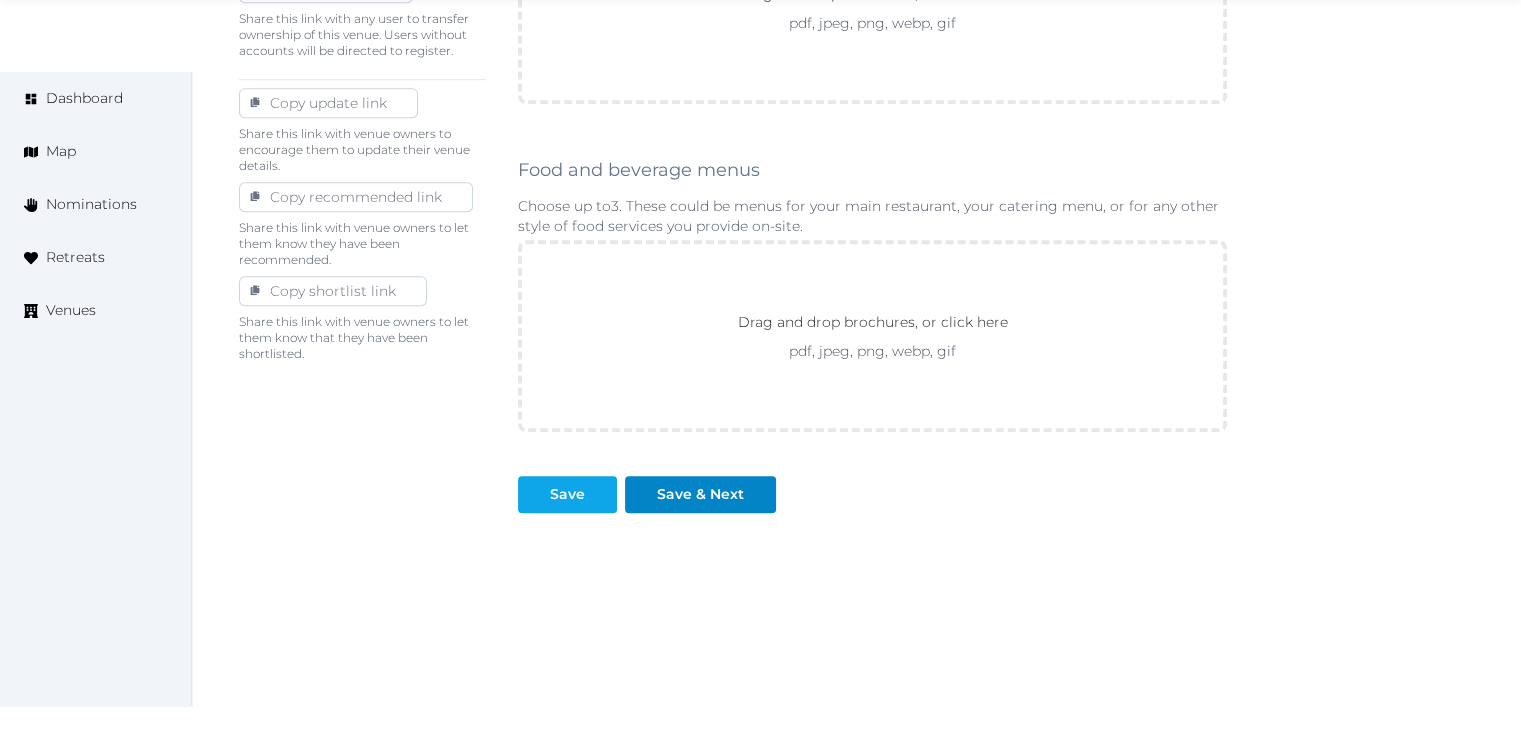 scroll, scrollTop: 1111, scrollLeft: 0, axis: vertical 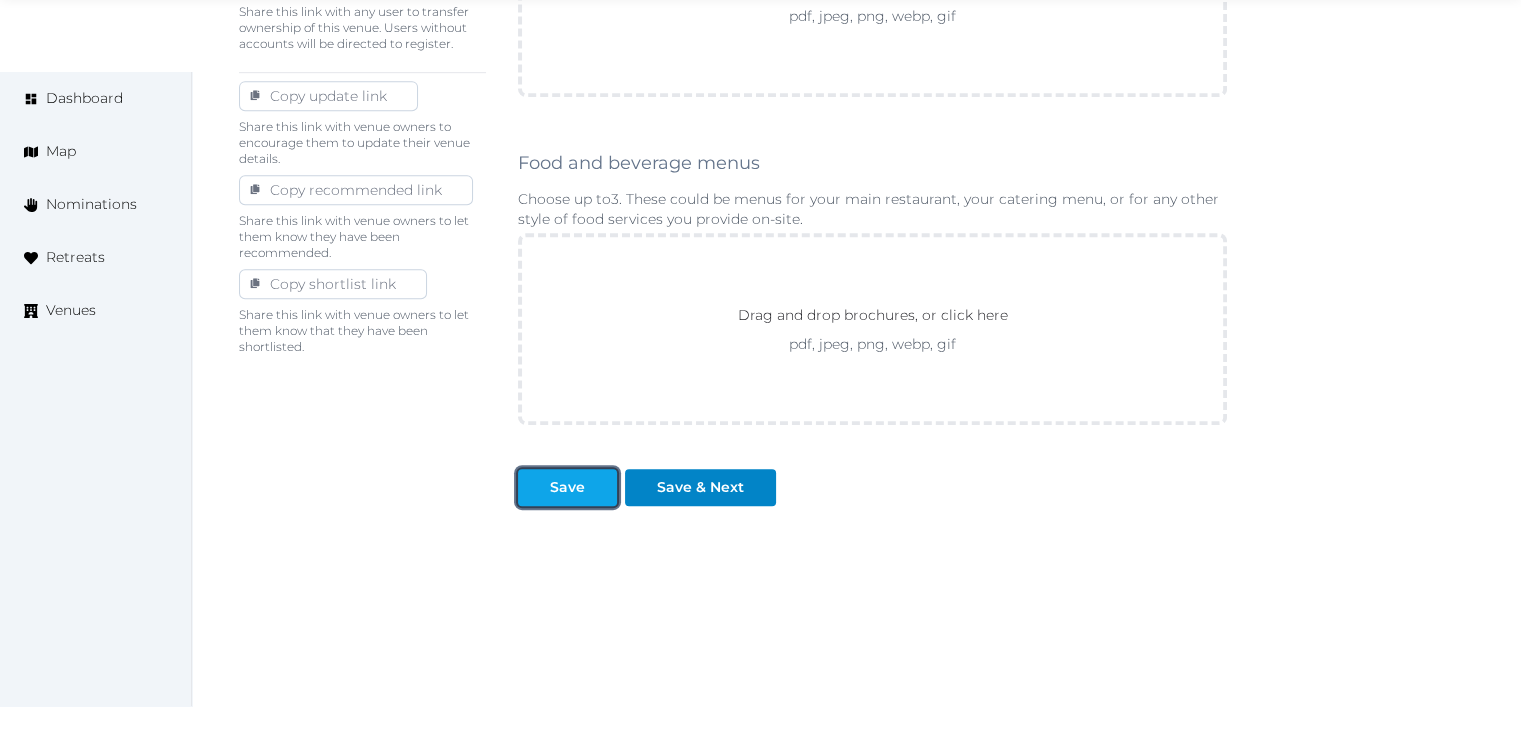 drag, startPoint x: 580, startPoint y: 485, endPoint x: 551, endPoint y: 484, distance: 29.017237 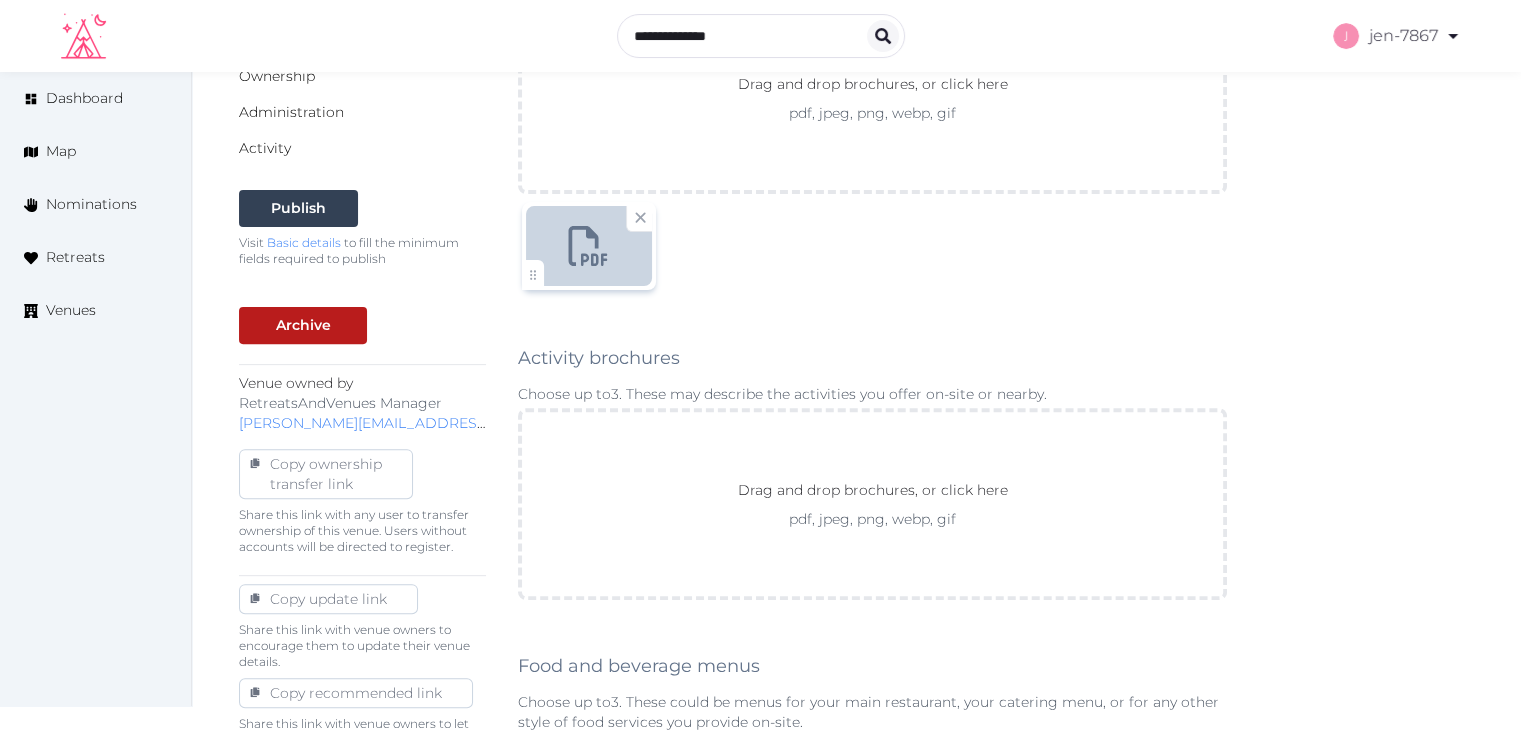 scroll, scrollTop: 0, scrollLeft: 0, axis: both 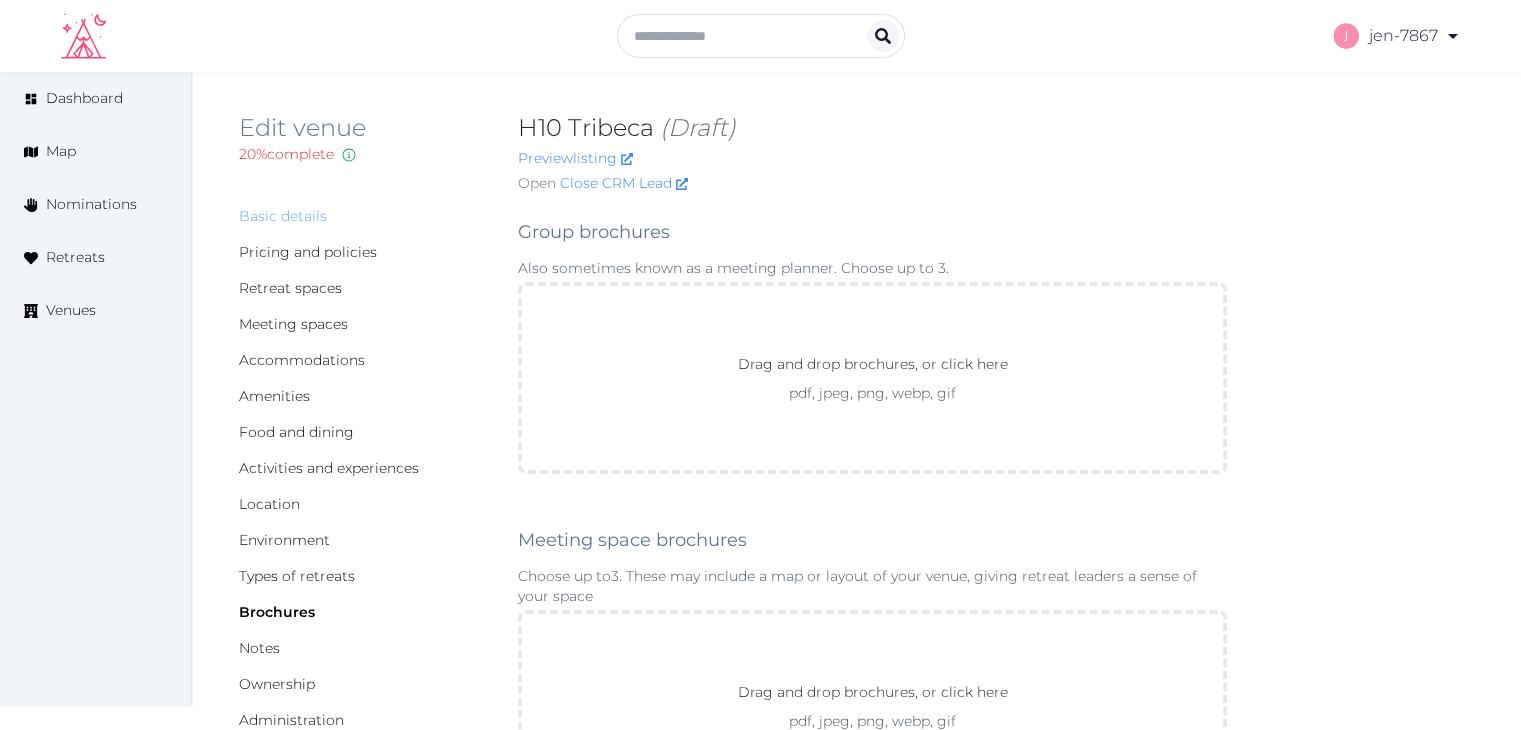 click on "Basic details" at bounding box center (283, 216) 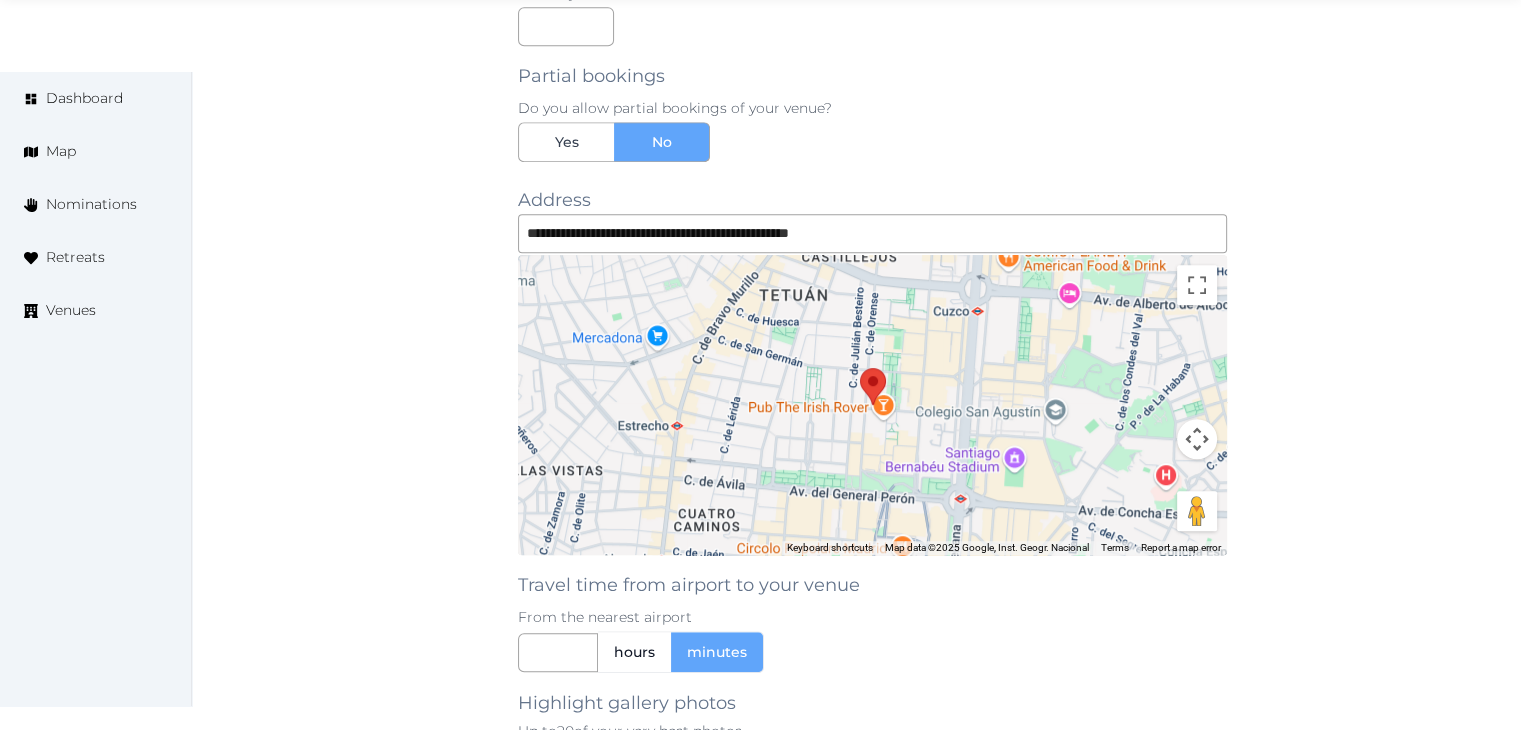 scroll, scrollTop: 1600, scrollLeft: 0, axis: vertical 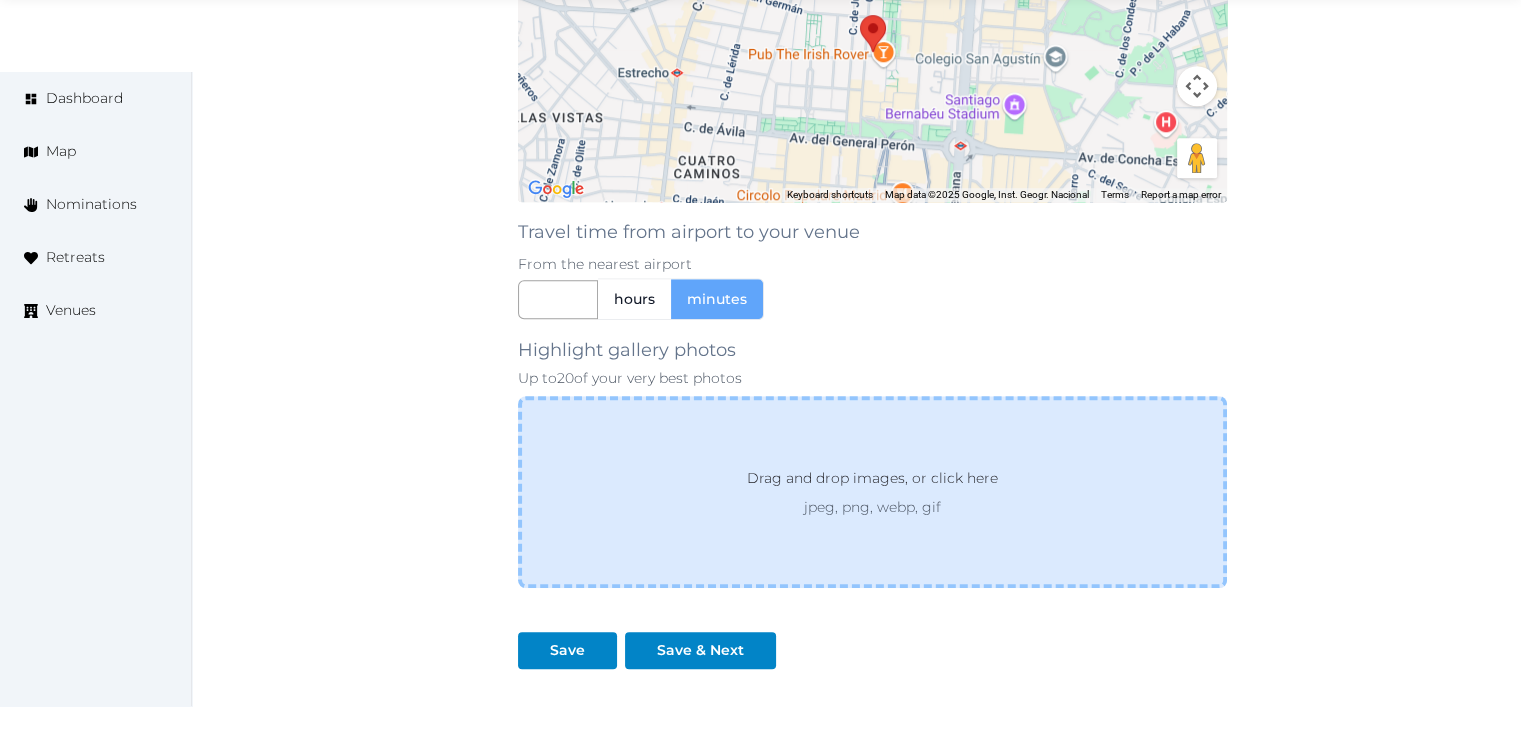 click on "jpeg, png, webp, gif" at bounding box center (872, 507) 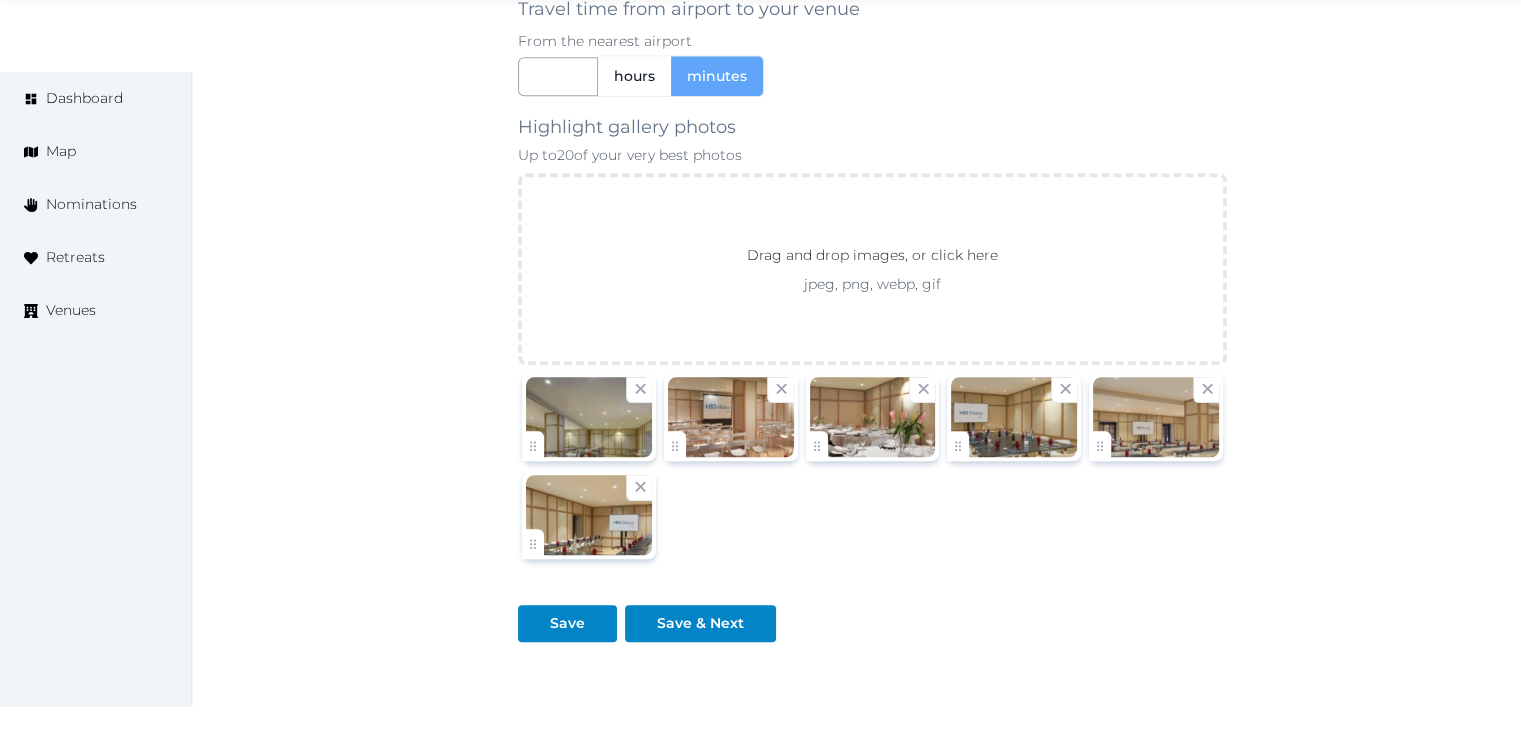 scroll, scrollTop: 1956, scrollLeft: 0, axis: vertical 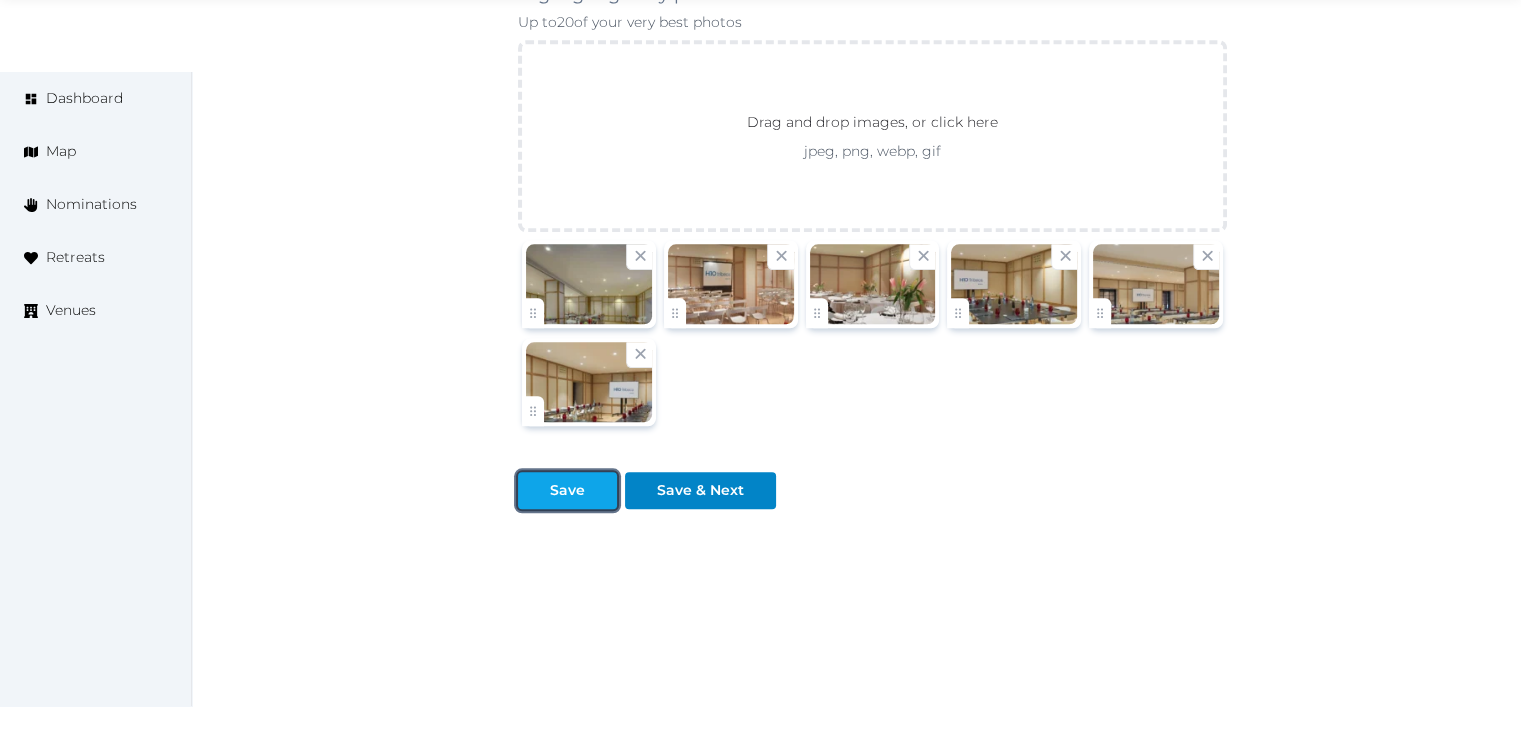 click on "Save" at bounding box center [567, 490] 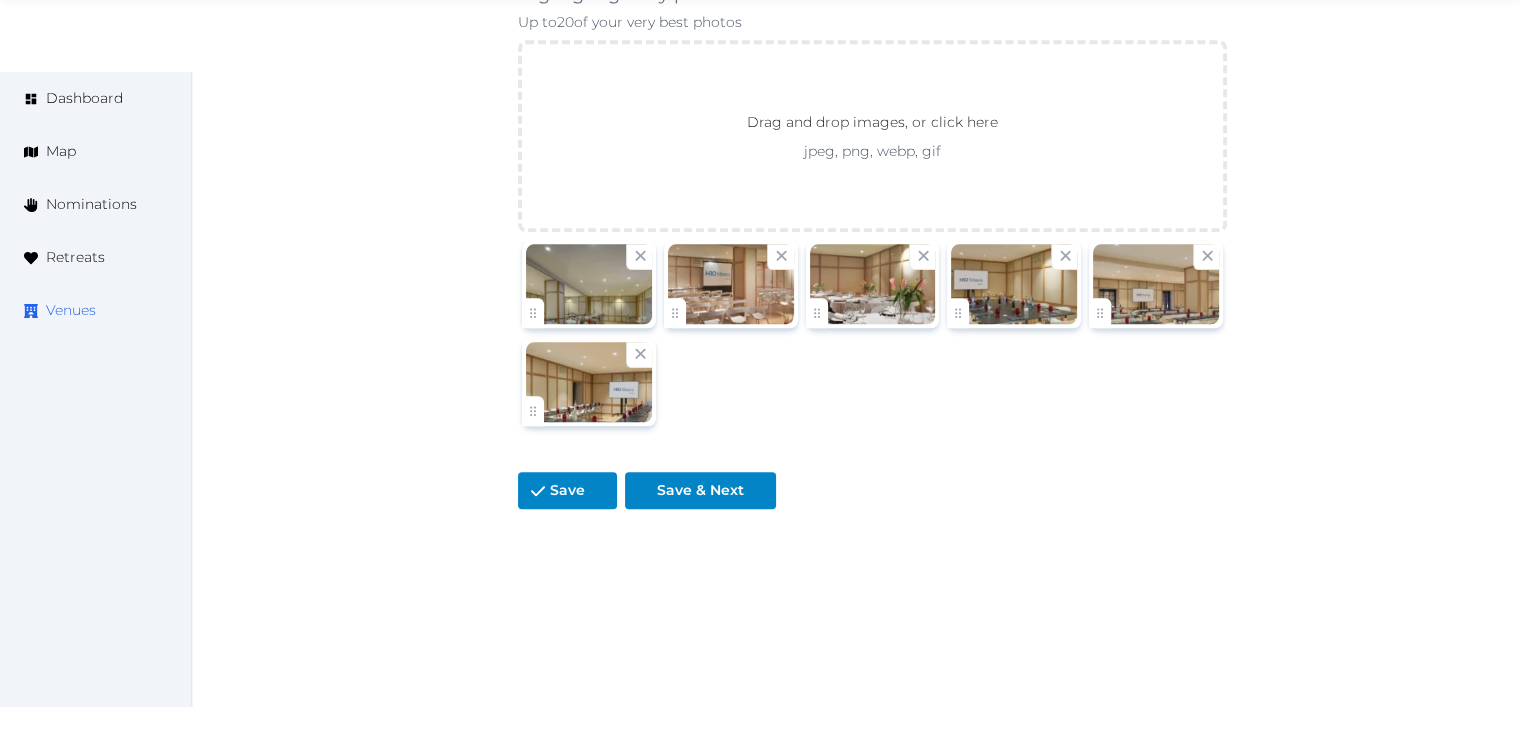 click on "Venues" at bounding box center (71, 310) 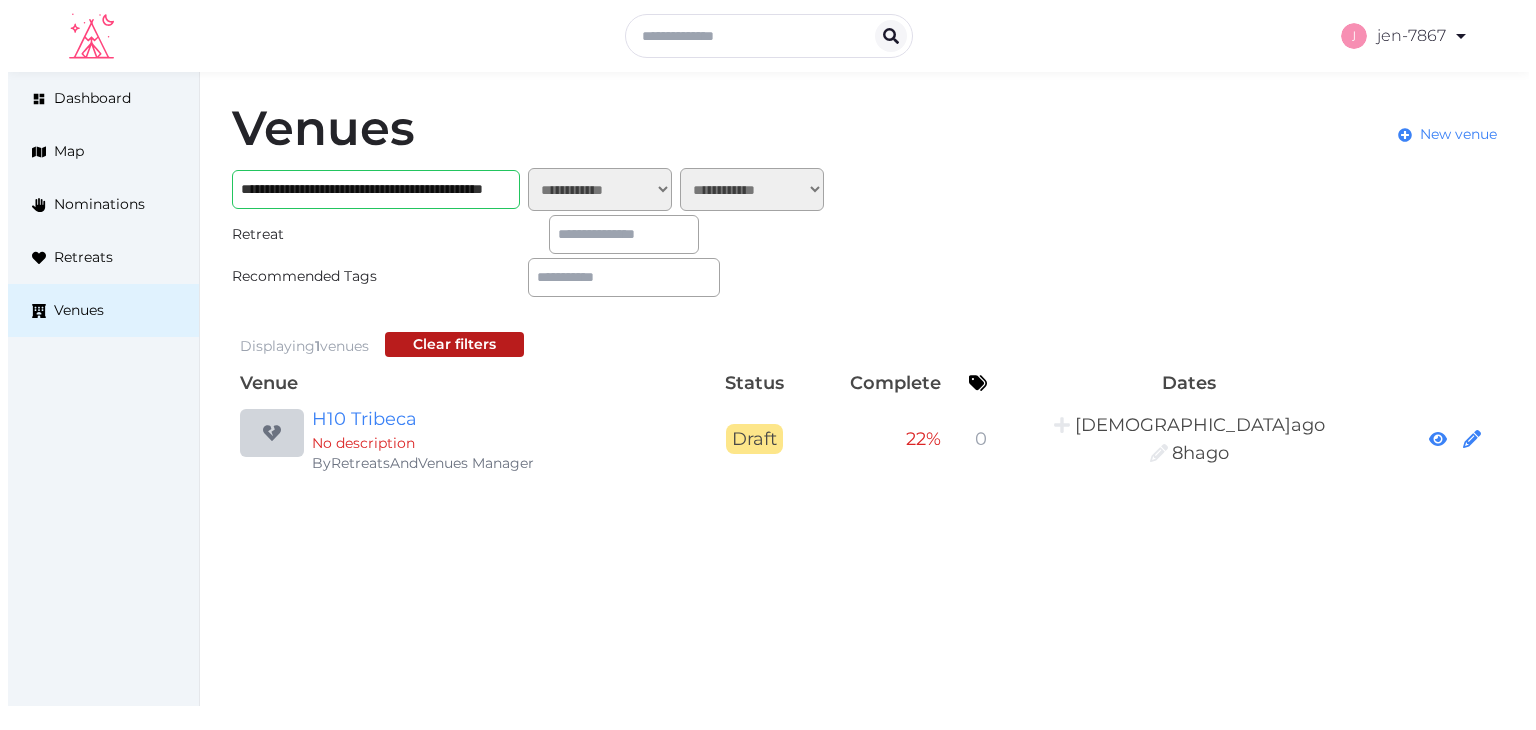 scroll, scrollTop: 0, scrollLeft: 0, axis: both 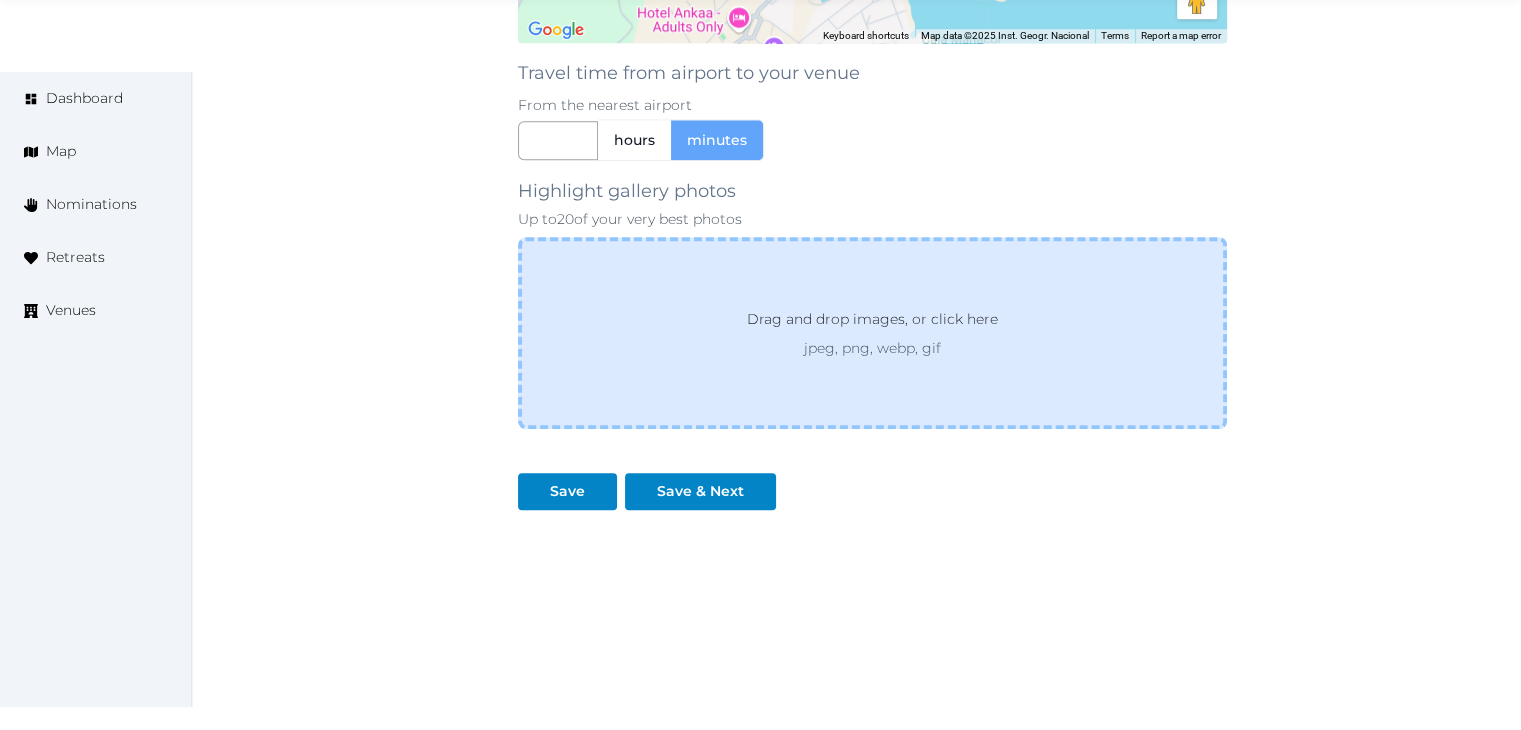 click on "Drag and drop images, or click here" at bounding box center (872, 323) 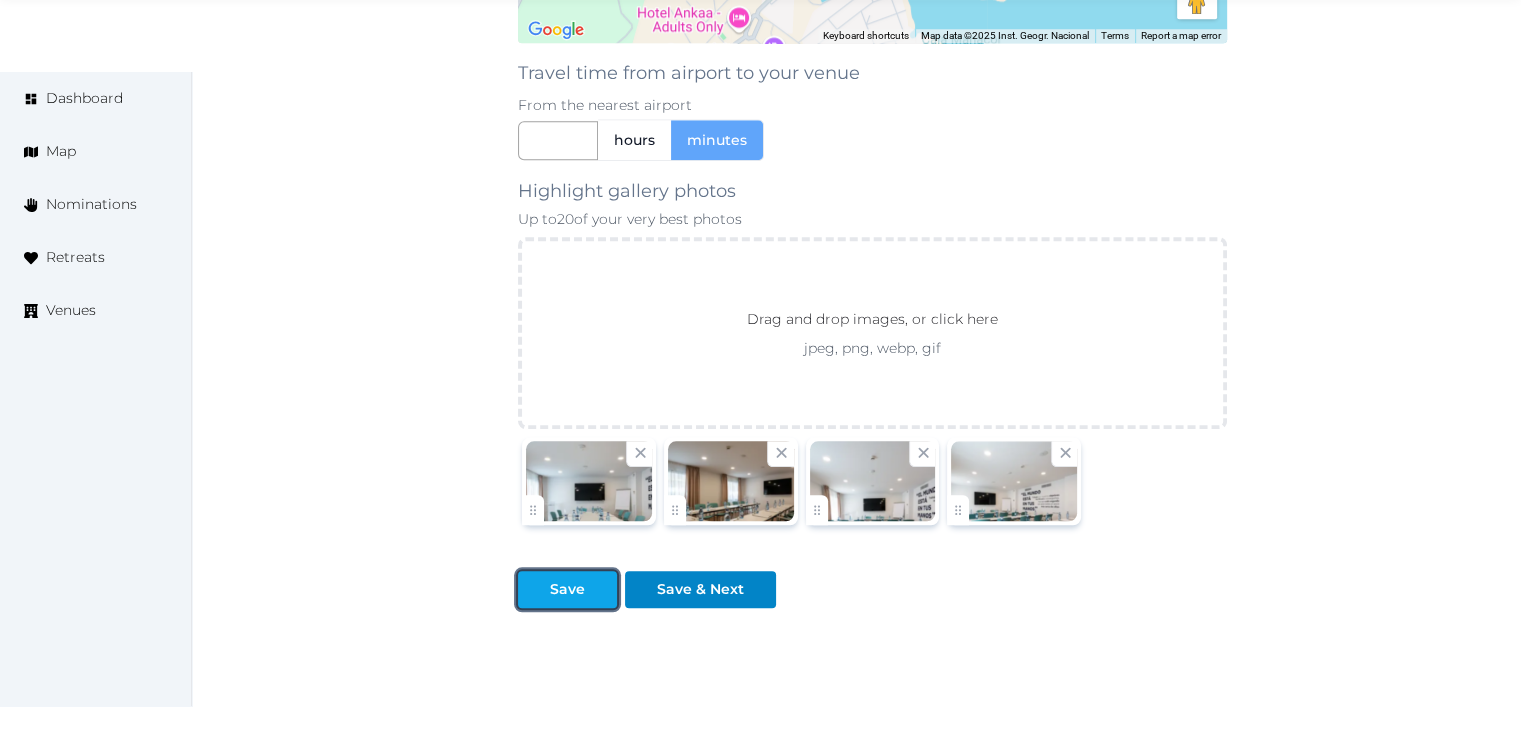 click on "Save" at bounding box center [567, 589] 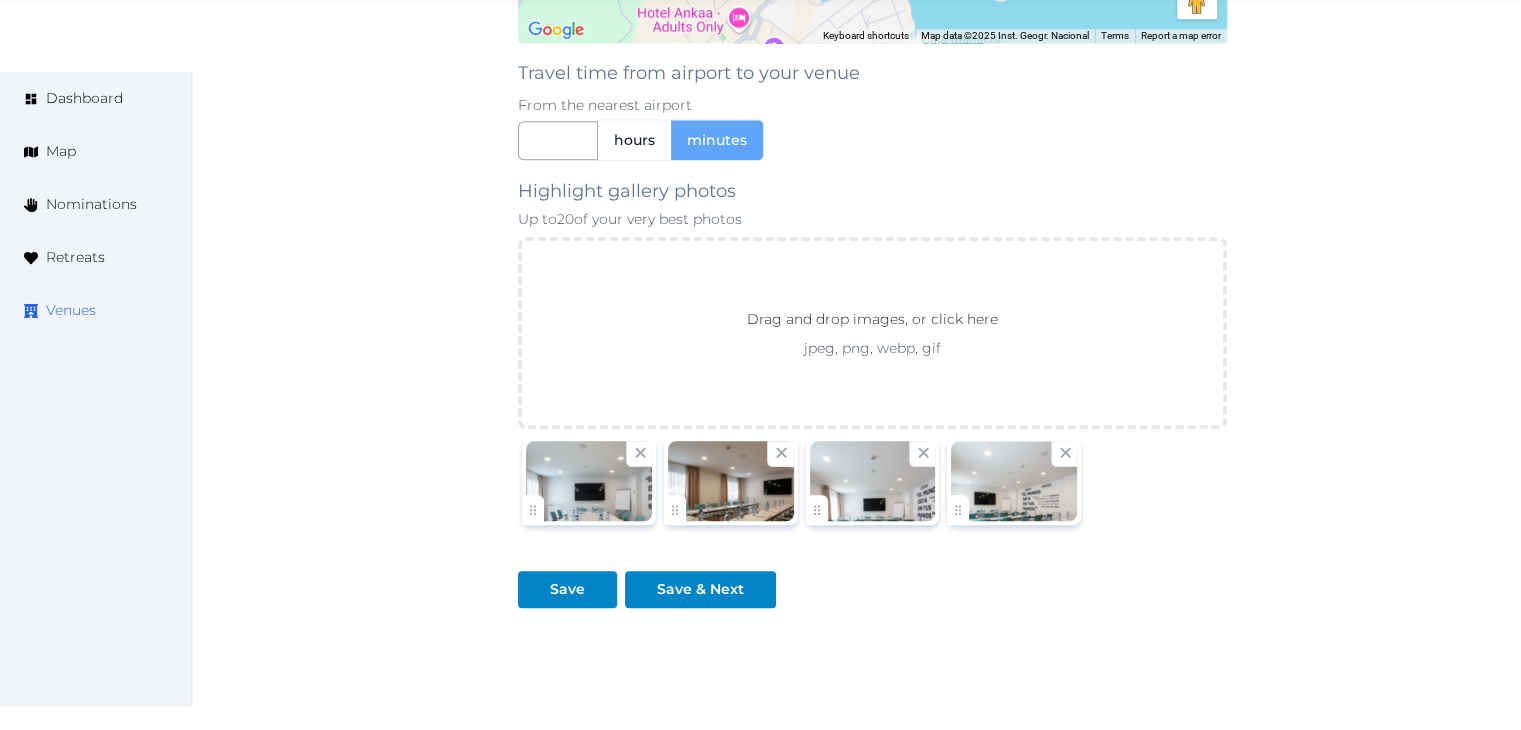 click on "Venues" at bounding box center (71, 310) 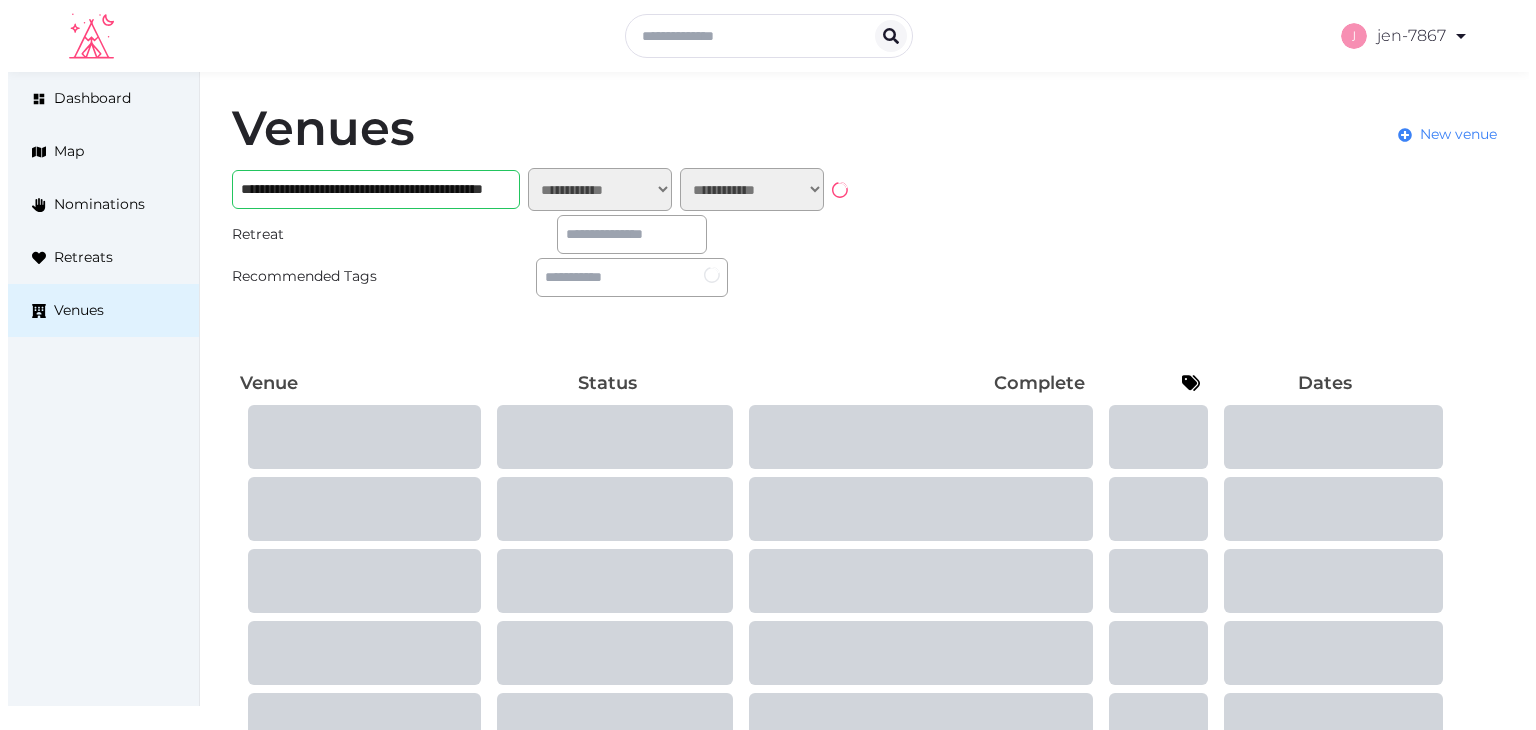 scroll, scrollTop: 0, scrollLeft: 0, axis: both 